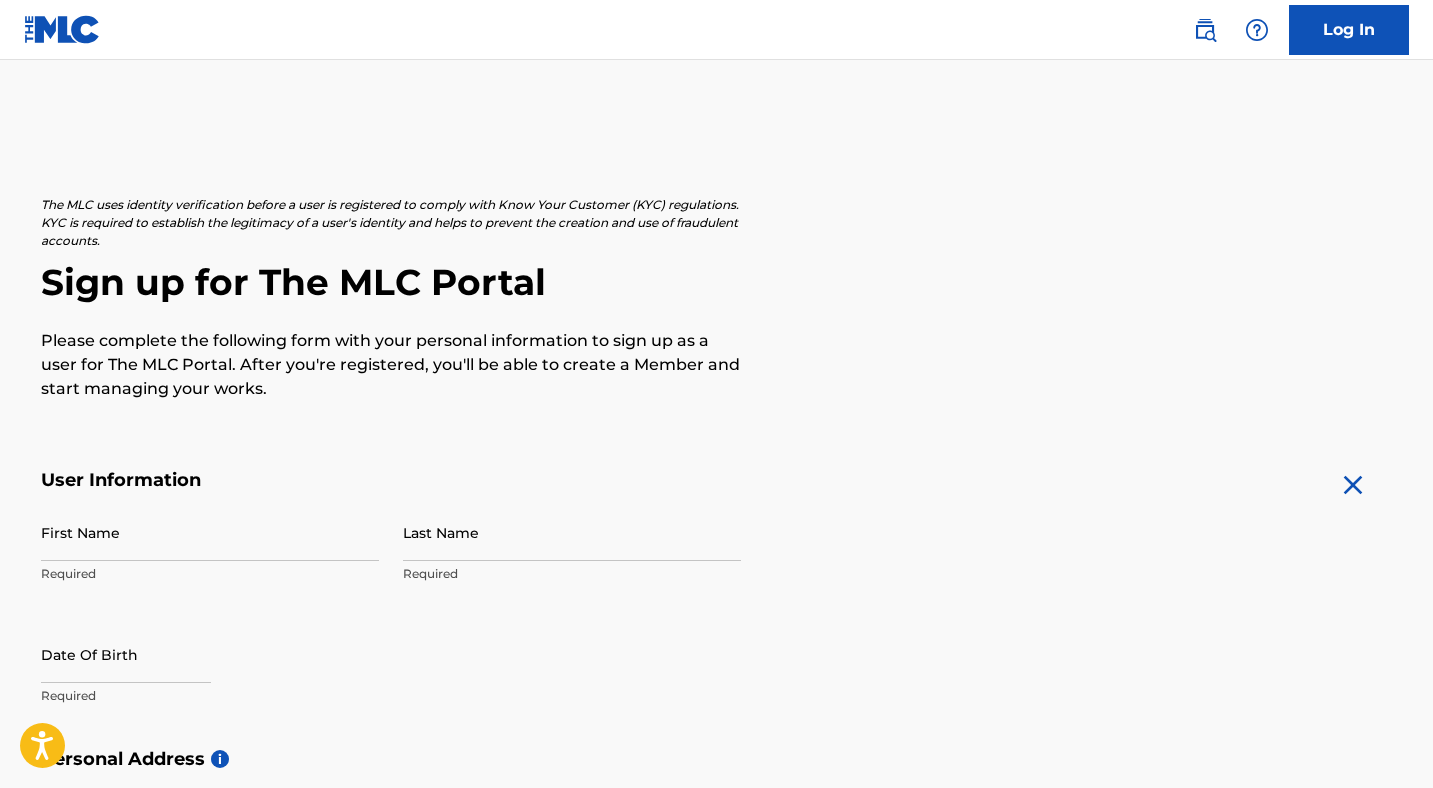 scroll, scrollTop: 0, scrollLeft: 0, axis: both 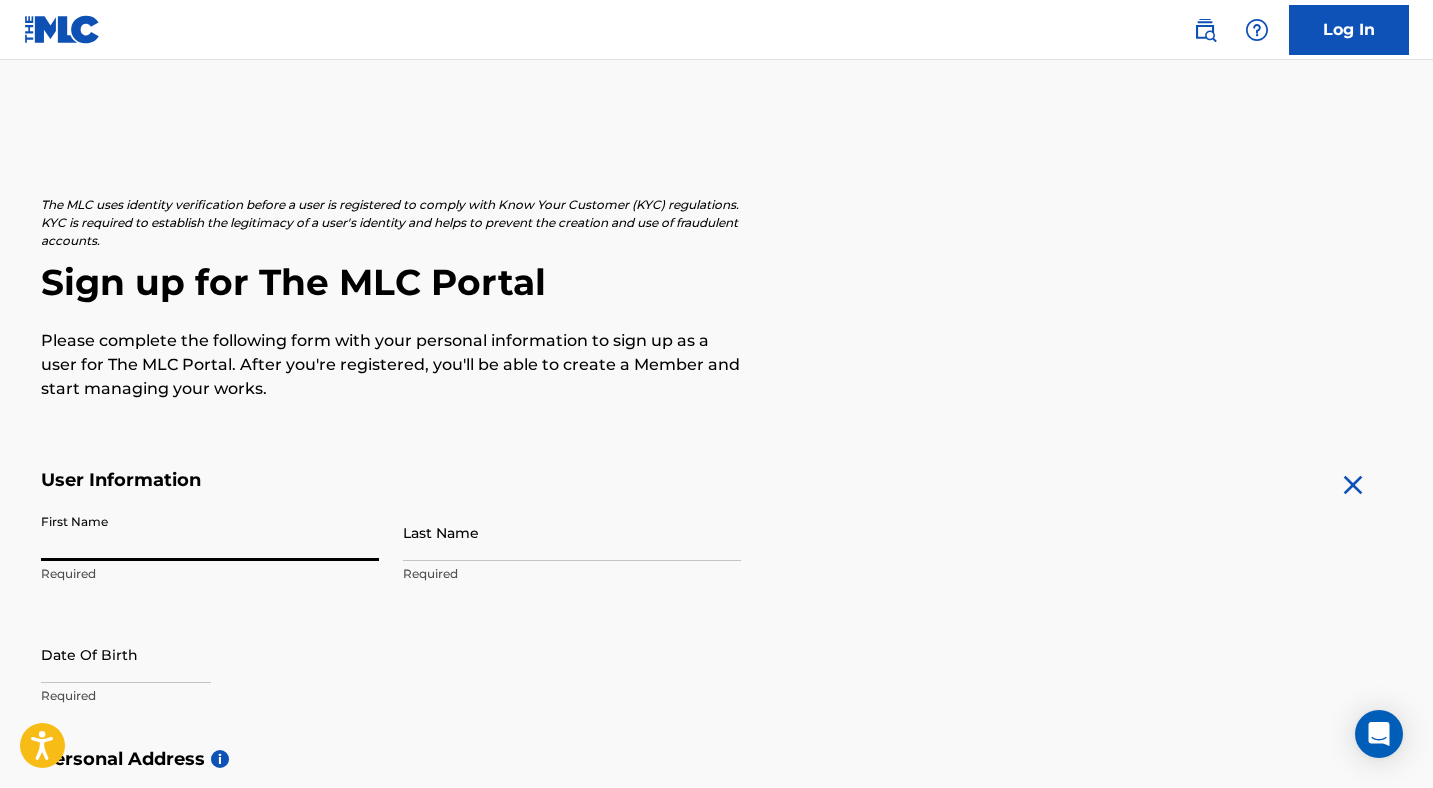 click on "First Name" at bounding box center (210, 532) 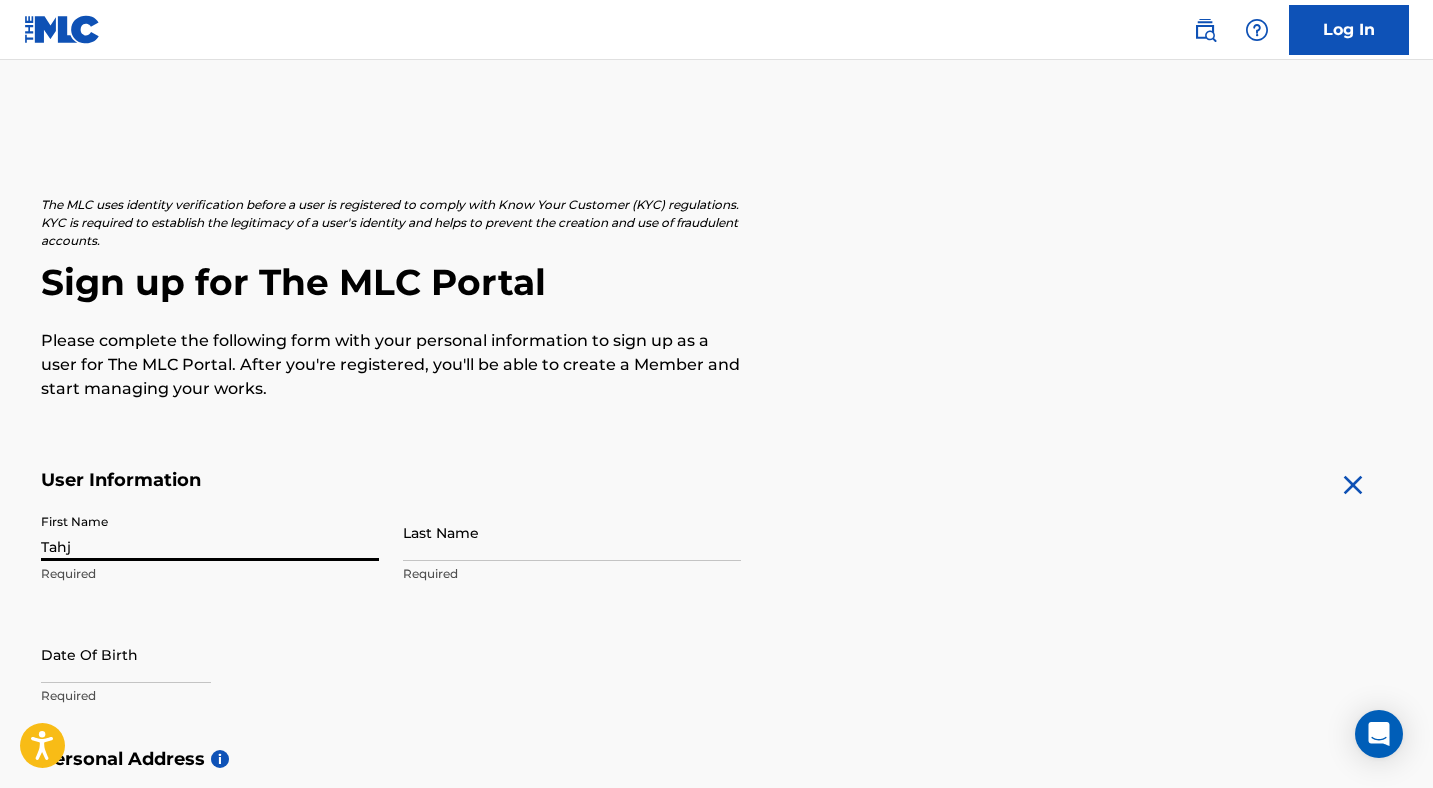 type on "Rumely" 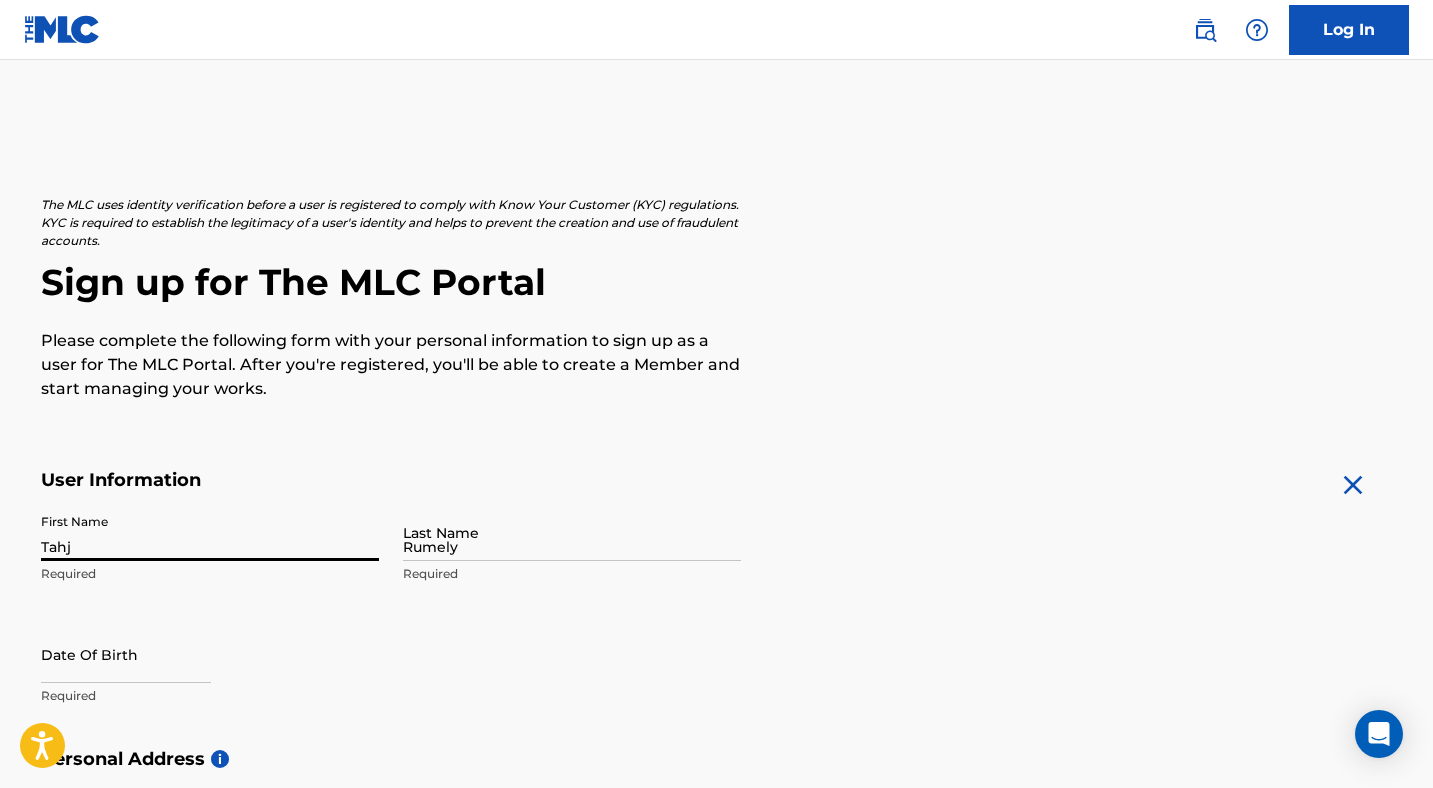 type on "[STREET_ADDRESS]" 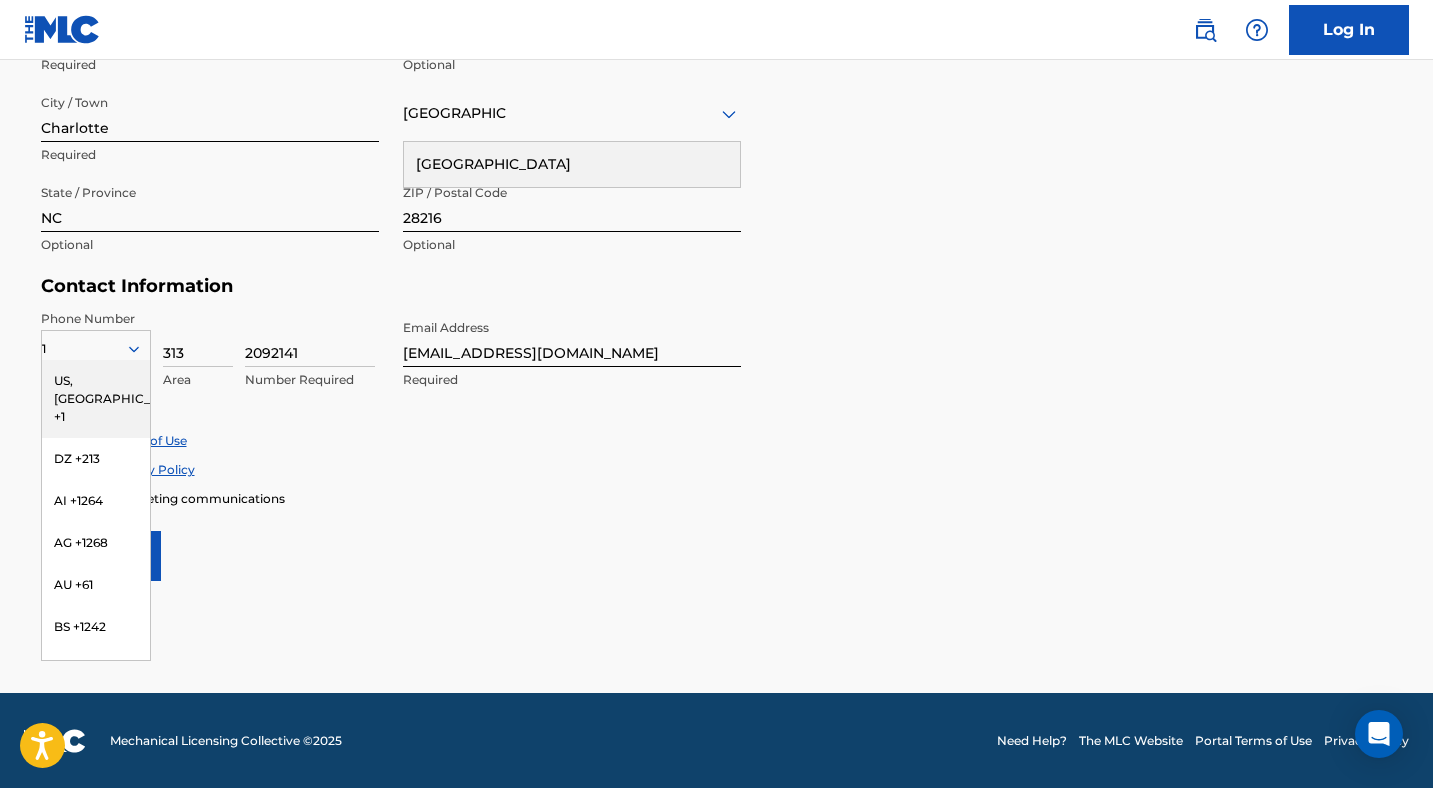 scroll, scrollTop: 760, scrollLeft: 0, axis: vertical 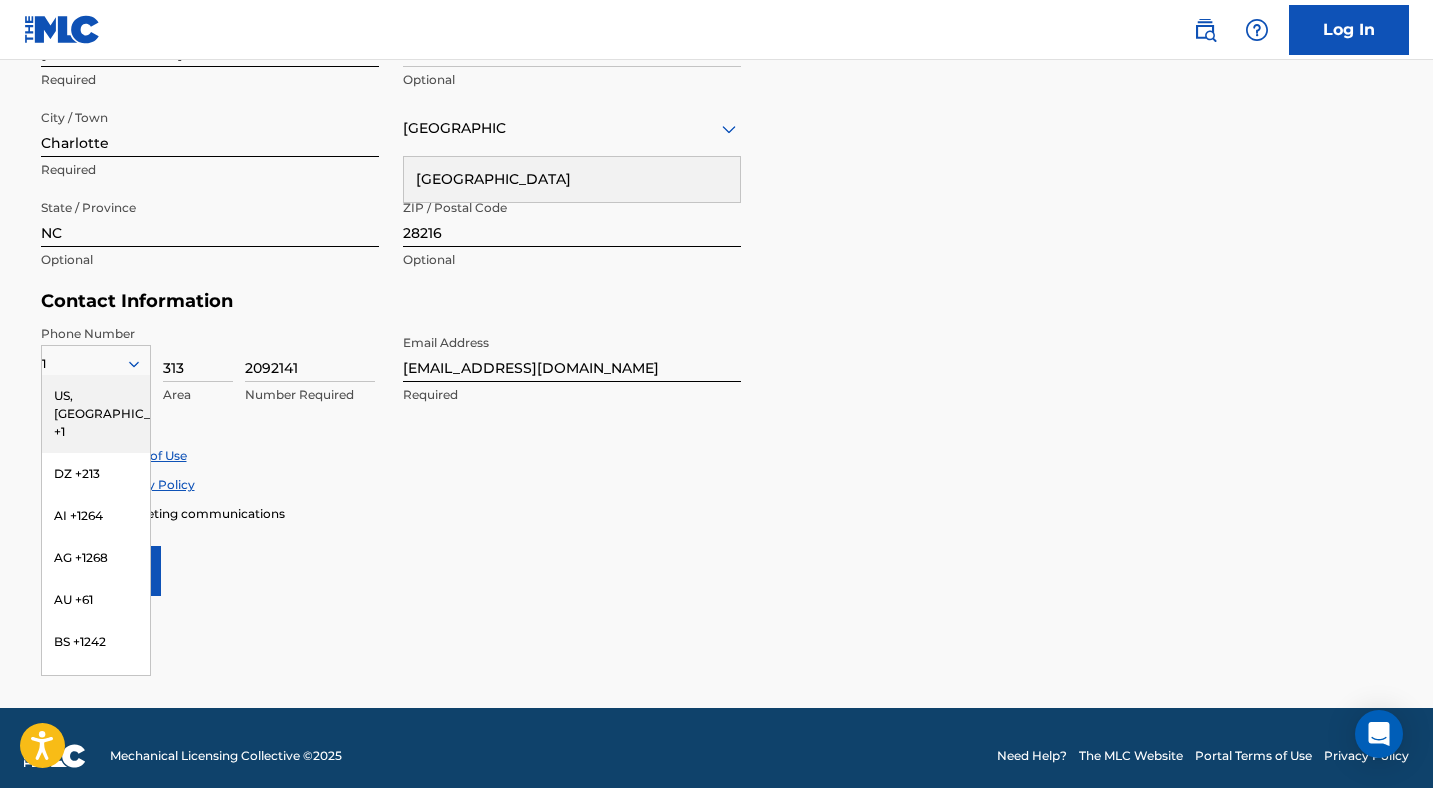 click on "US, [GEOGRAPHIC_DATA] +1" at bounding box center (96, 414) 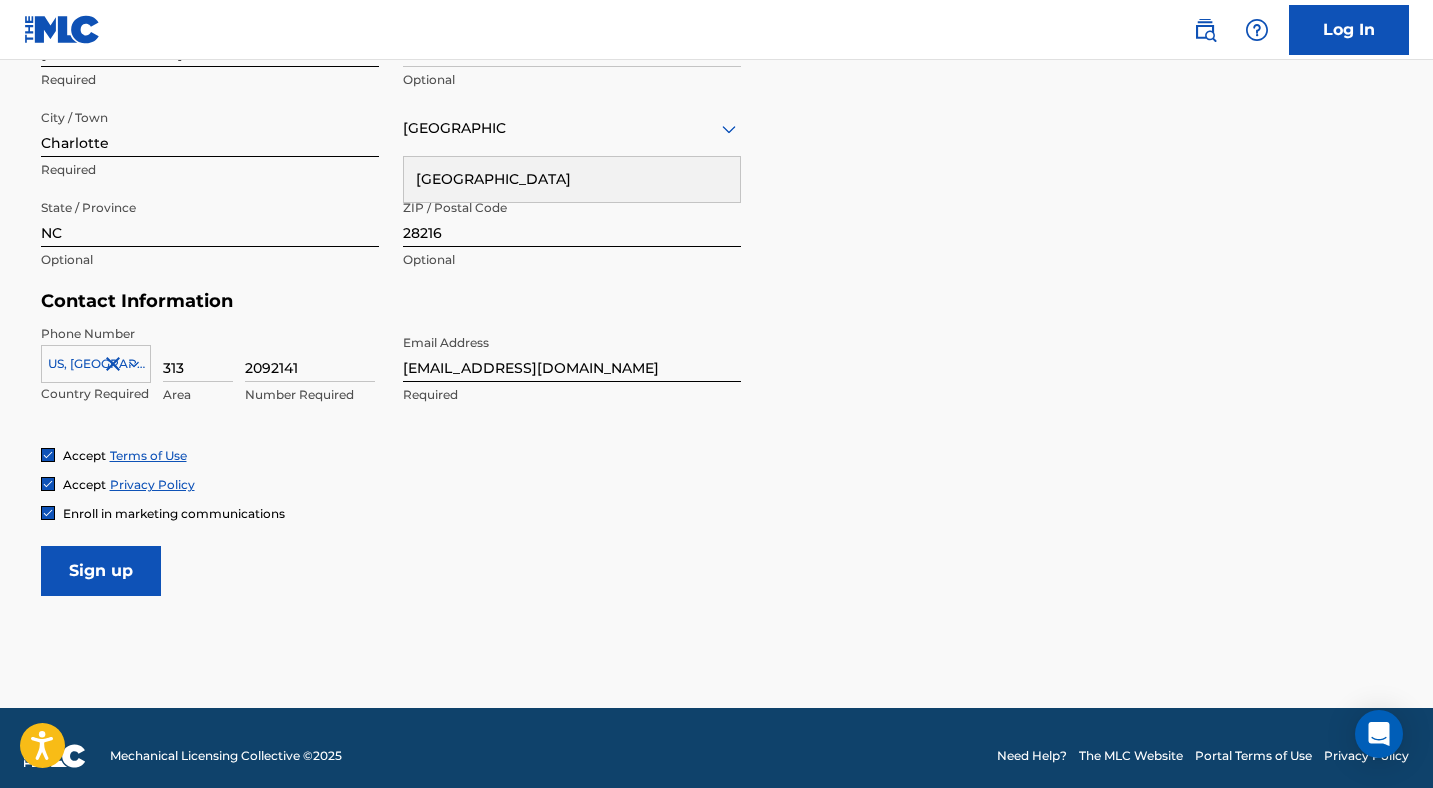 click on "Sign up" at bounding box center (101, 571) 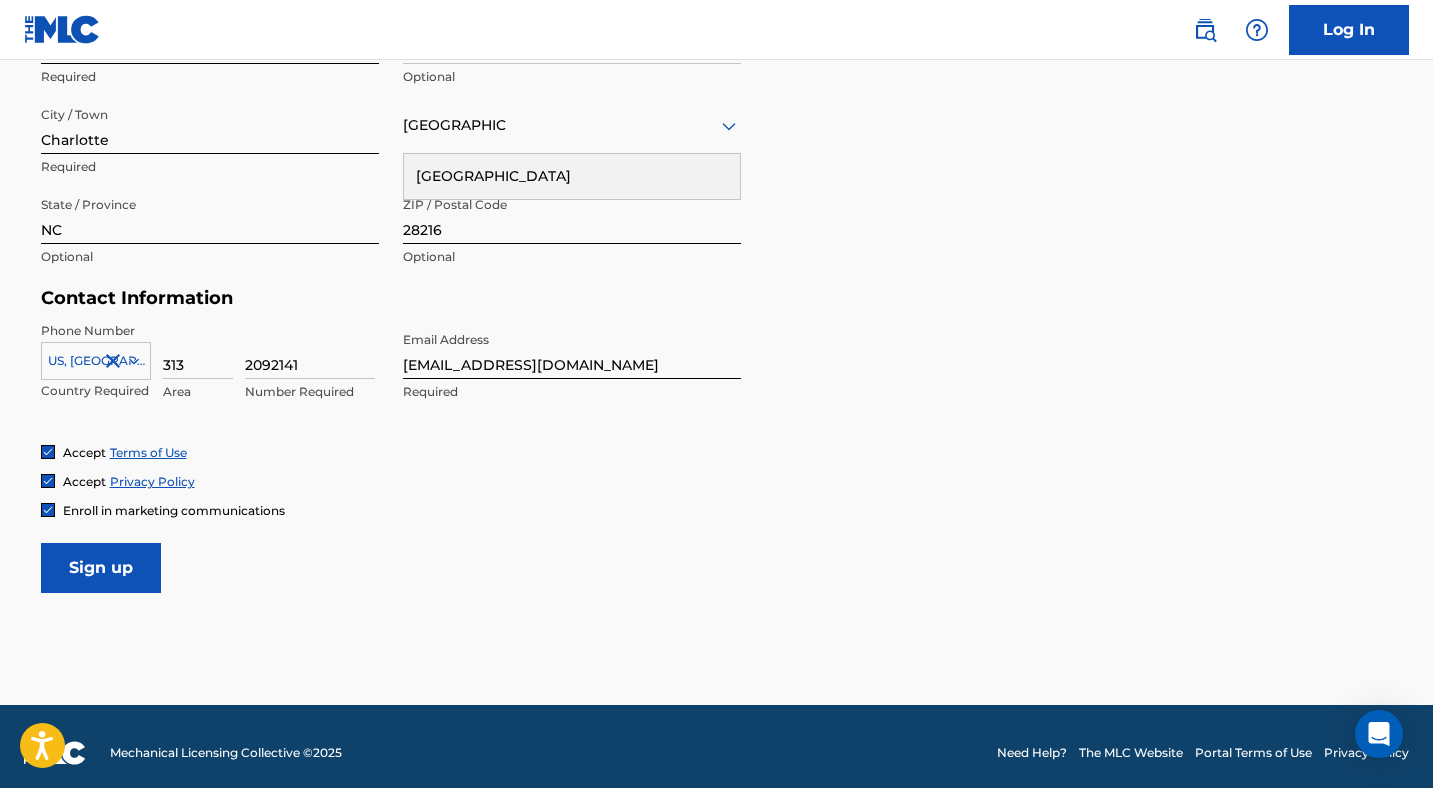 scroll, scrollTop: 765, scrollLeft: 0, axis: vertical 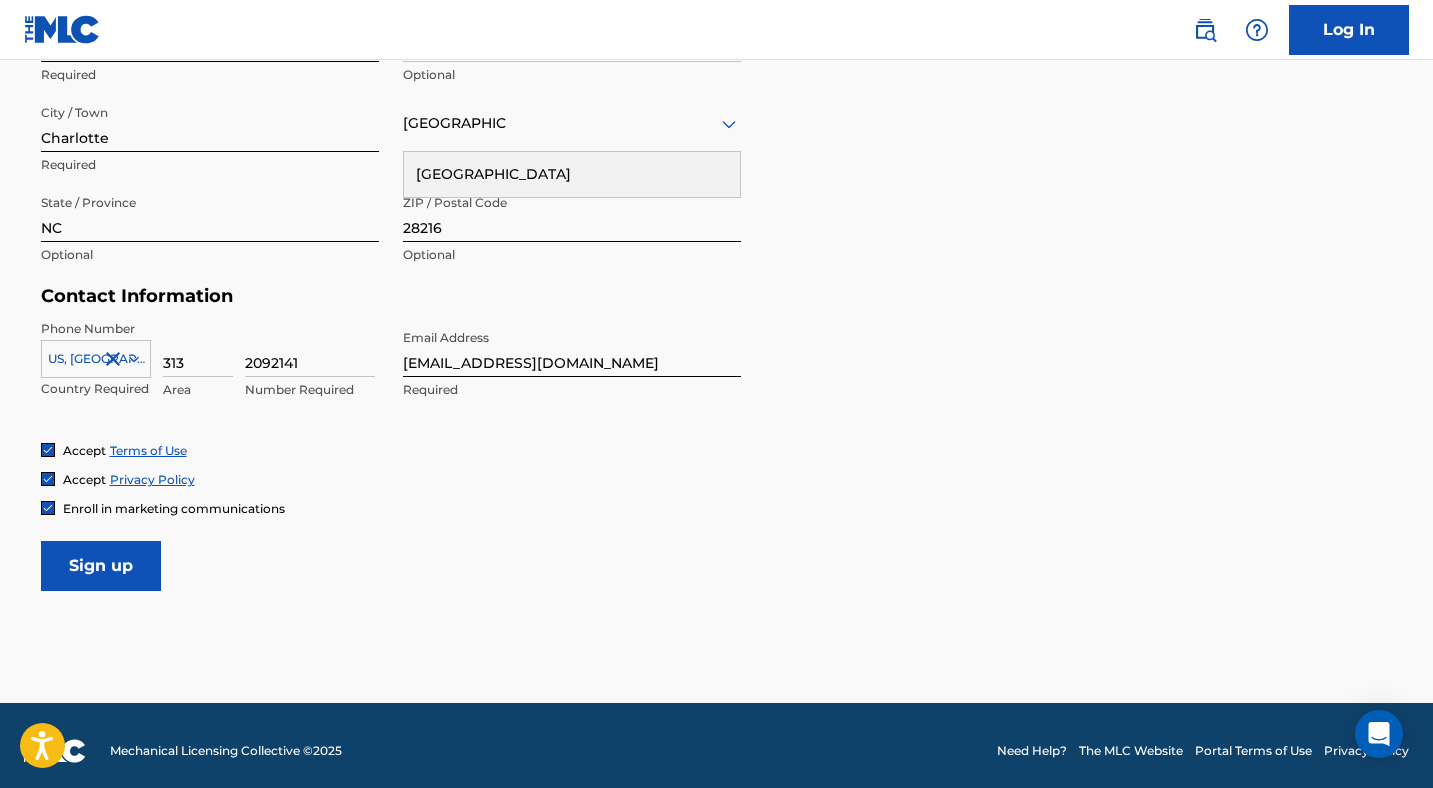 click on "Sign up" at bounding box center [101, 566] 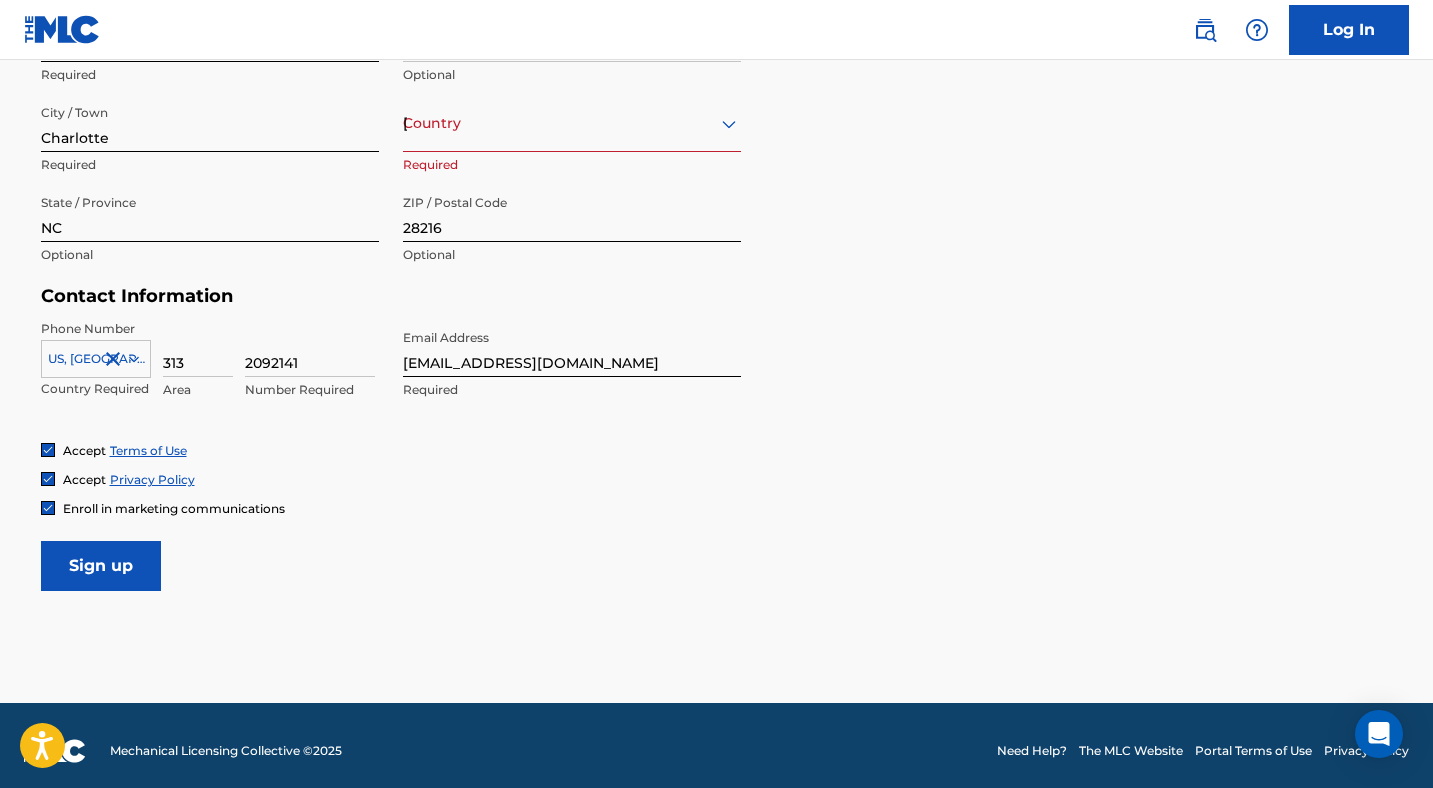 click on "Country [GEOGRAPHIC_DATA]" at bounding box center (572, 123) 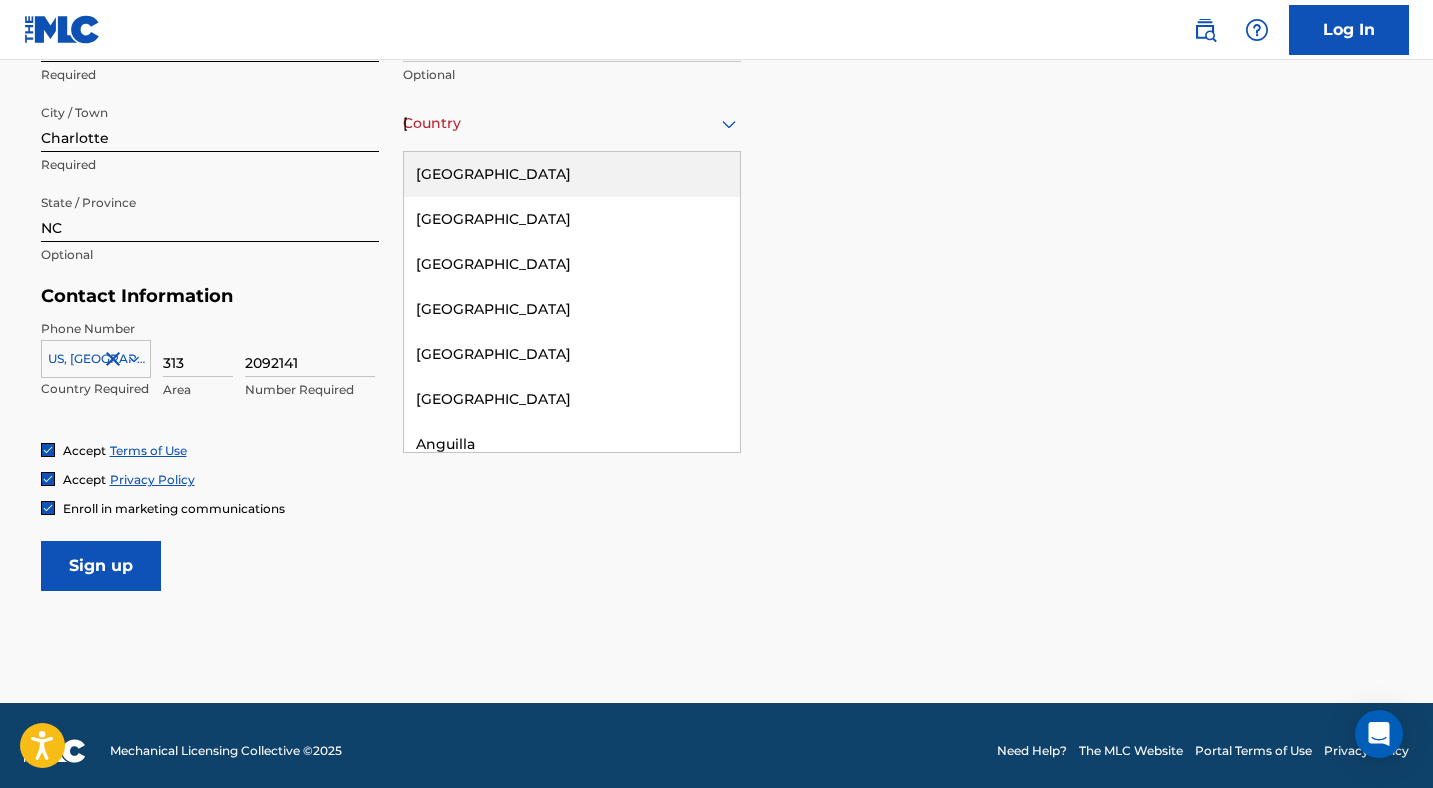 click on "[GEOGRAPHIC_DATA]" at bounding box center (572, 174) 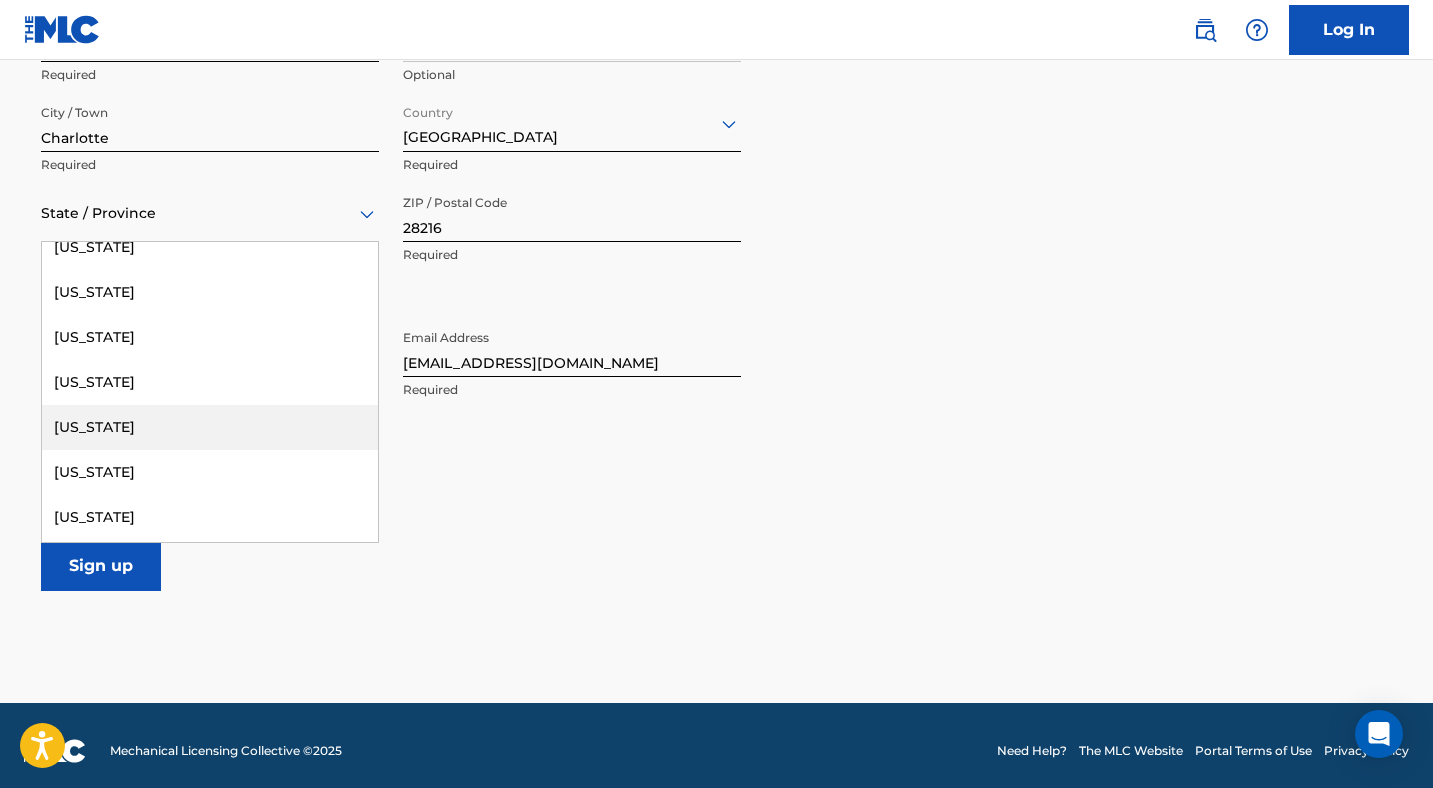 scroll, scrollTop: 1545, scrollLeft: 0, axis: vertical 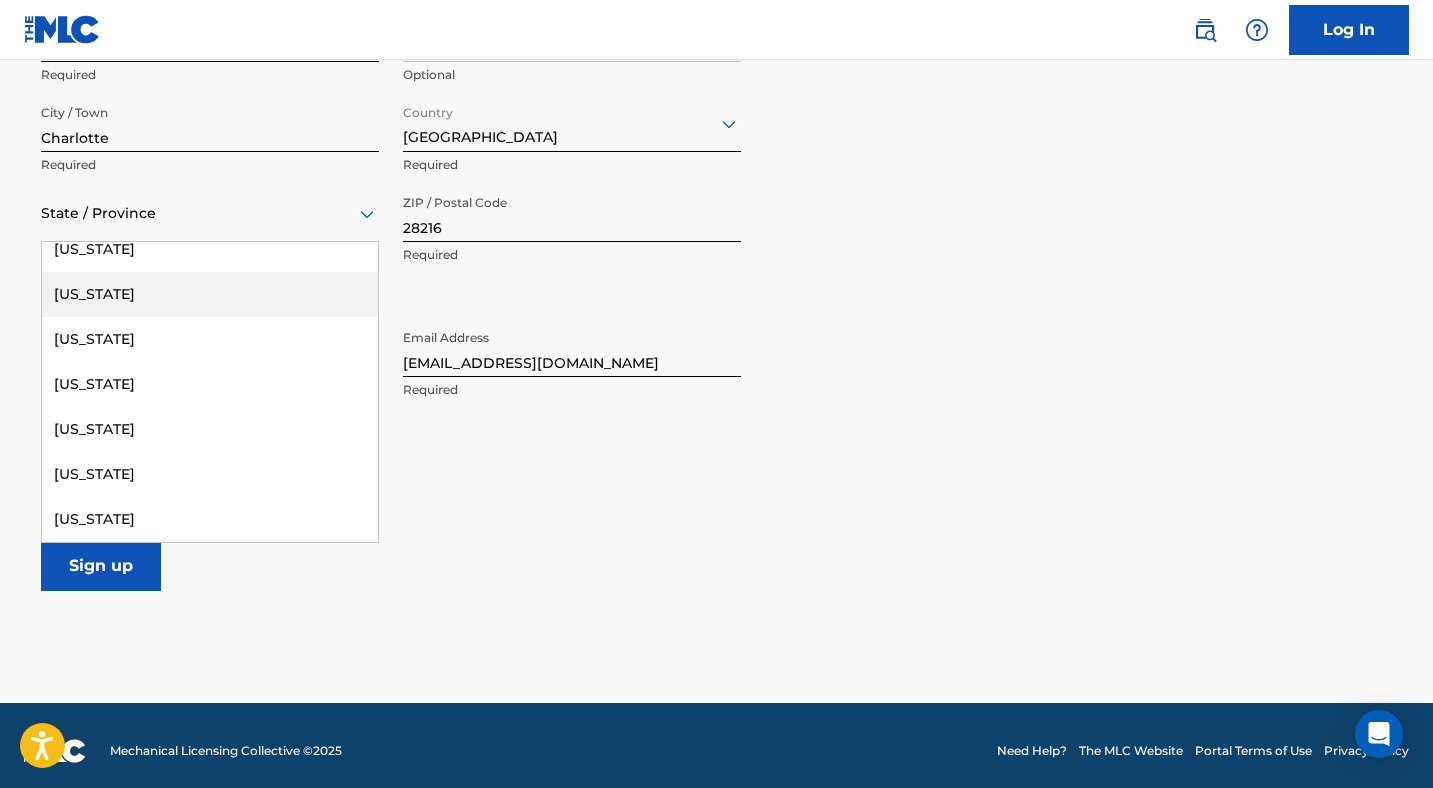 click on "[US_STATE]" at bounding box center [210, 294] 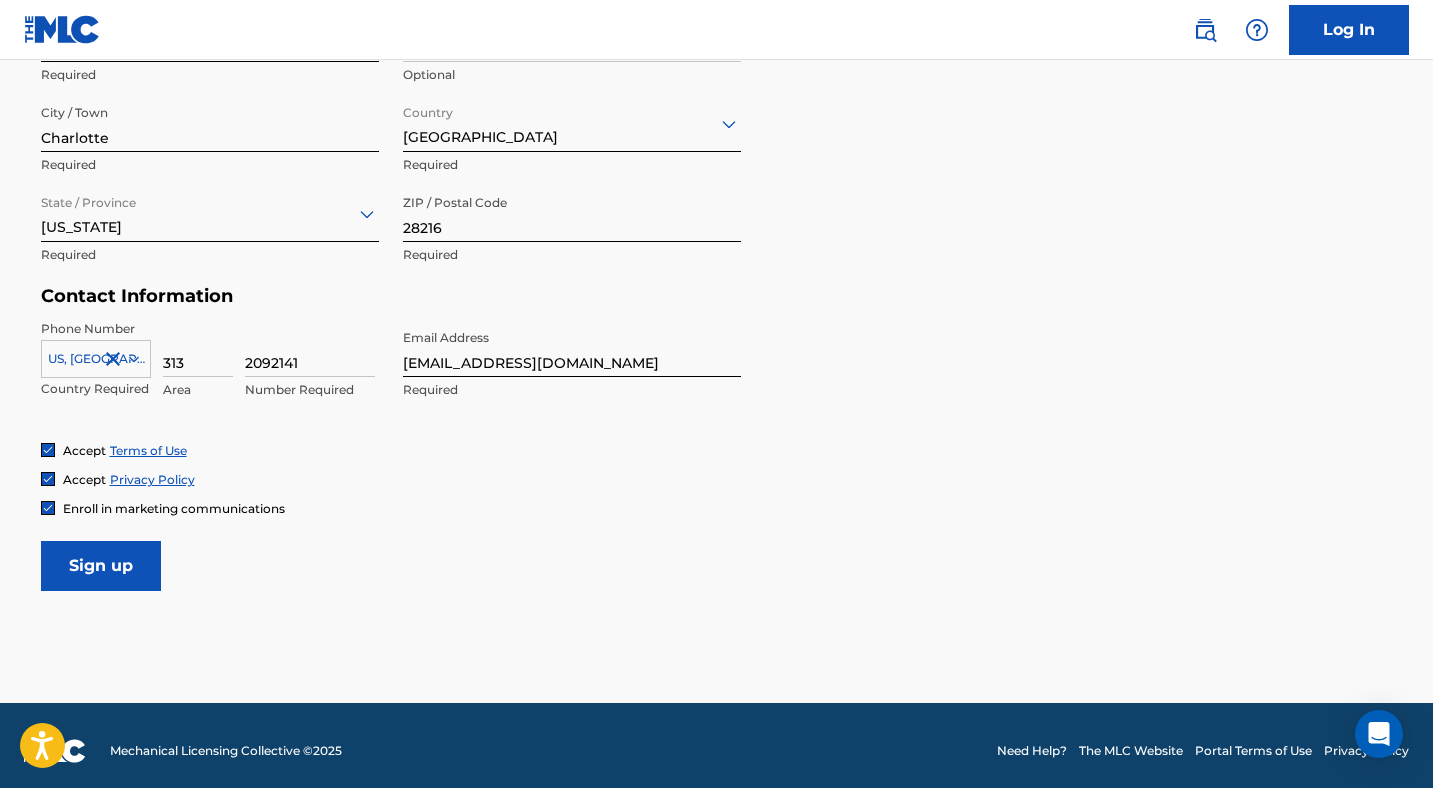 click on "Sign up" at bounding box center (101, 566) 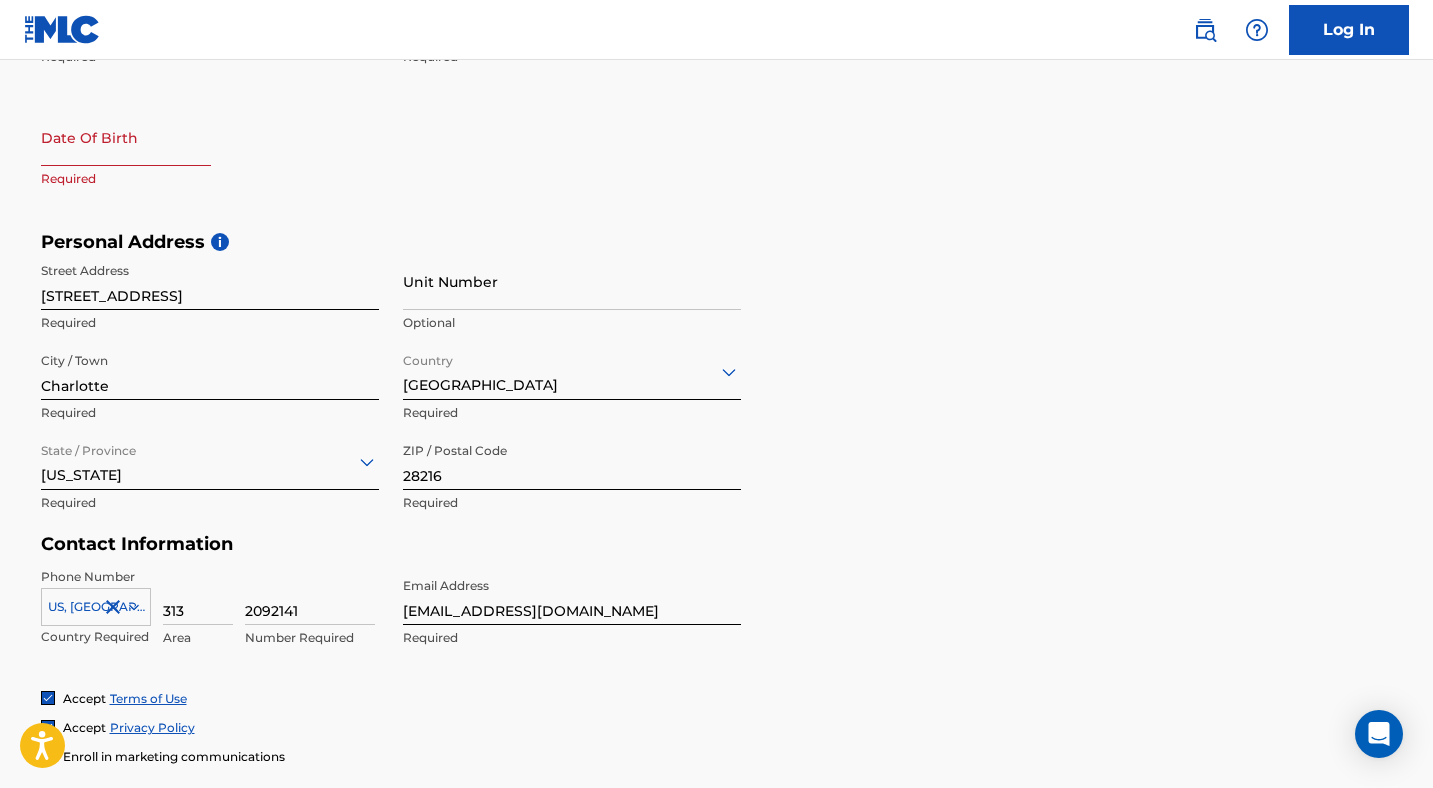 scroll, scrollTop: 507, scrollLeft: 0, axis: vertical 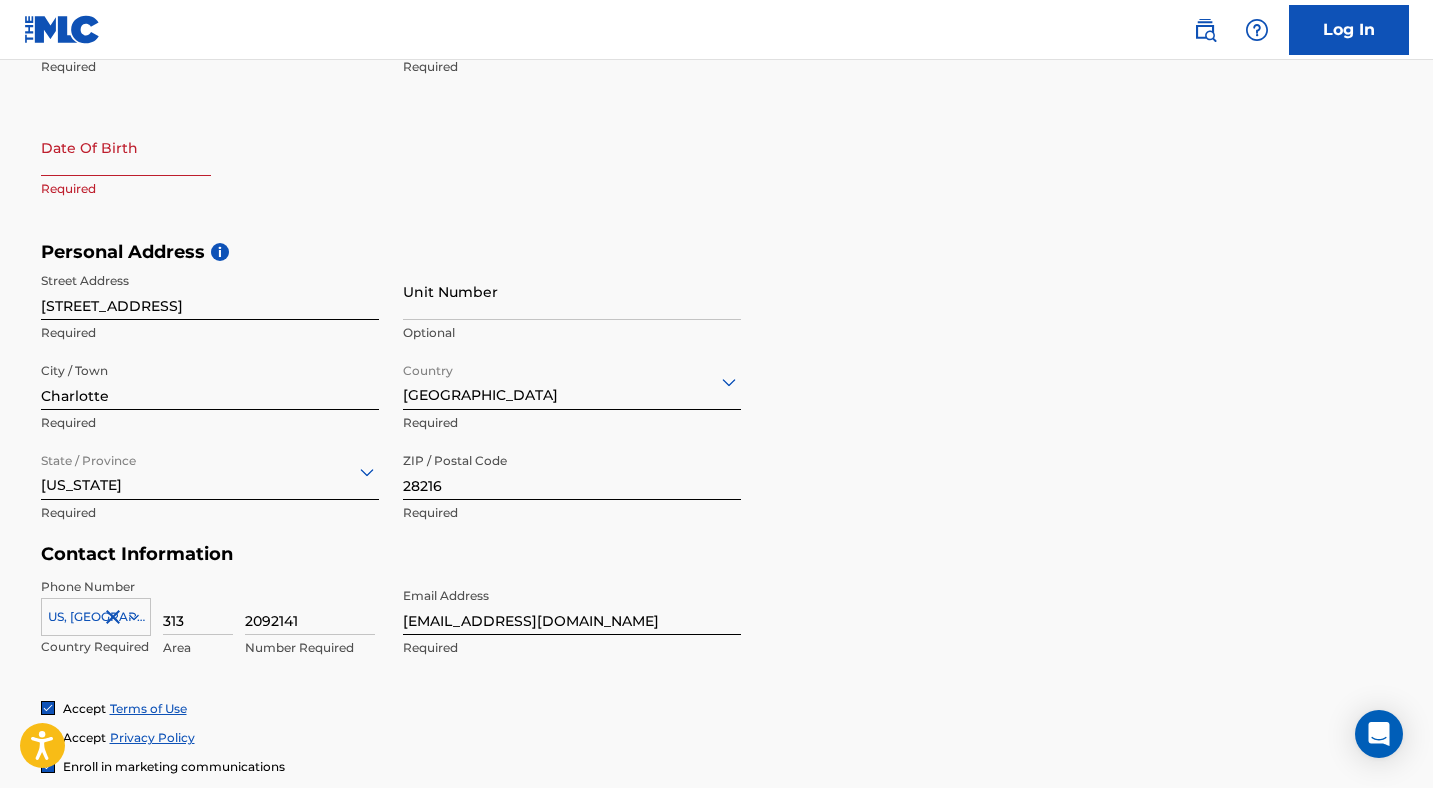 click at bounding box center [126, 147] 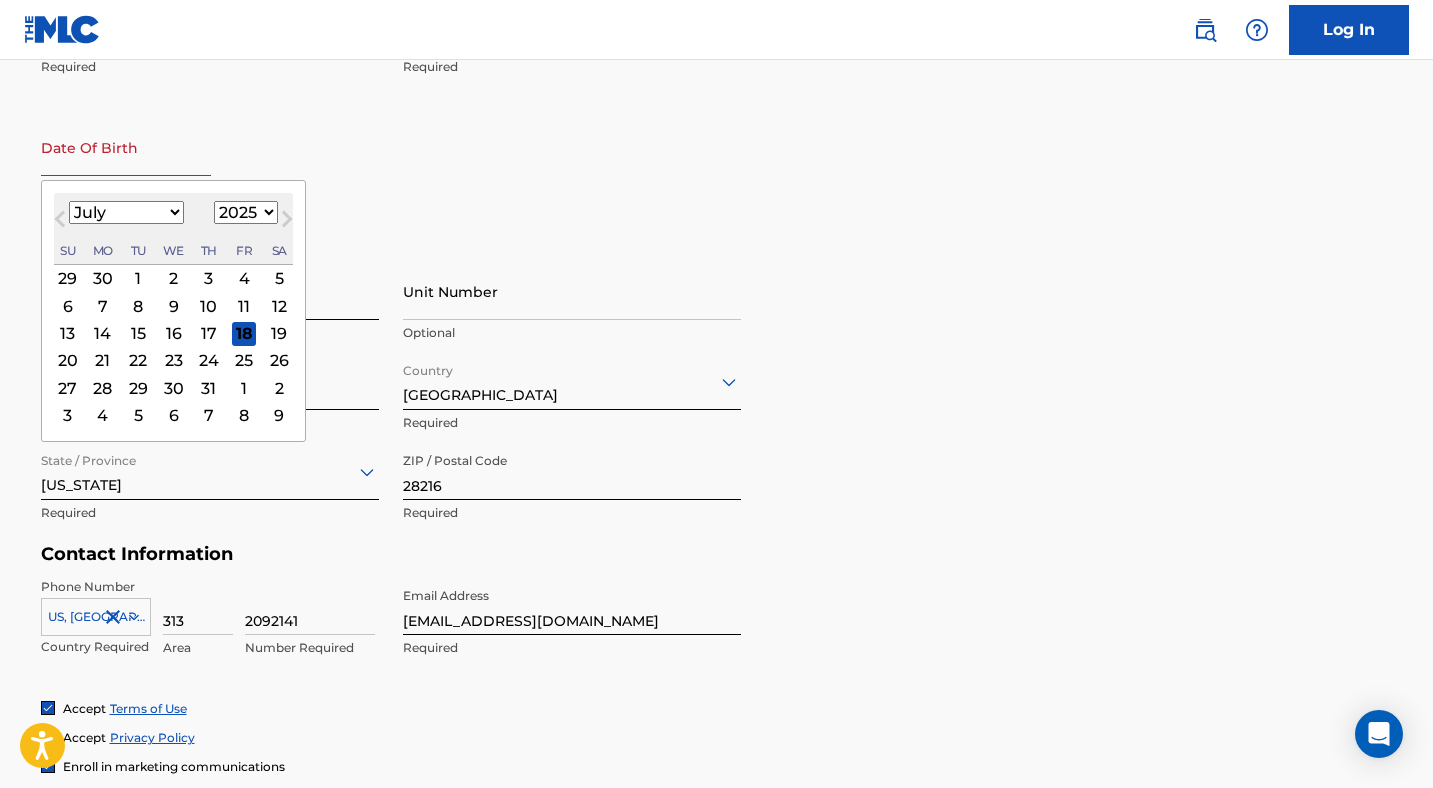 click on "January February March April May June July August September October November December" at bounding box center (126, 212) 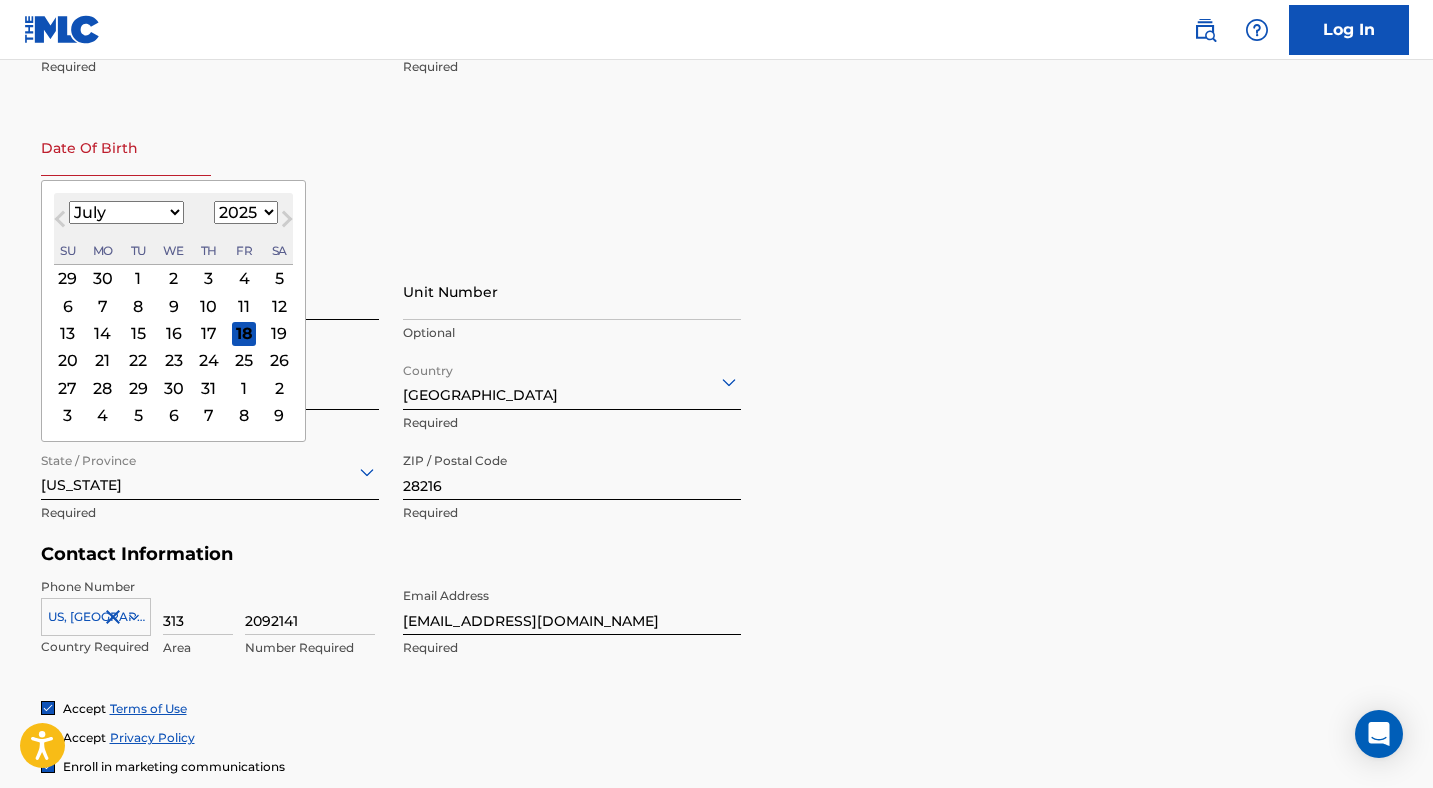select on "0" 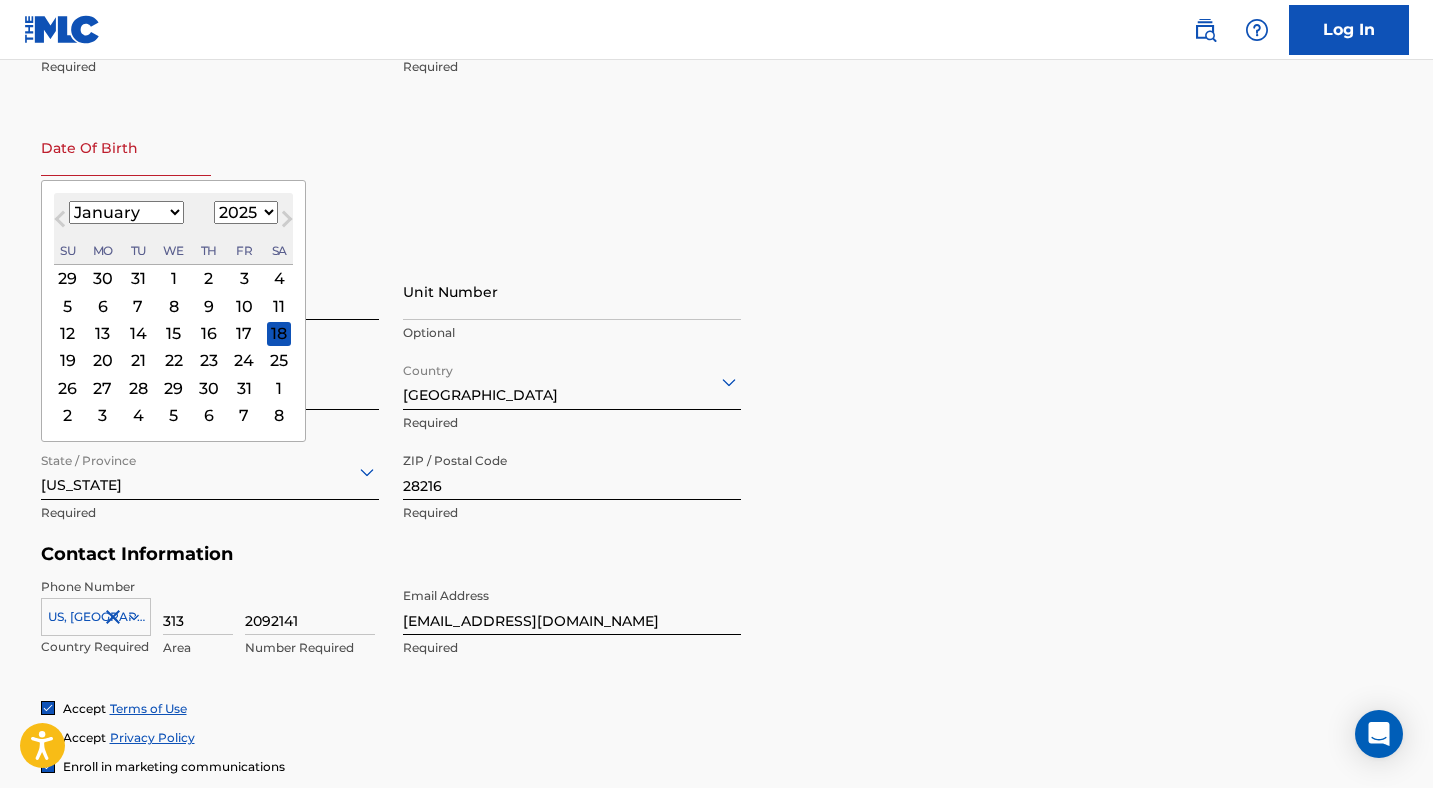 click on "1899 1900 1901 1902 1903 1904 1905 1906 1907 1908 1909 1910 1911 1912 1913 1914 1915 1916 1917 1918 1919 1920 1921 1922 1923 1924 1925 1926 1927 1928 1929 1930 1931 1932 1933 1934 1935 1936 1937 1938 1939 1940 1941 1942 1943 1944 1945 1946 1947 1948 1949 1950 1951 1952 1953 1954 1955 1956 1957 1958 1959 1960 1961 1962 1963 1964 1965 1966 1967 1968 1969 1970 1971 1972 1973 1974 1975 1976 1977 1978 1979 1980 1981 1982 1983 1984 1985 1986 1987 1988 1989 1990 1991 1992 1993 1994 1995 1996 1997 1998 1999 2000 2001 2002 2003 2004 2005 2006 2007 2008 2009 2010 2011 2012 2013 2014 2015 2016 2017 2018 2019 2020 2021 2022 2023 2024 2025 2026 2027 2028 2029 2030 2031 2032 2033 2034 2035 2036 2037 2038 2039 2040 2041 2042 2043 2044 2045 2046 2047 2048 2049 2050 2051 2052 2053 2054 2055 2056 2057 2058 2059 2060 2061 2062 2063 2064 2065 2066 2067 2068 2069 2070 2071 2072 2073 2074 2075 2076 2077 2078 2079 2080 2081 2082 2083 2084 2085 2086 2087 2088 2089 2090 2091 2092 2093 2094 2095 2096 2097 2098 2099 2100" at bounding box center (246, 212) 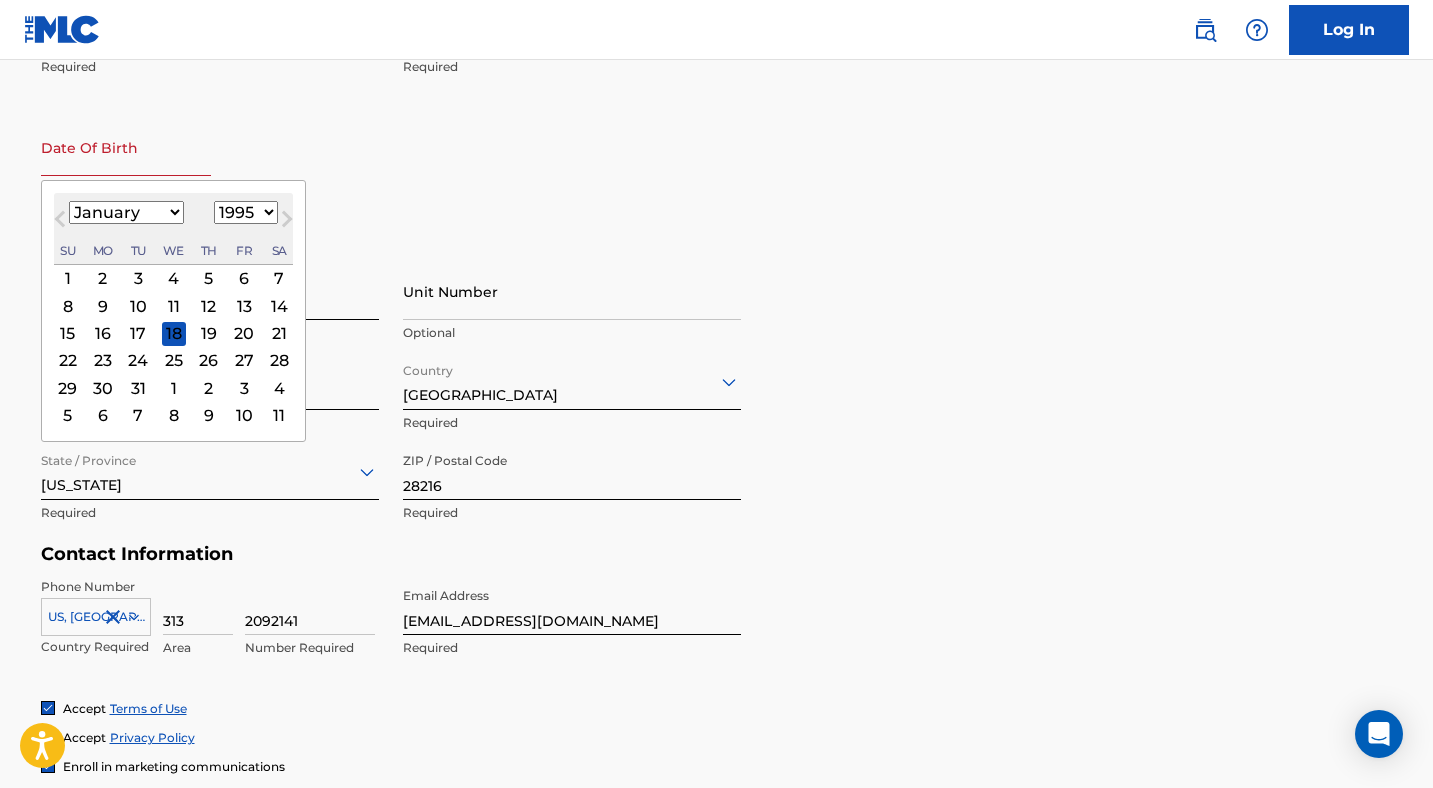 click on "1" at bounding box center [67, 278] 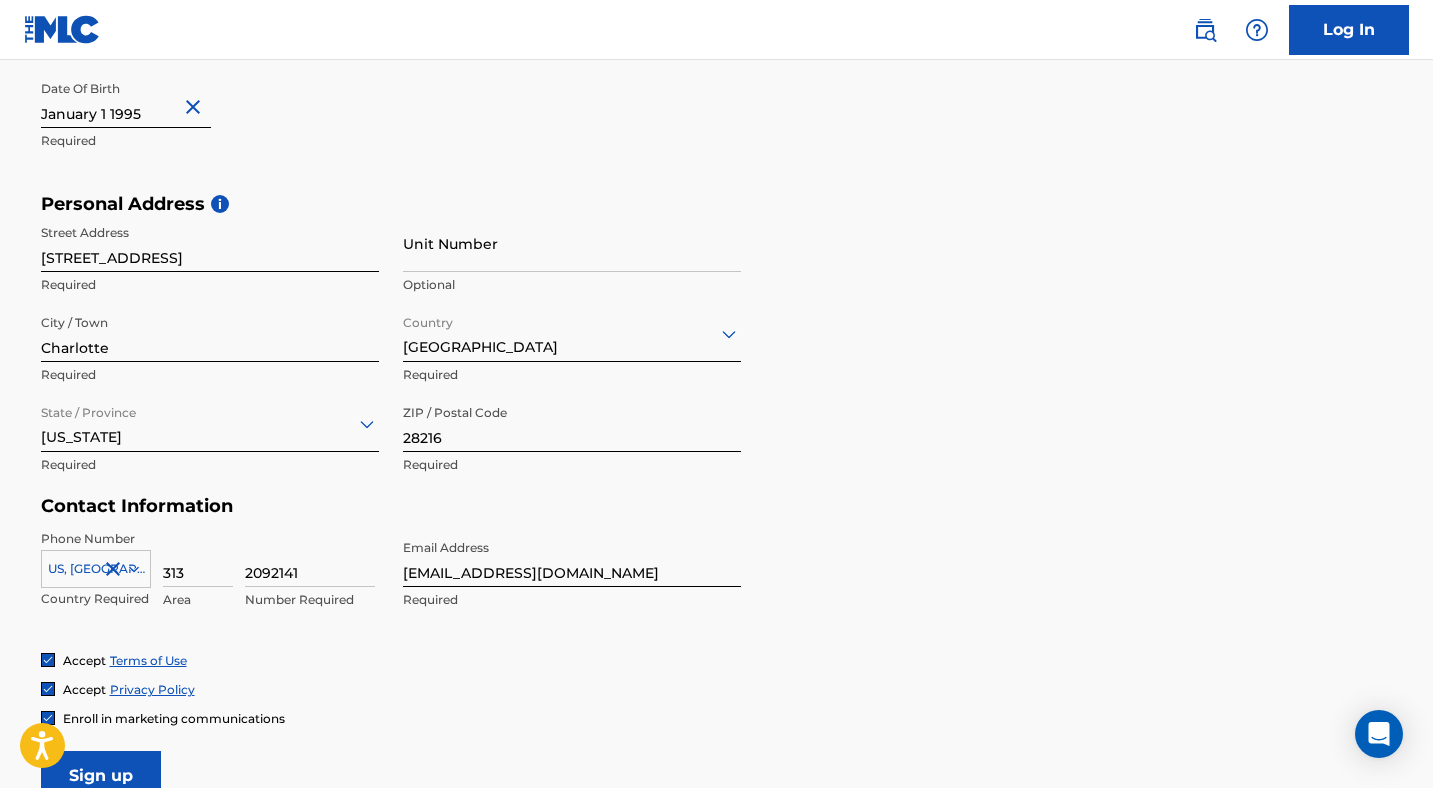 scroll, scrollTop: 775, scrollLeft: 0, axis: vertical 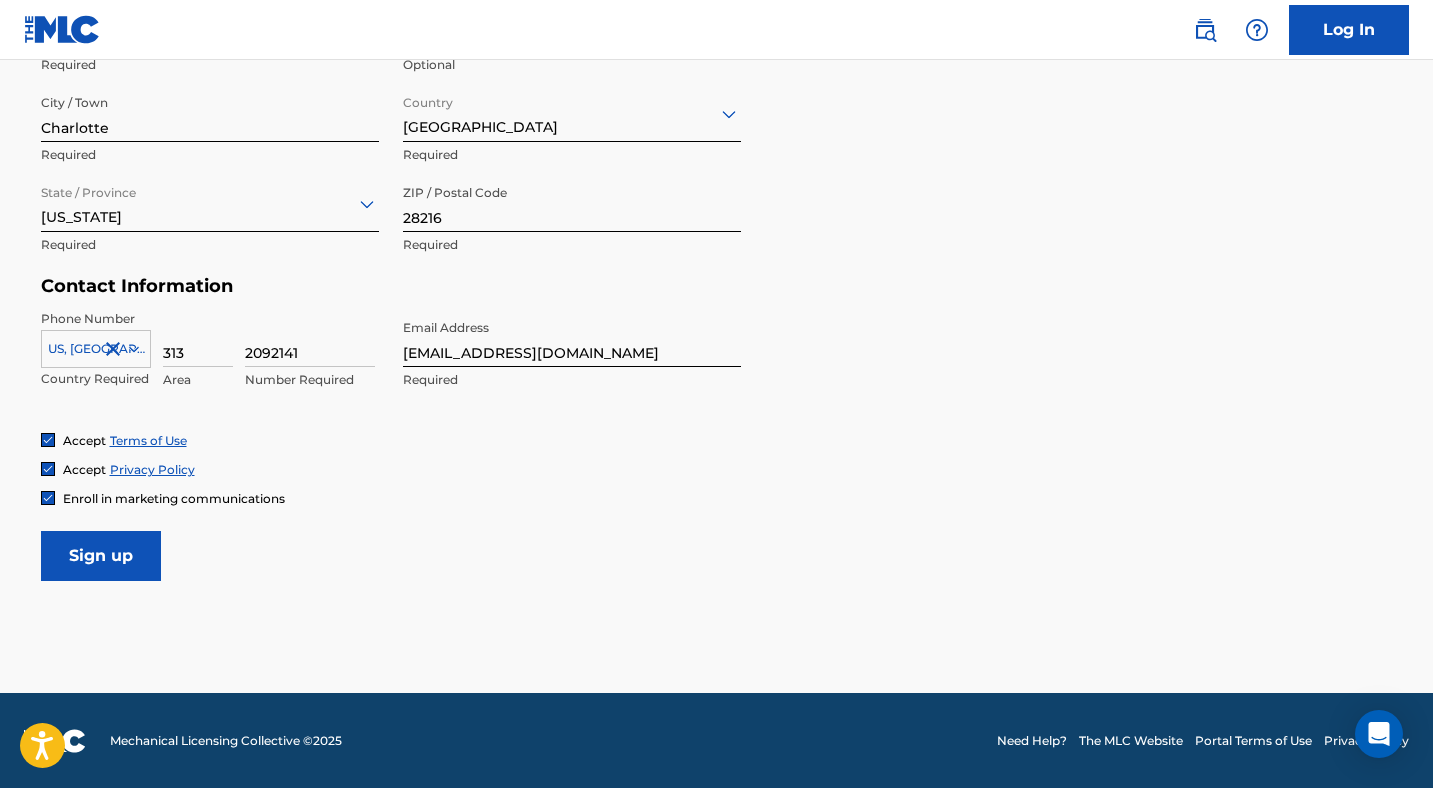 click on "Sign up" at bounding box center [101, 556] 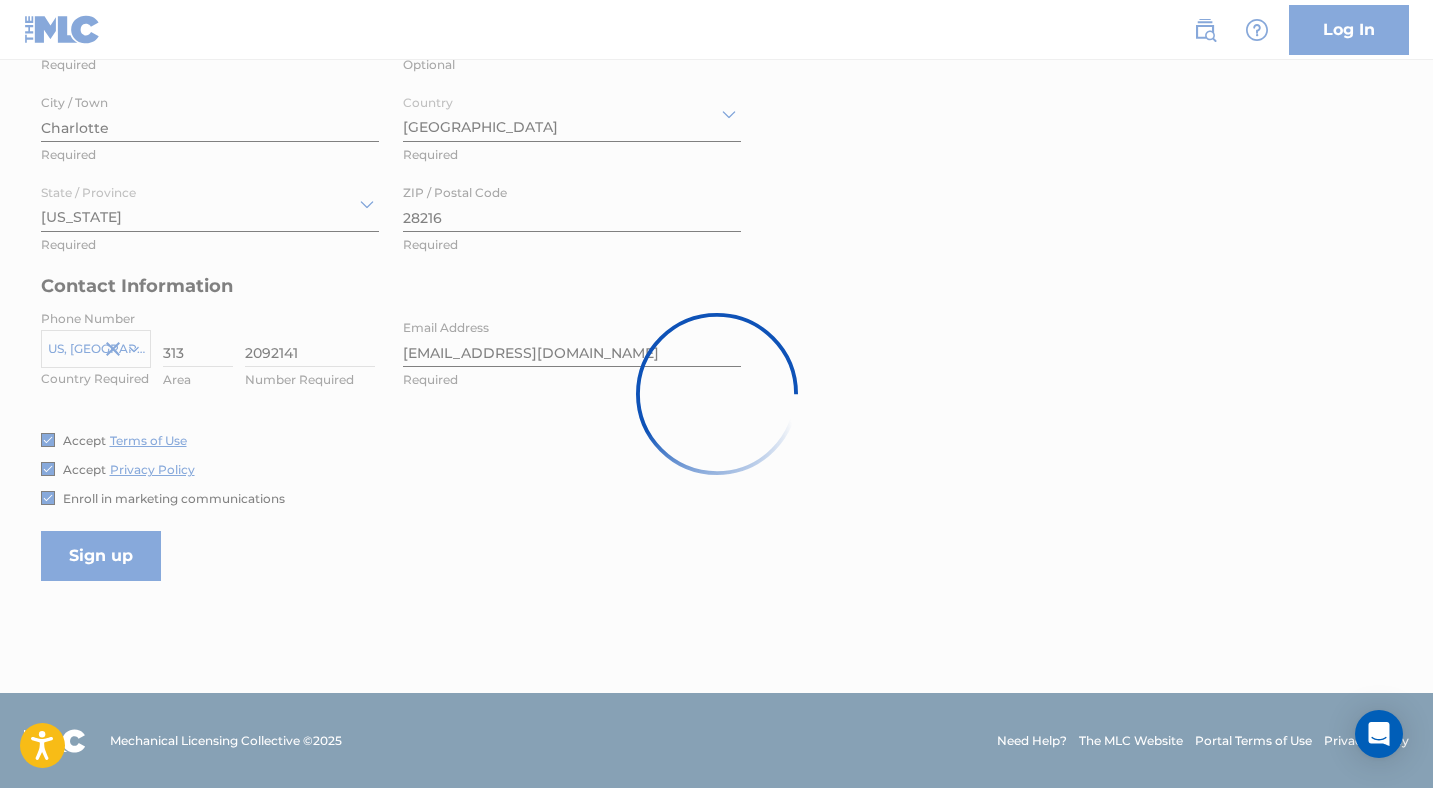scroll, scrollTop: 0, scrollLeft: 0, axis: both 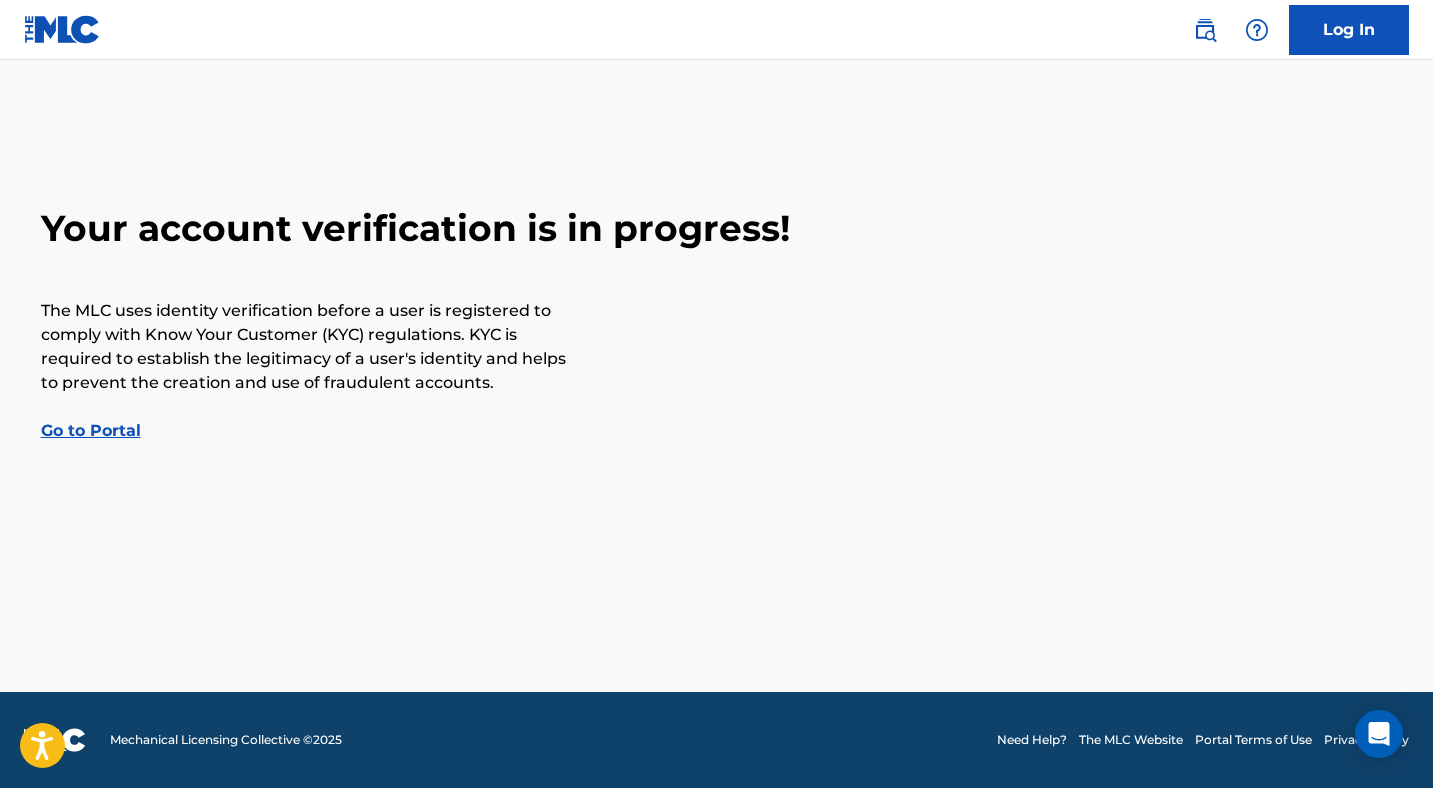 click on "Go to Portal" at bounding box center (91, 430) 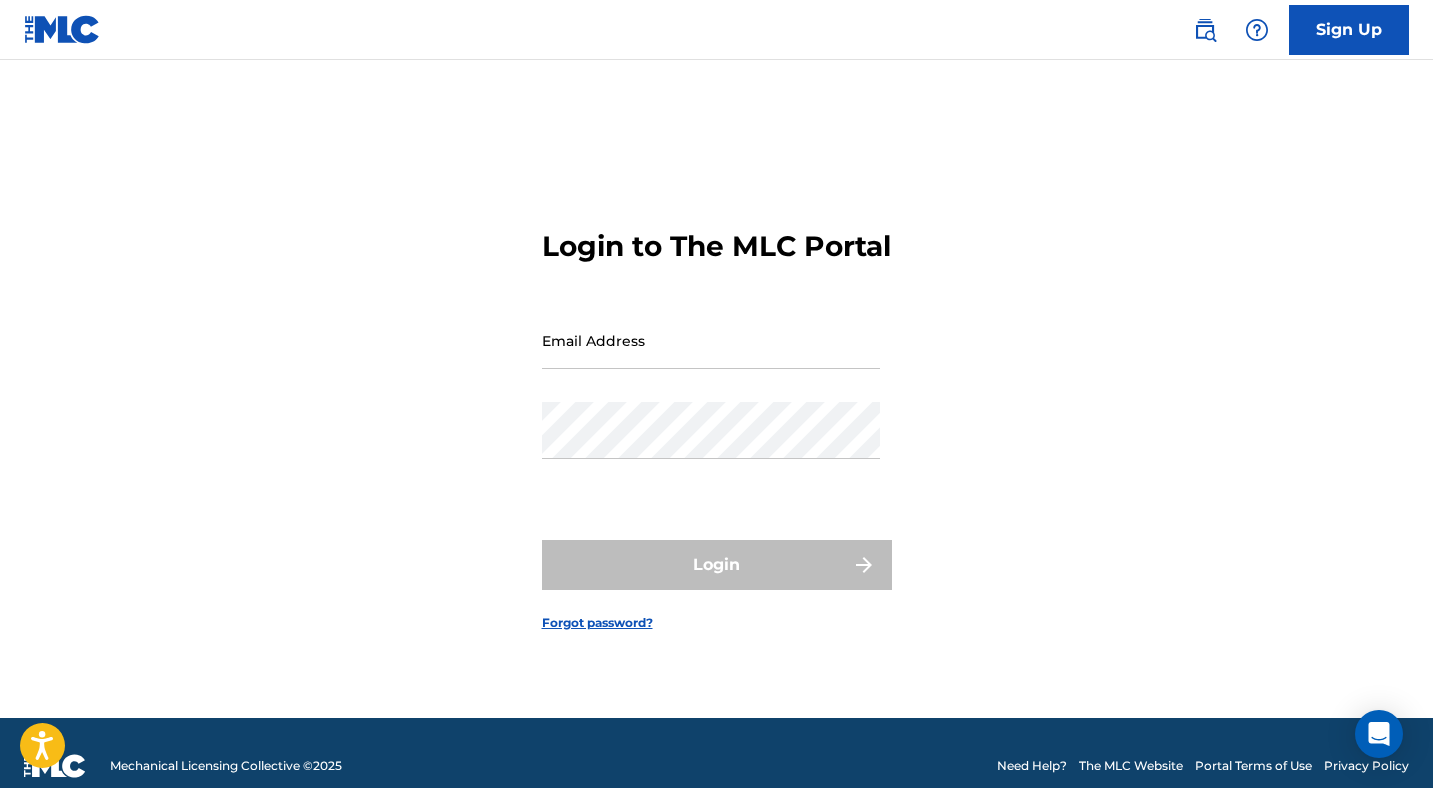 click on "Email Address" at bounding box center (711, 340) 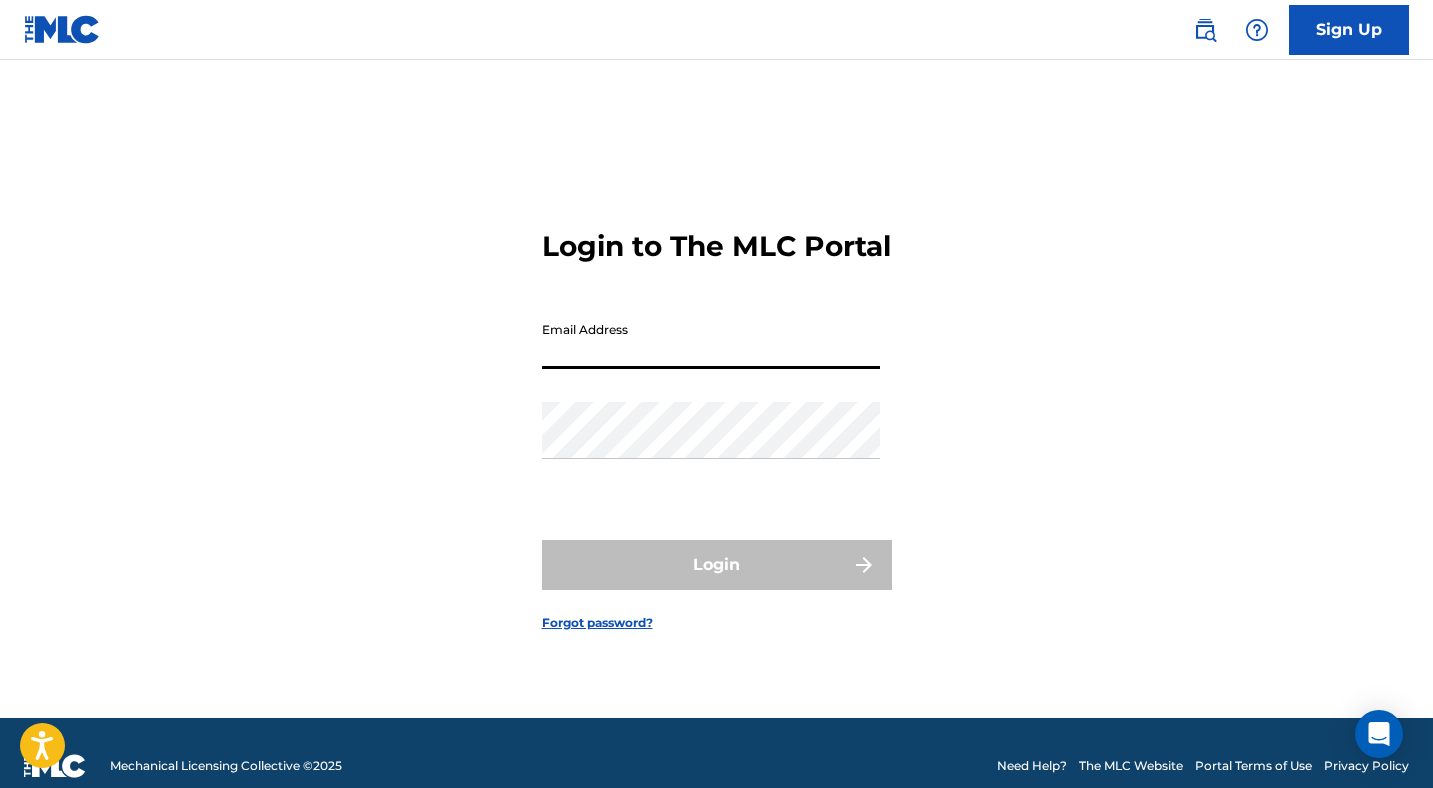 type on "[EMAIL_ADDRESS][DOMAIN_NAME]" 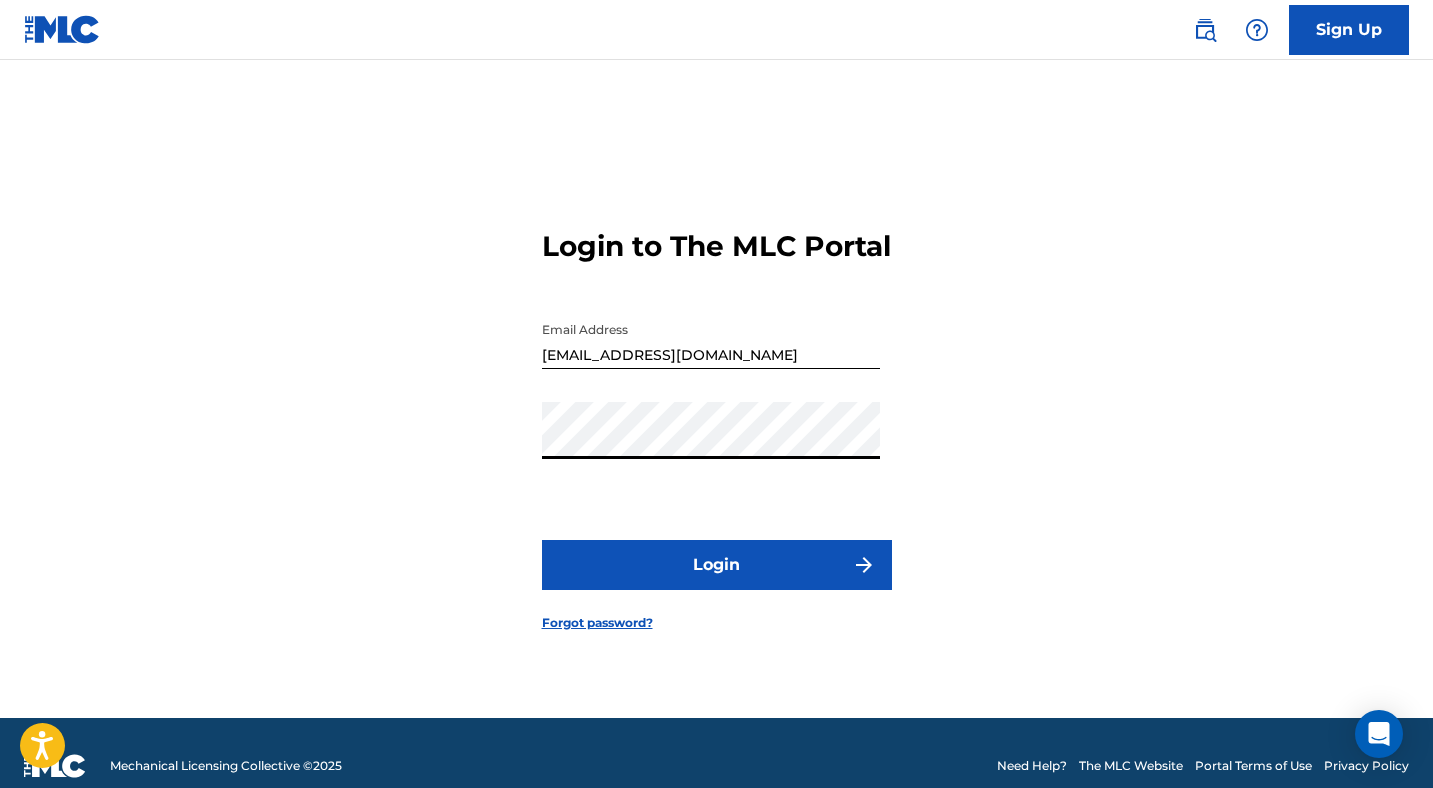 click on "Login" at bounding box center [717, 565] 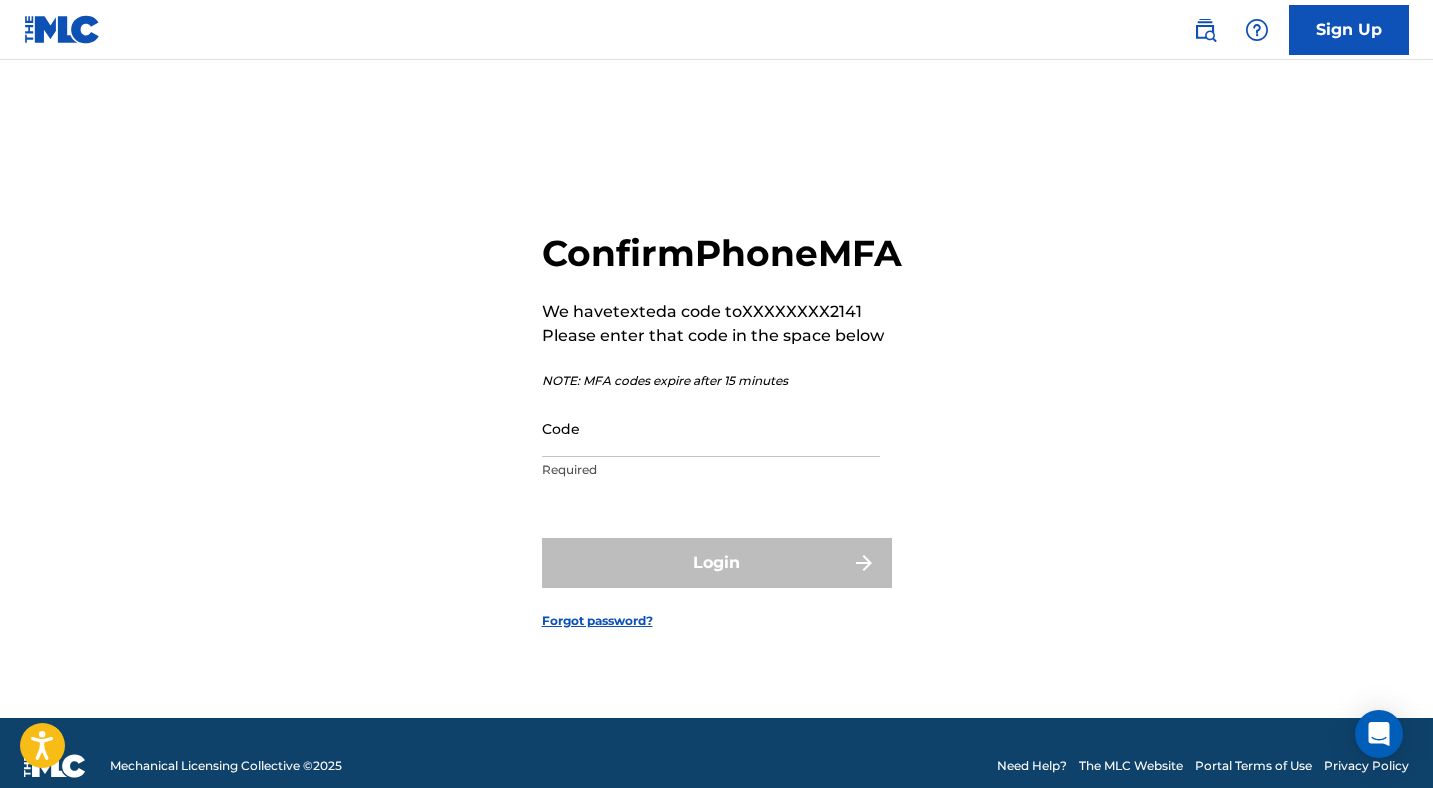 click on "Code" at bounding box center (711, 428) 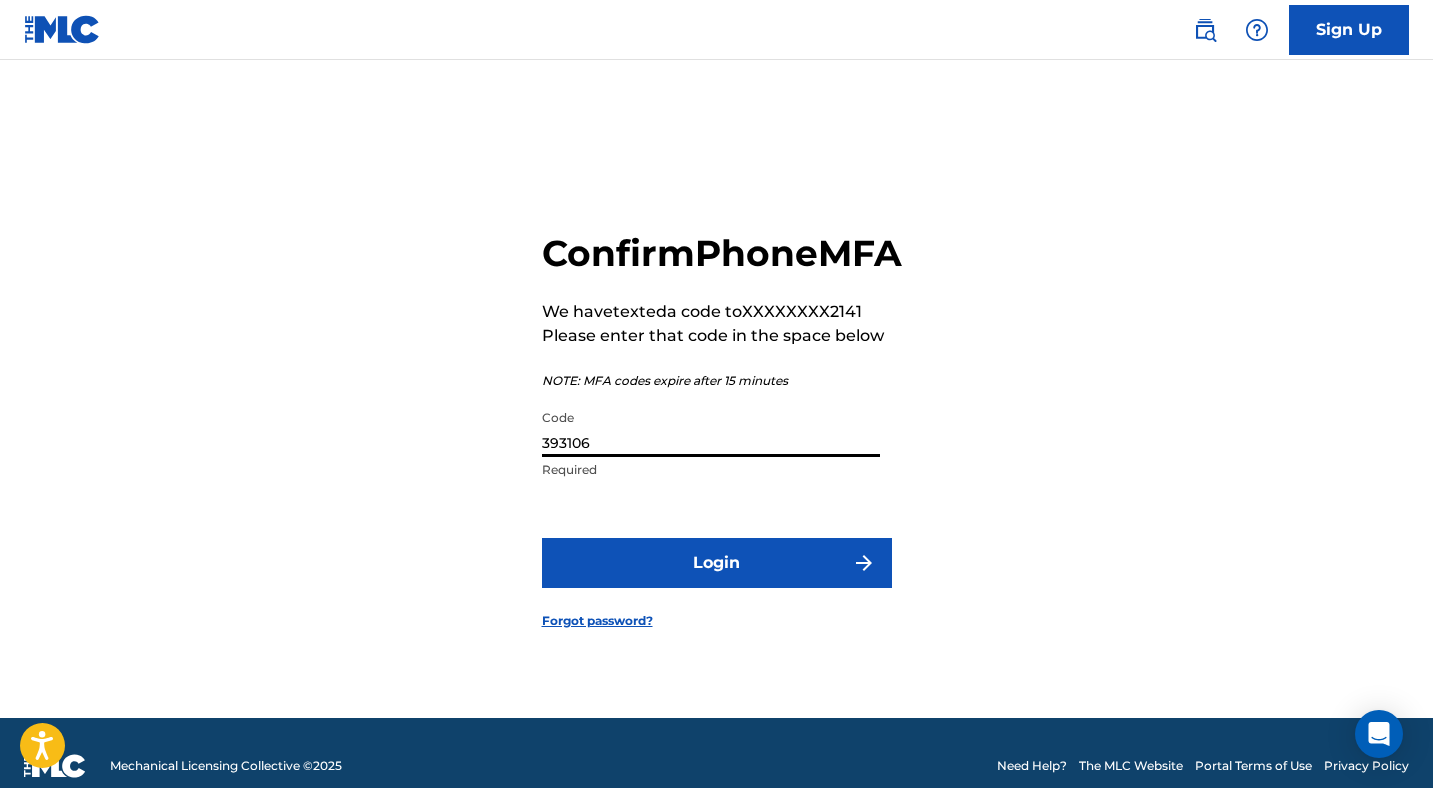 type on "393106" 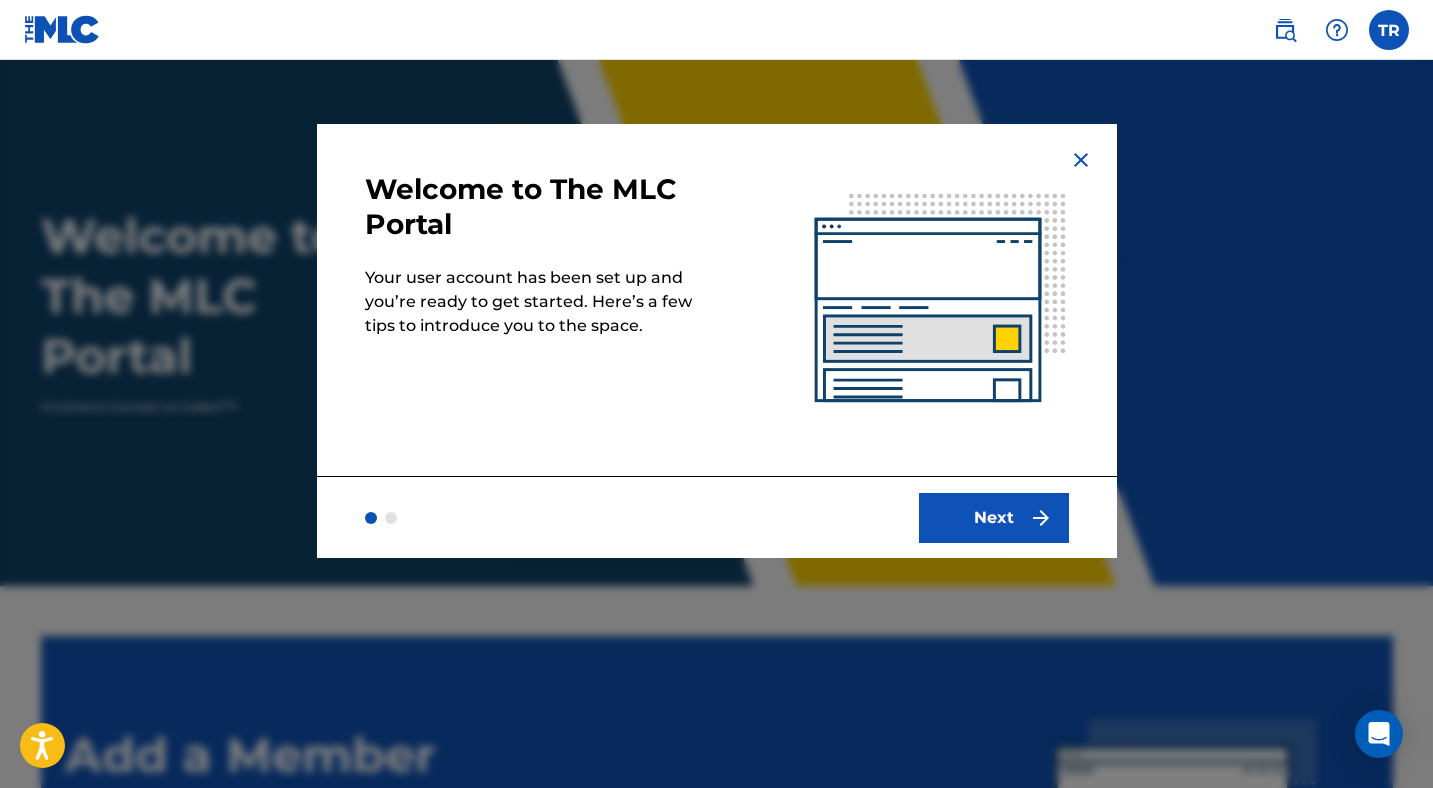 scroll, scrollTop: 0, scrollLeft: 0, axis: both 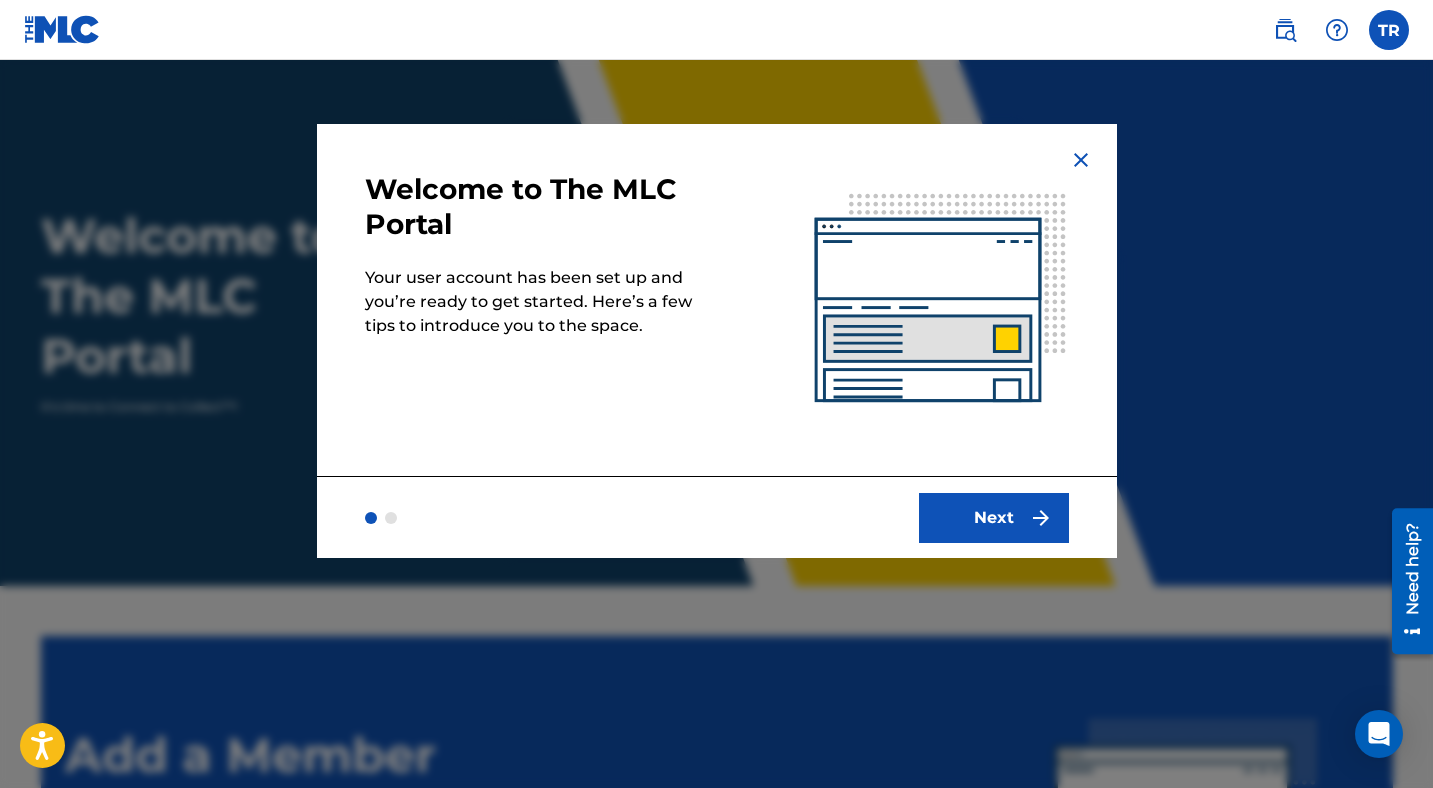 click on "Next" at bounding box center [994, 518] 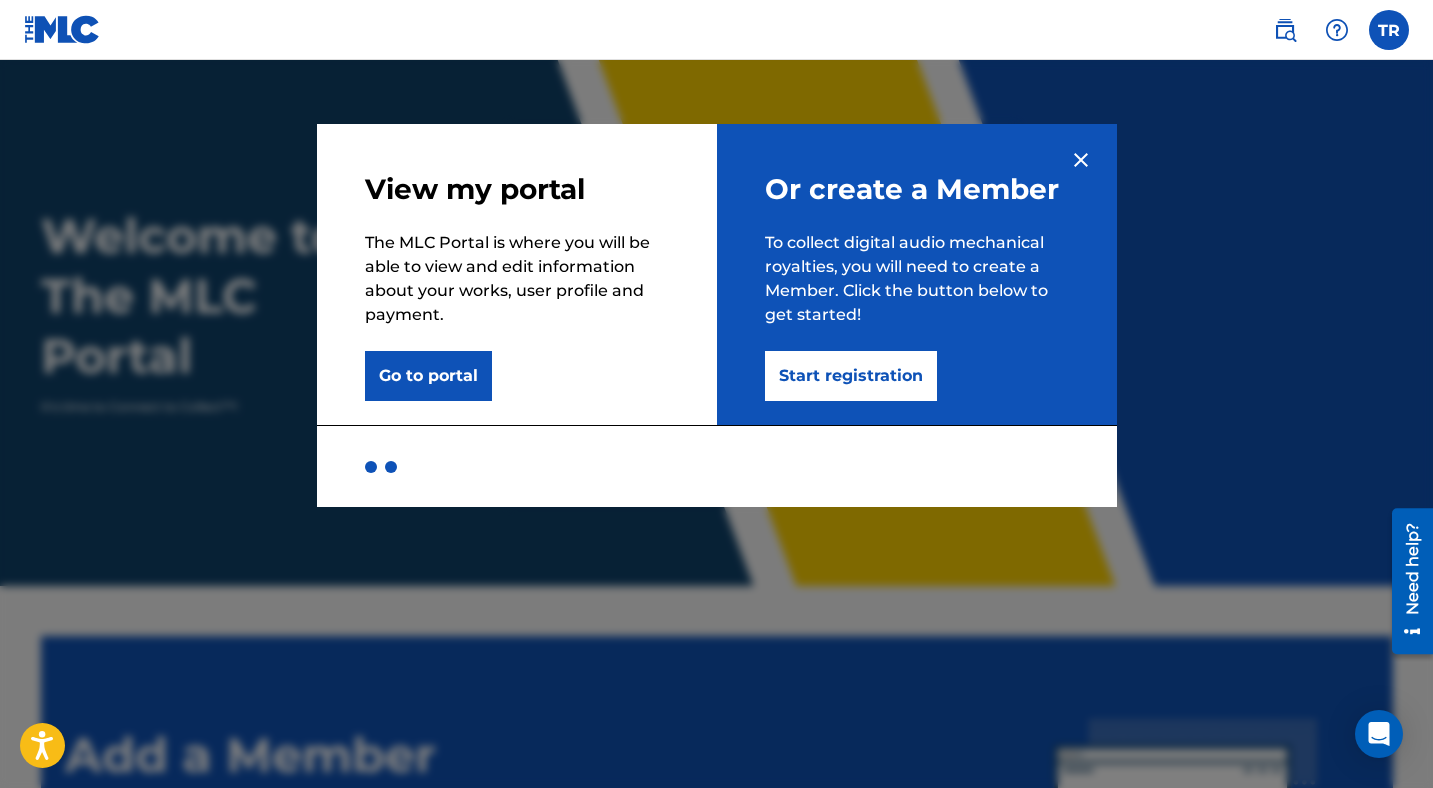 click on "Start registration" at bounding box center (851, 376) 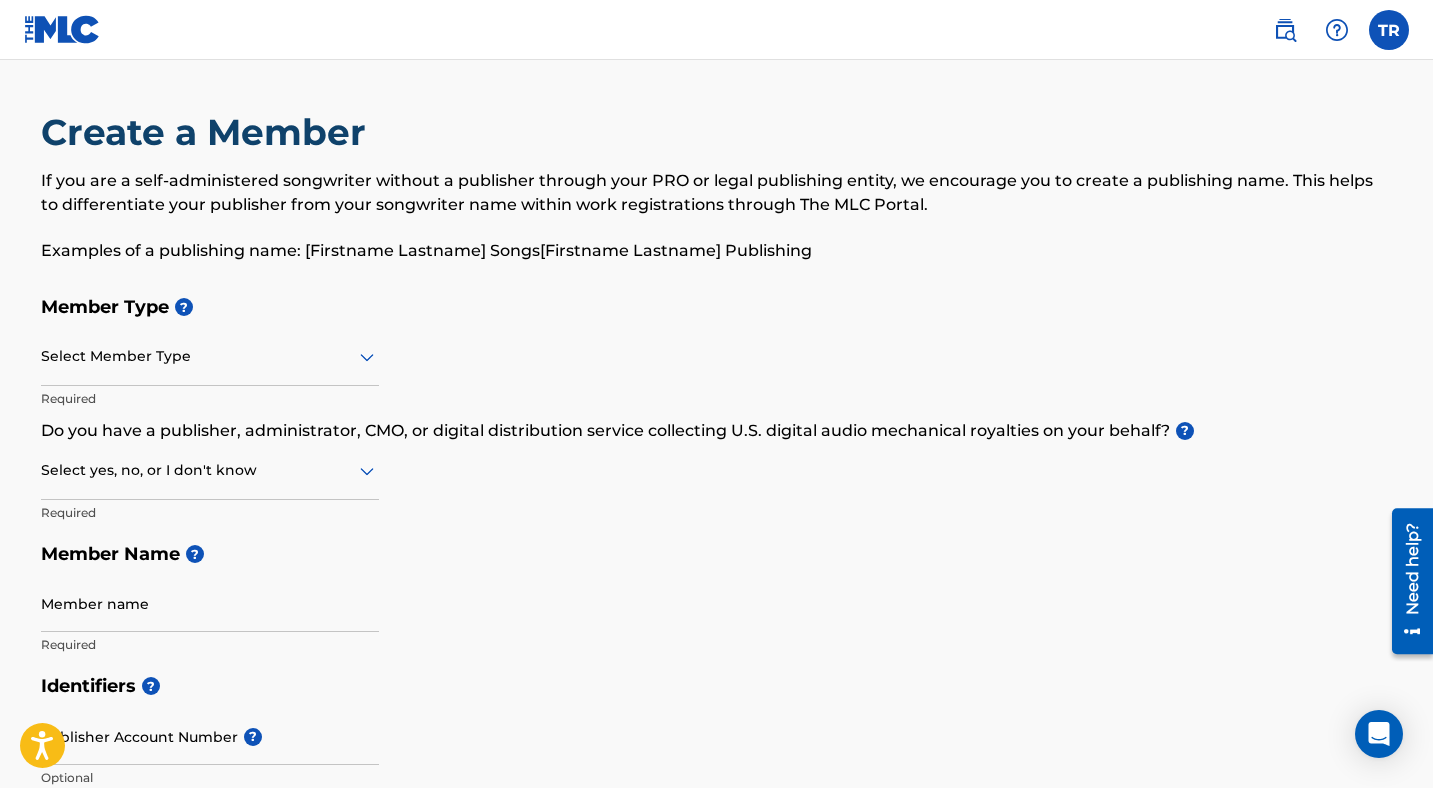 click at bounding box center (210, 356) 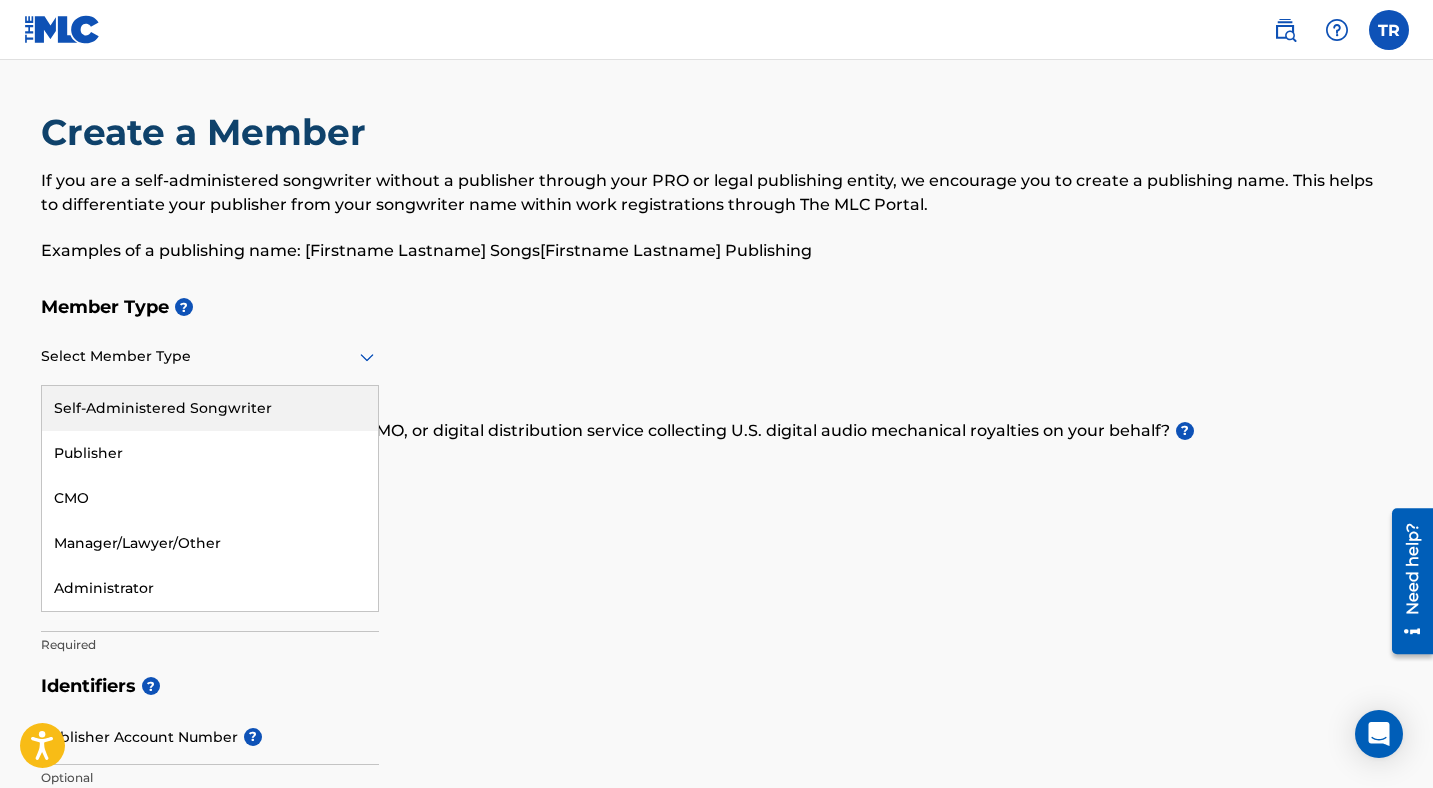 click on "Self-Administered Songwriter" at bounding box center [210, 408] 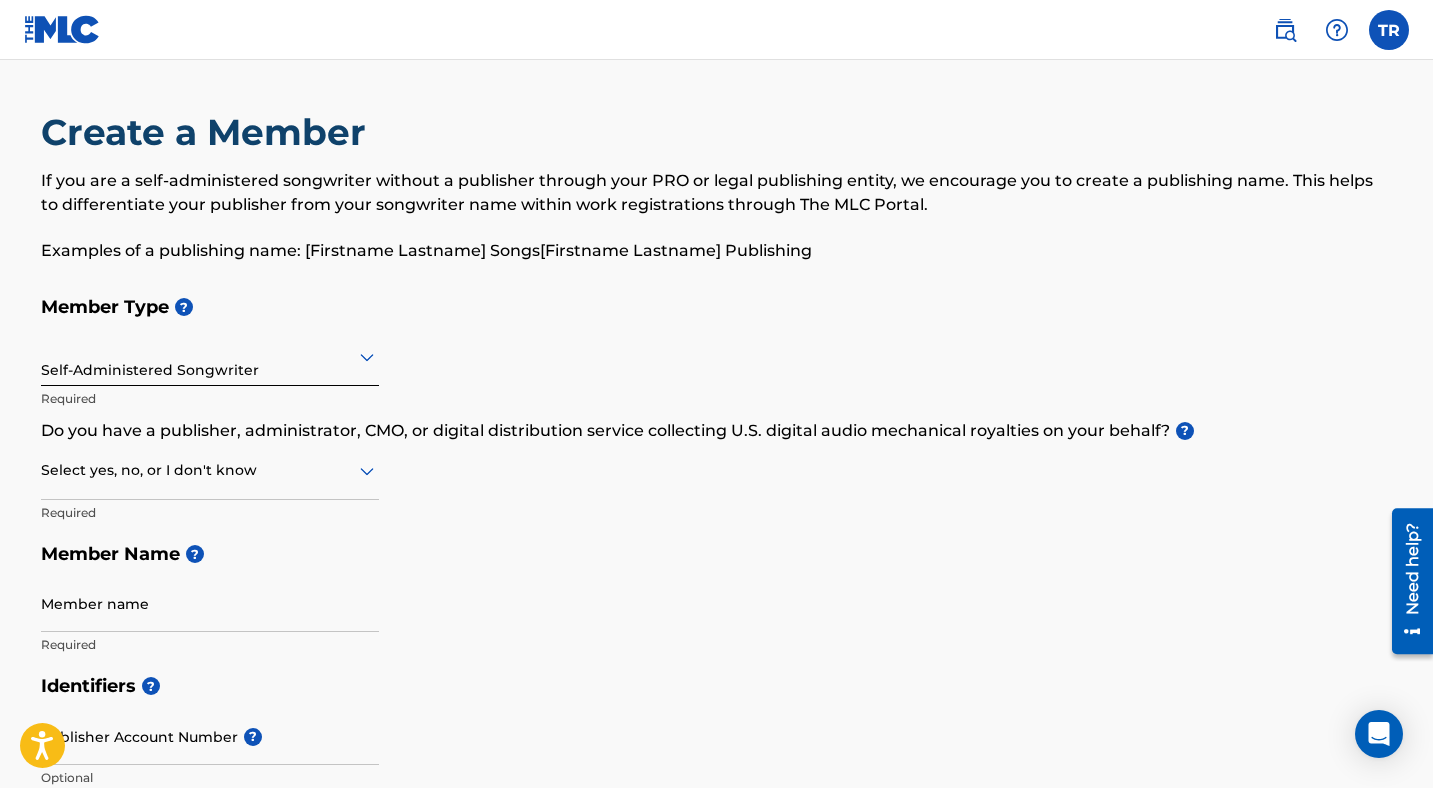 click on "Self-Administered Songwriter" at bounding box center [210, 356] 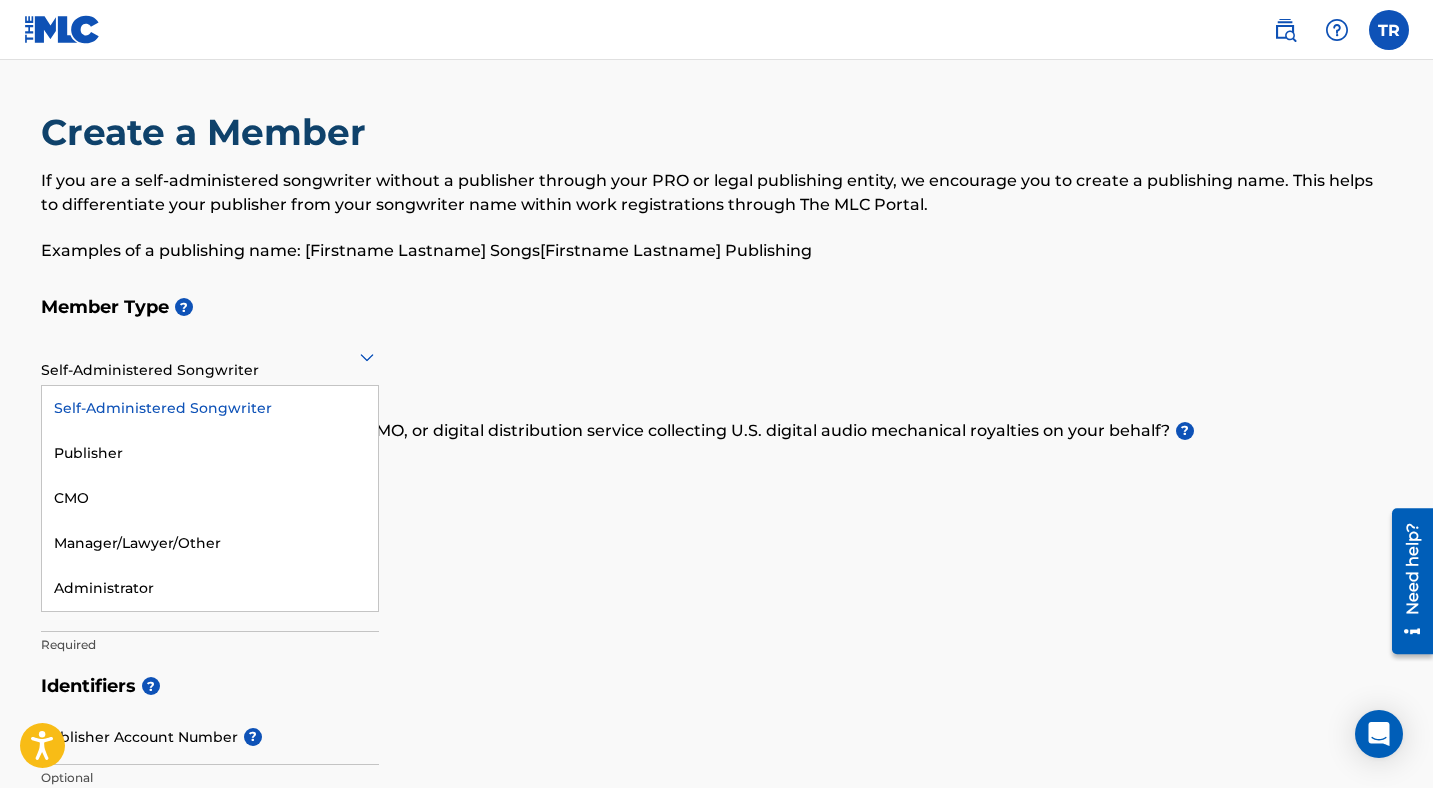 click on "Self-Administered Songwriter" at bounding box center [210, 356] 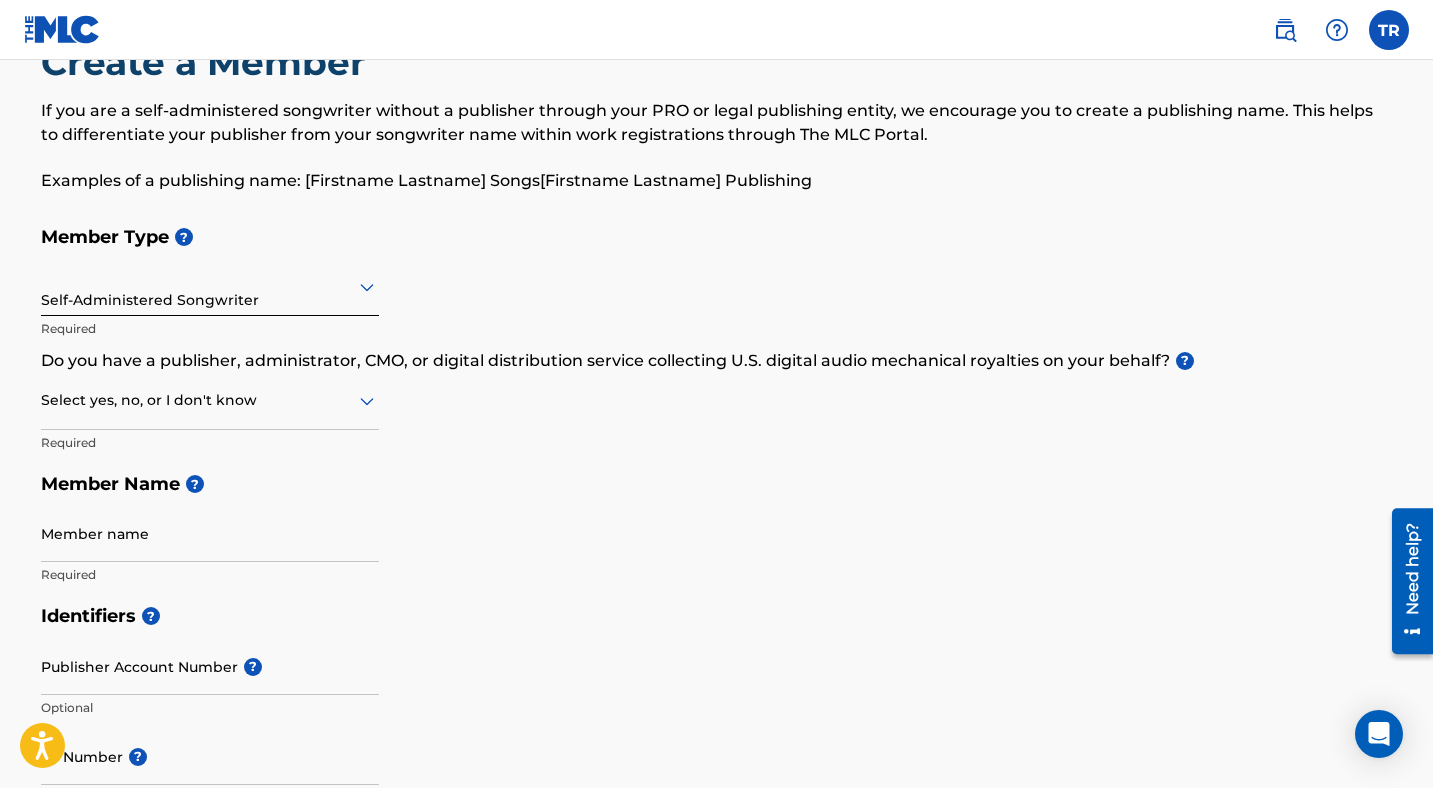scroll, scrollTop: 73, scrollLeft: 0, axis: vertical 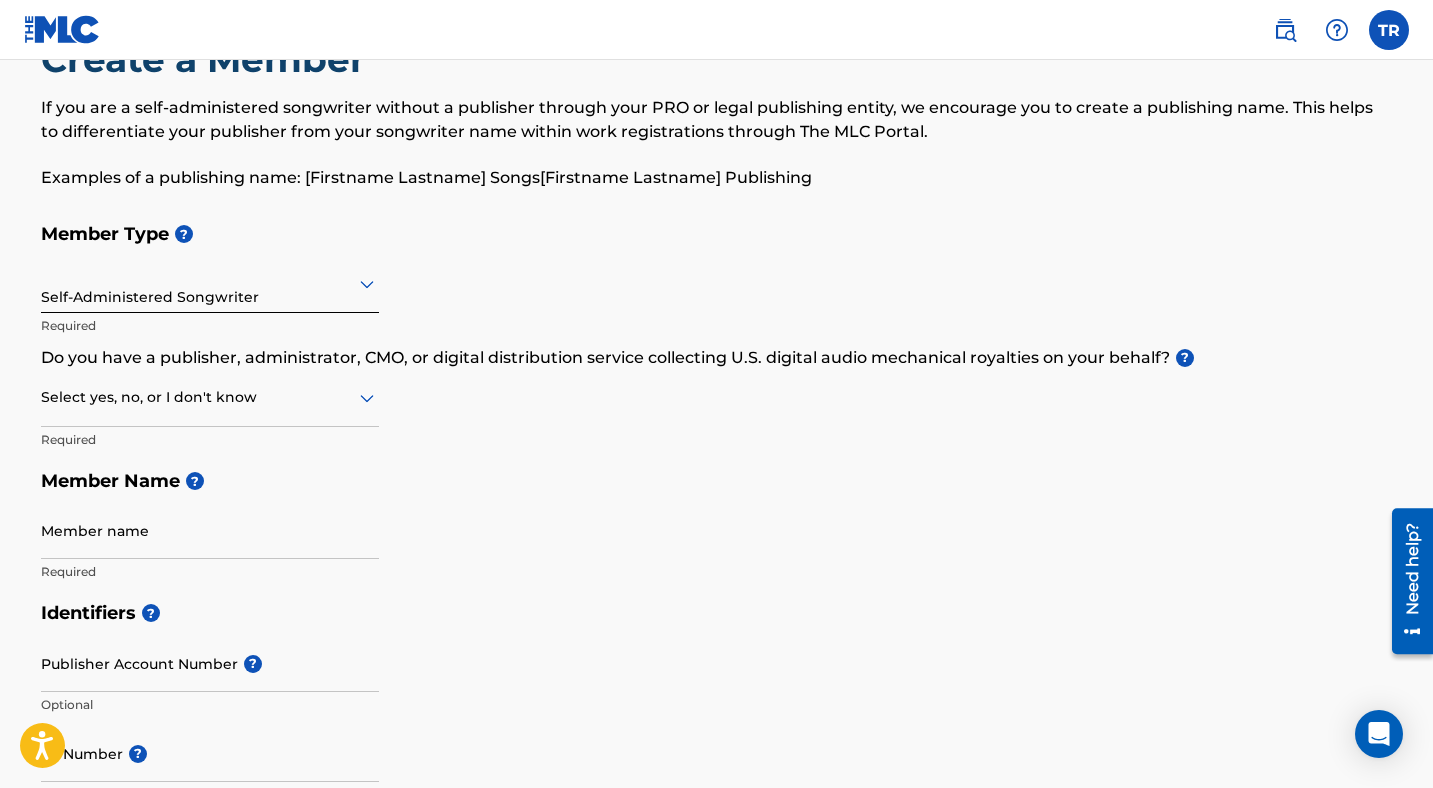 click on "Select yes, no, or I don't know" at bounding box center (210, 398) 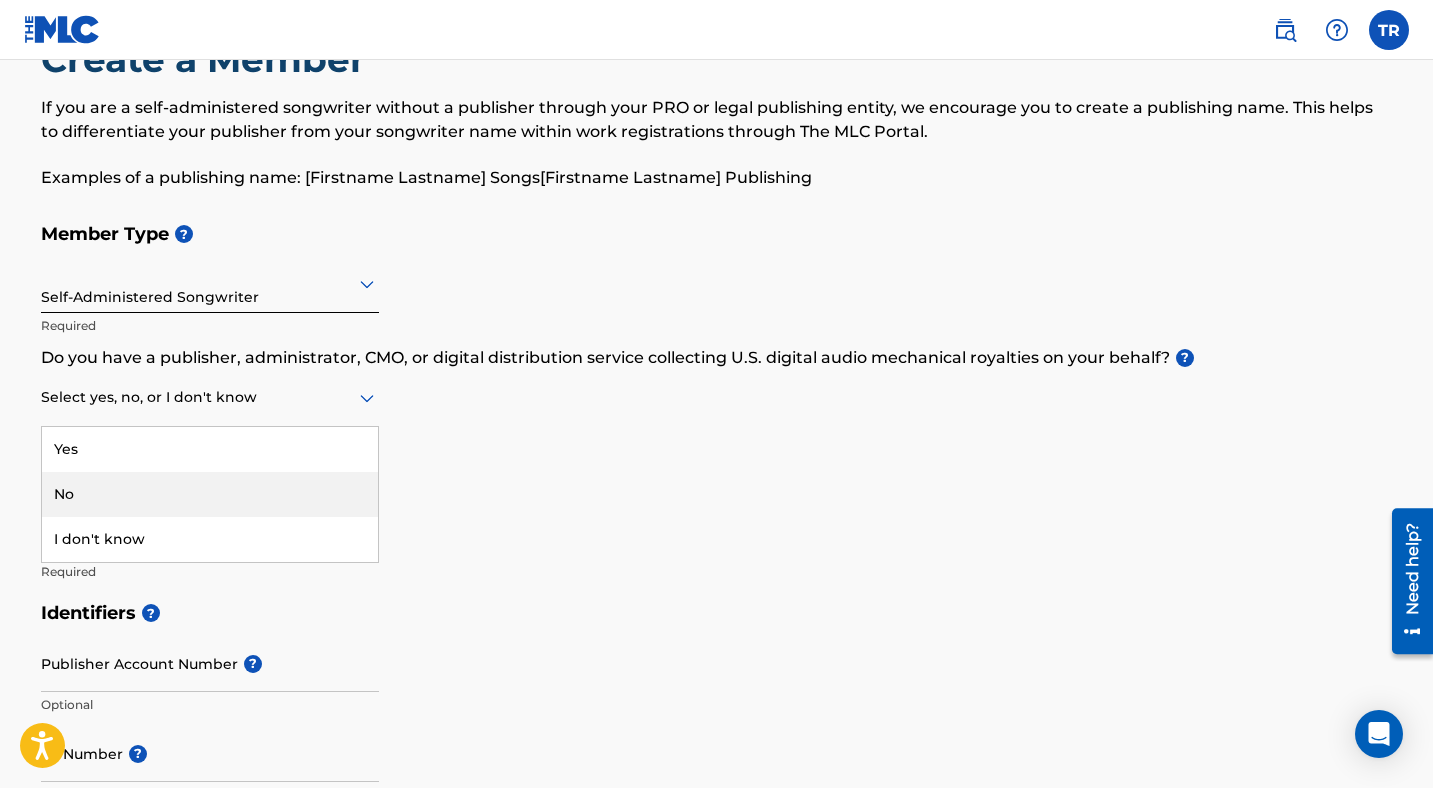 click on "No" at bounding box center (210, 494) 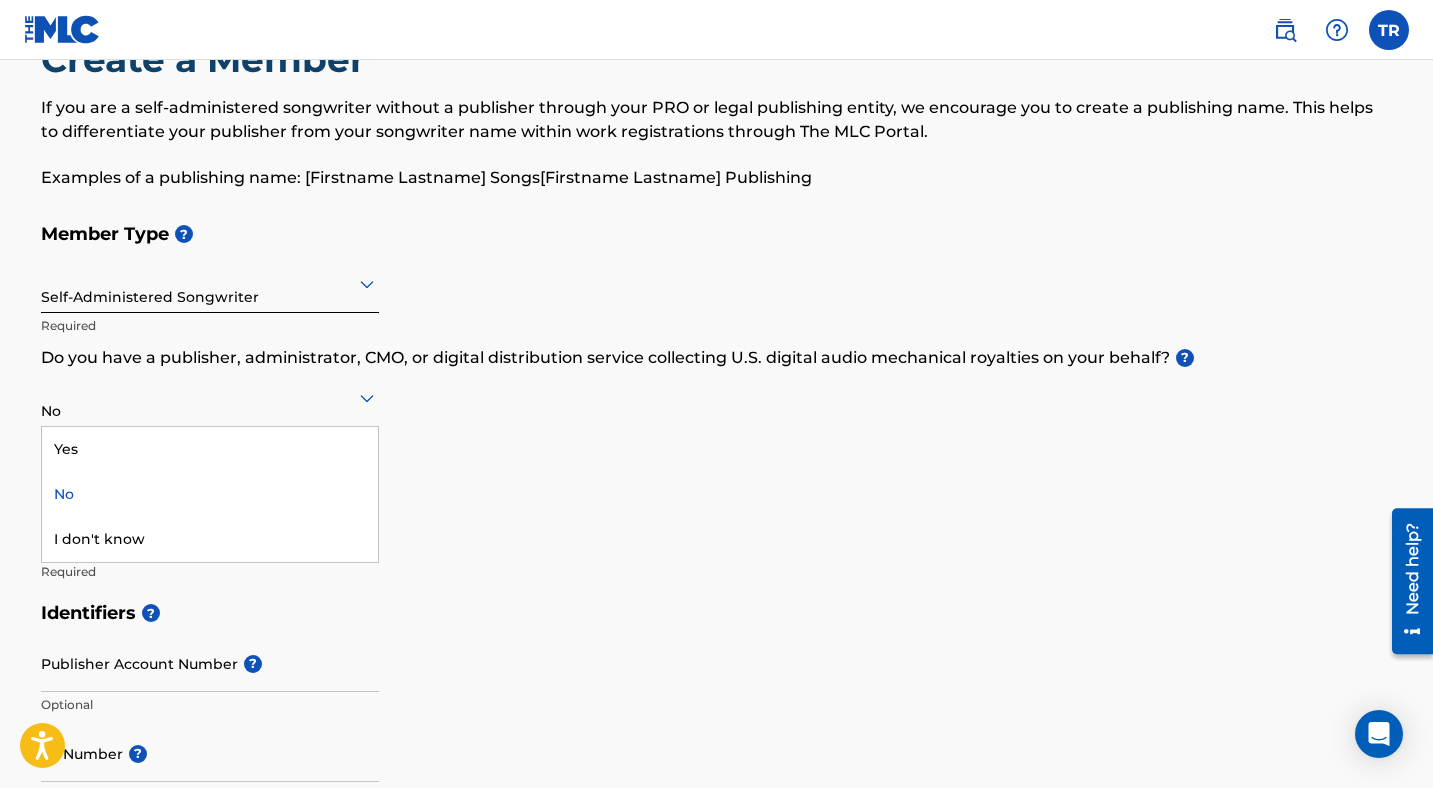click at bounding box center [210, 397] 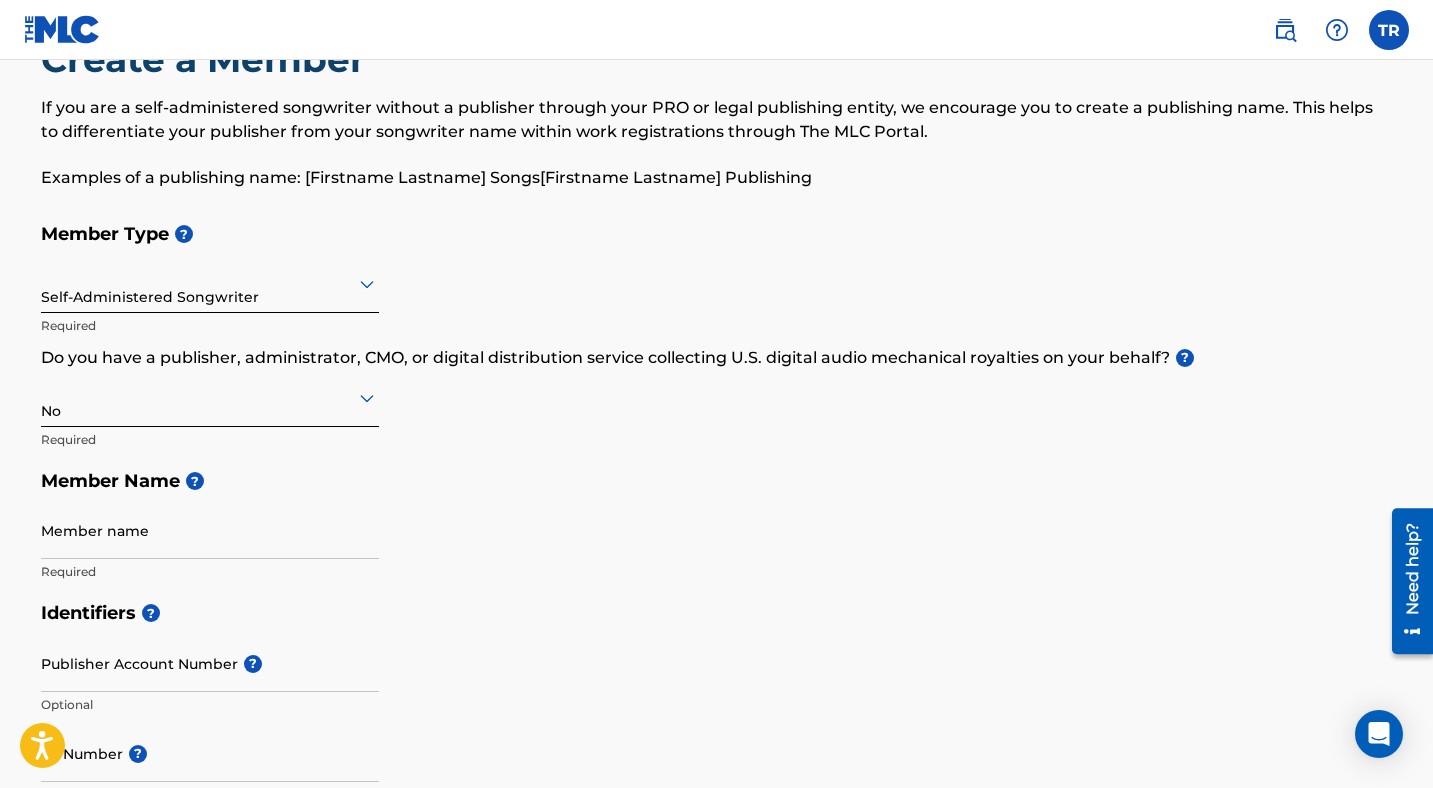 click on "No" at bounding box center (210, 398) 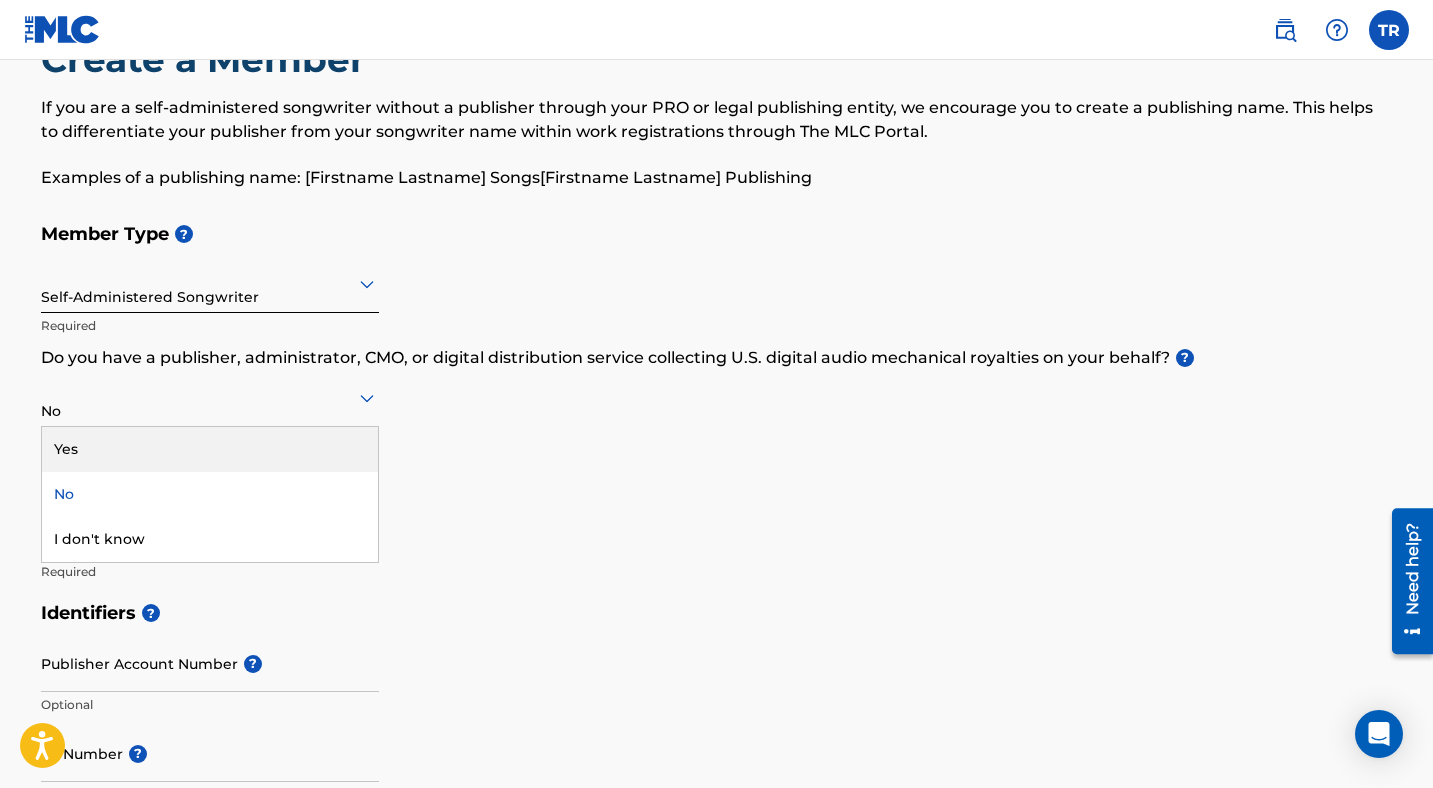 click on "Yes" at bounding box center [210, 449] 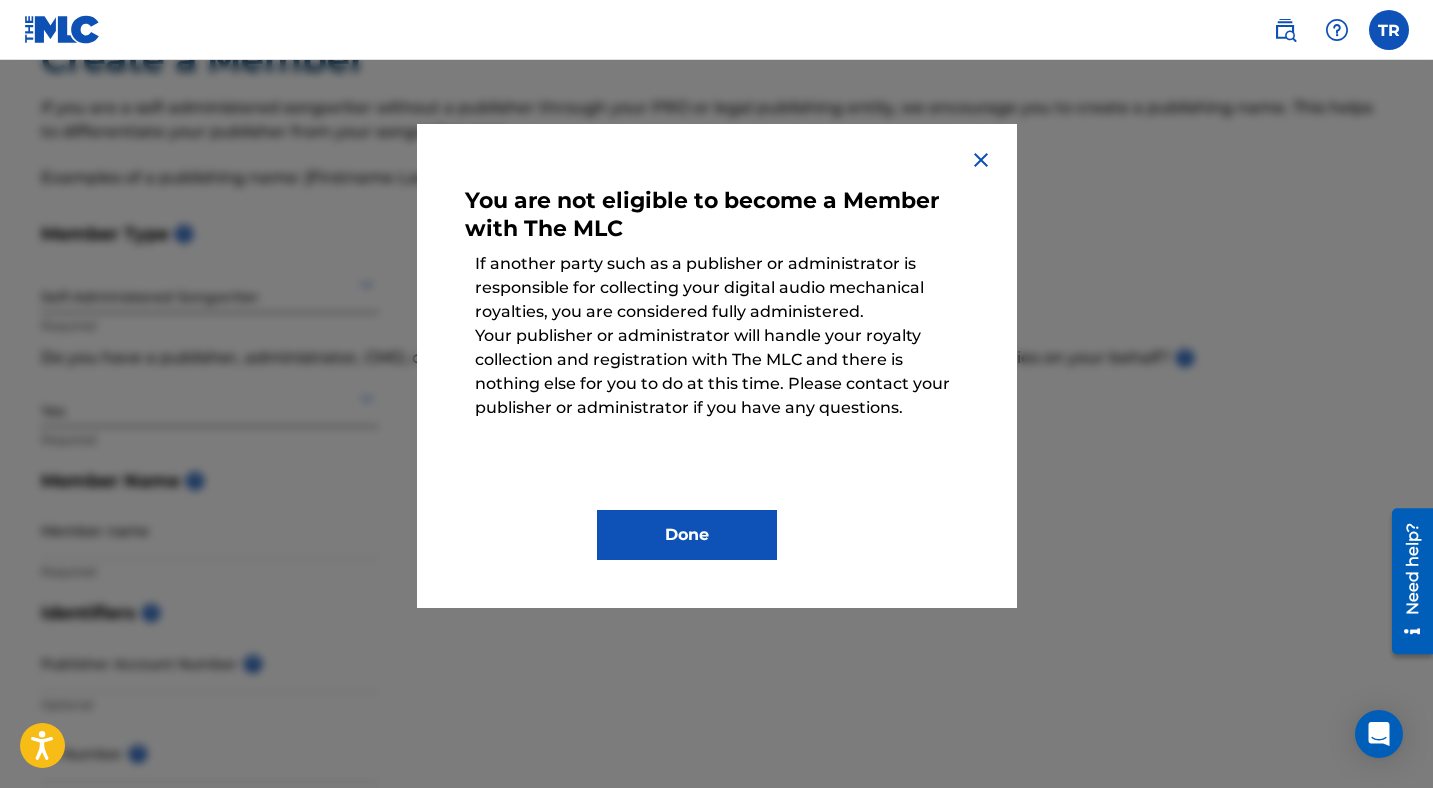 click on "Done" at bounding box center [687, 535] 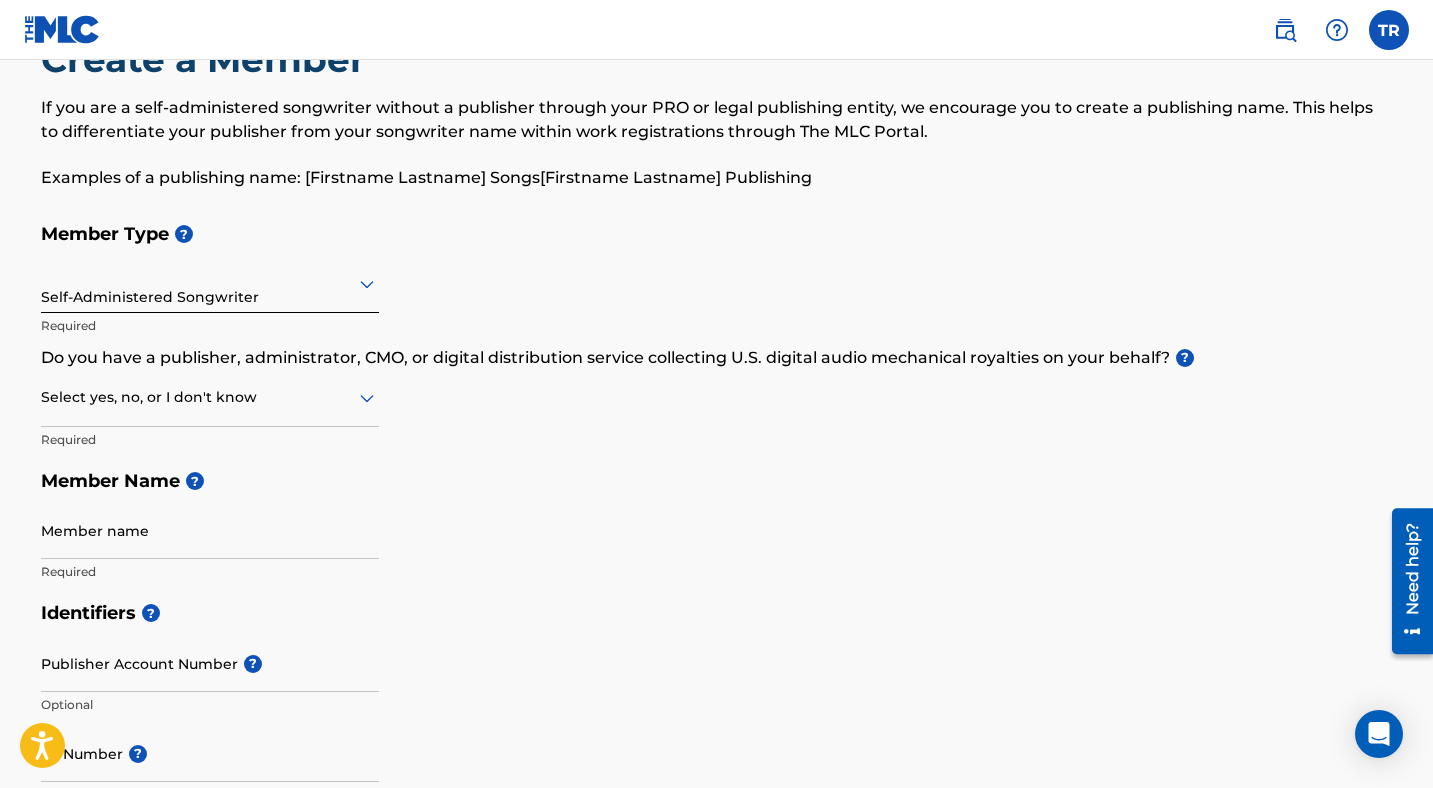 click at bounding box center (210, 397) 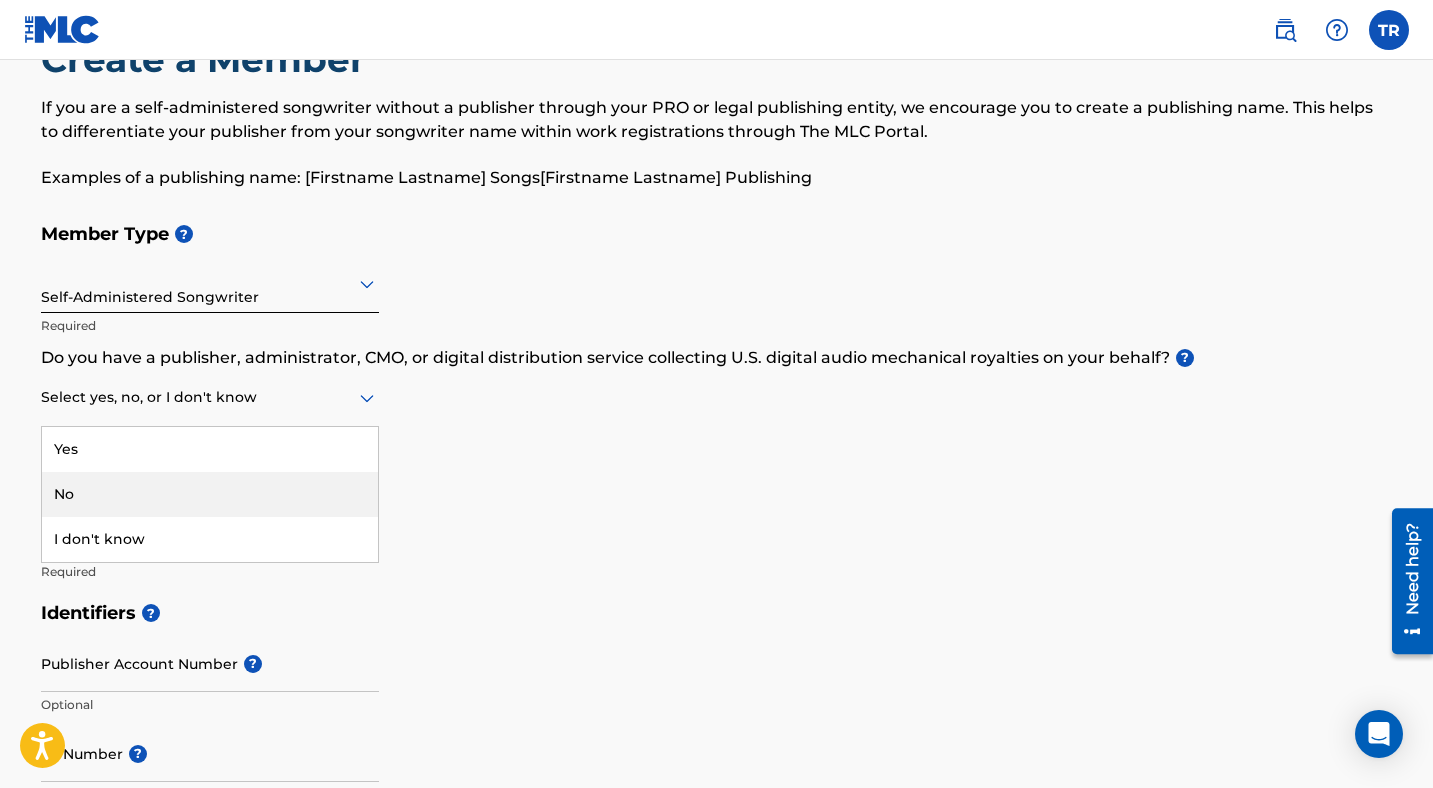 click on "No" at bounding box center (210, 494) 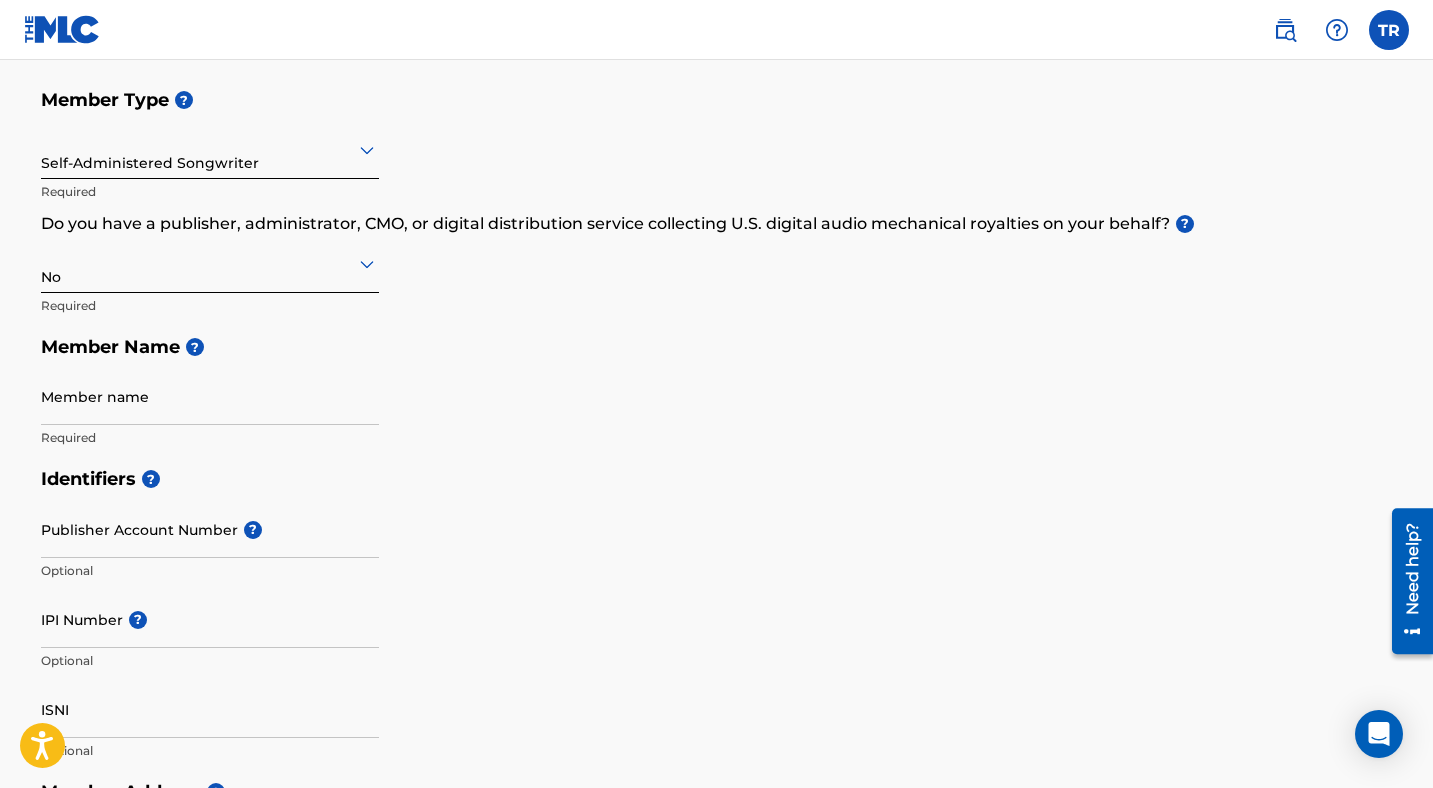 scroll, scrollTop: 213, scrollLeft: 0, axis: vertical 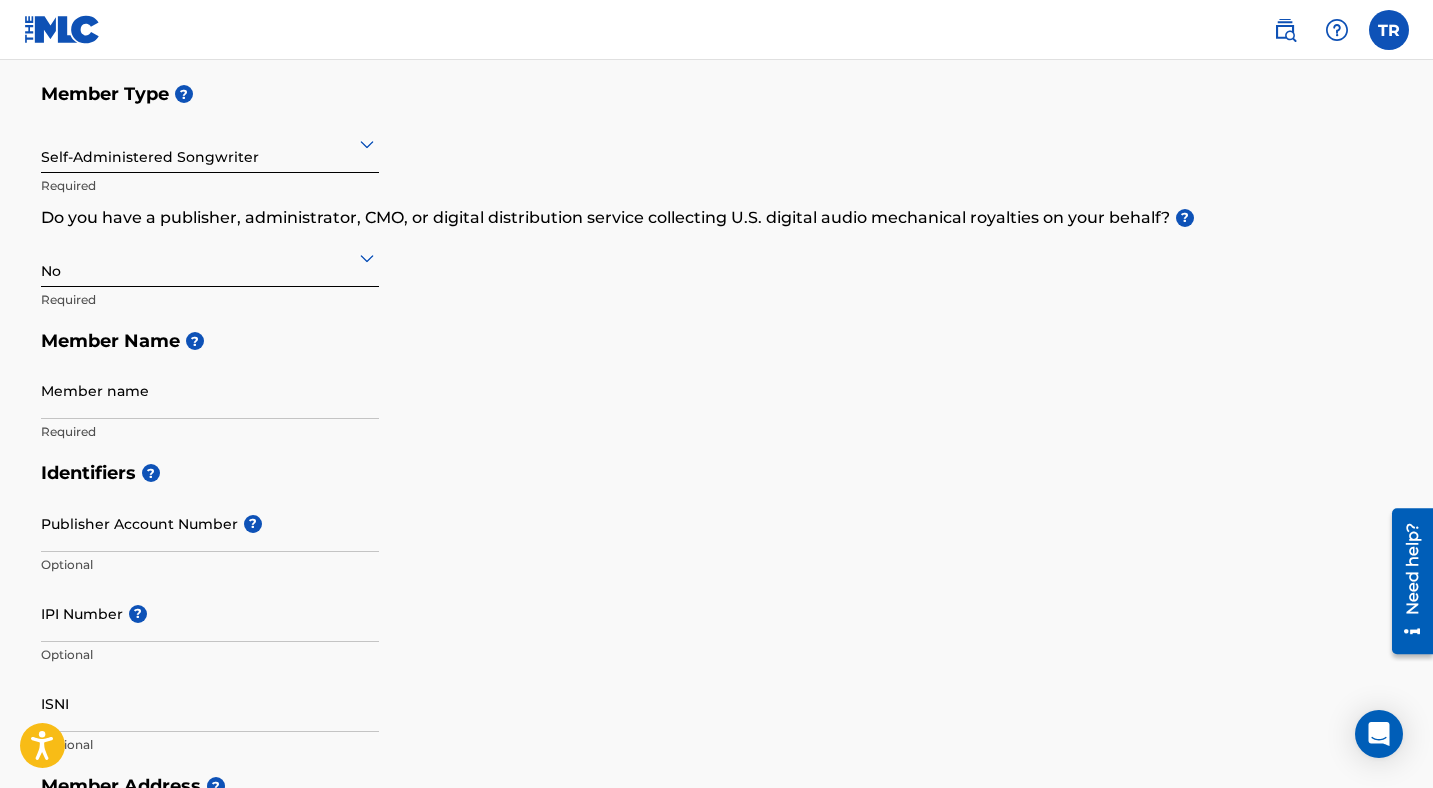 click on "Member name" at bounding box center [210, 390] 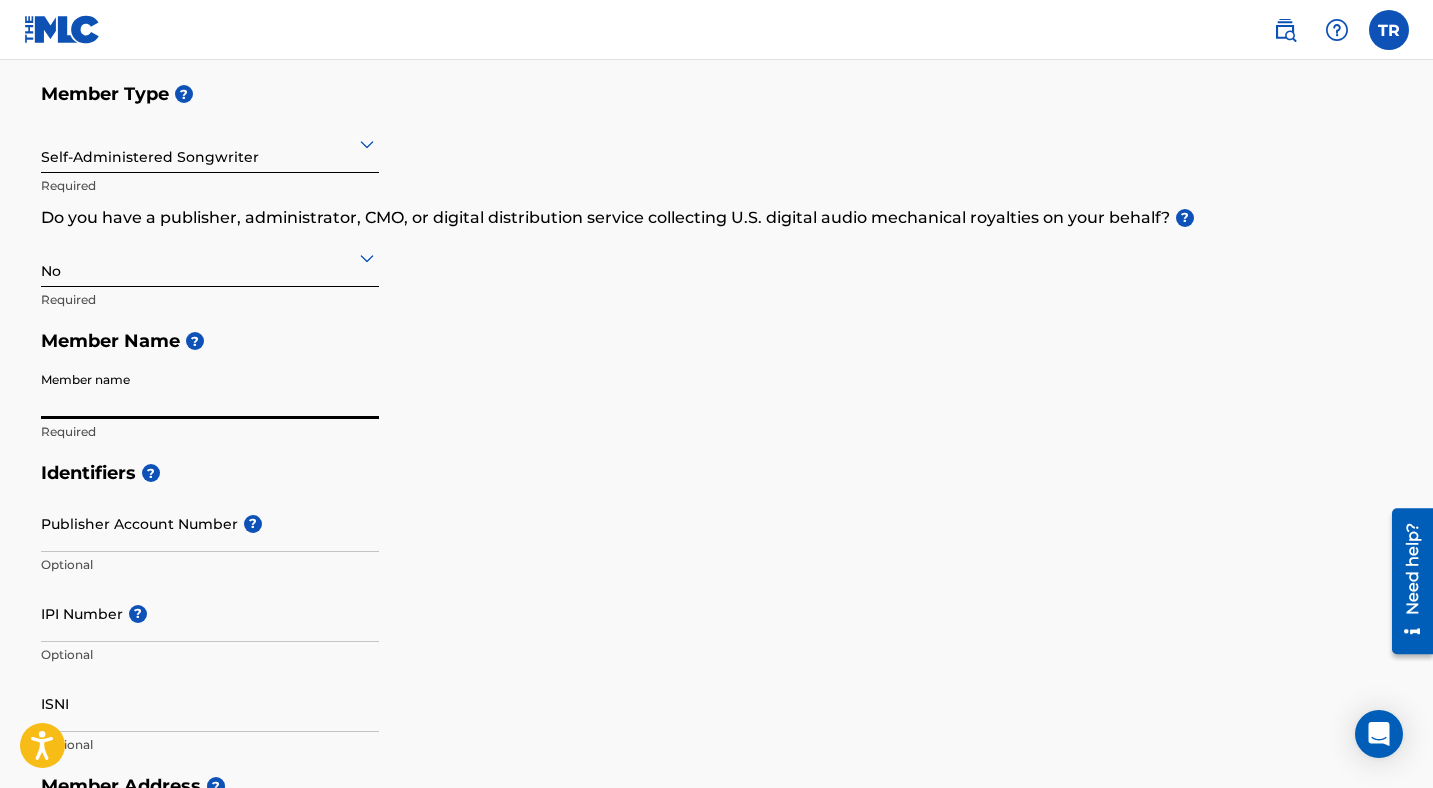 click on "Member Type ? Self-Administered Songwriter Required Do you have a publisher, administrator, CMO, or digital distribution service collecting U.S. digital audio mechanical royalties on your behalf? ? No Required Member Name ? Member name Required" at bounding box center (717, 262) 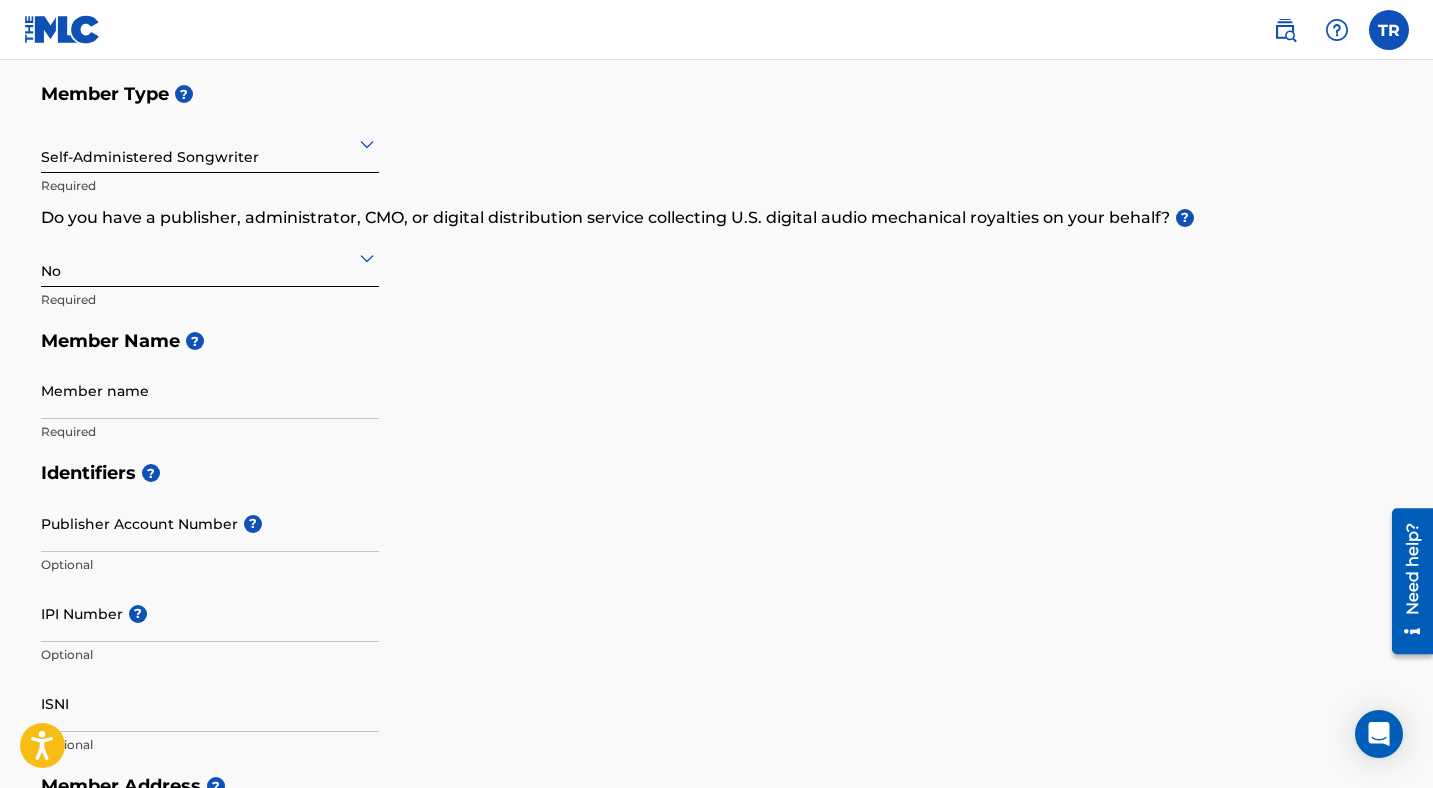 click on "Member name" at bounding box center [210, 390] 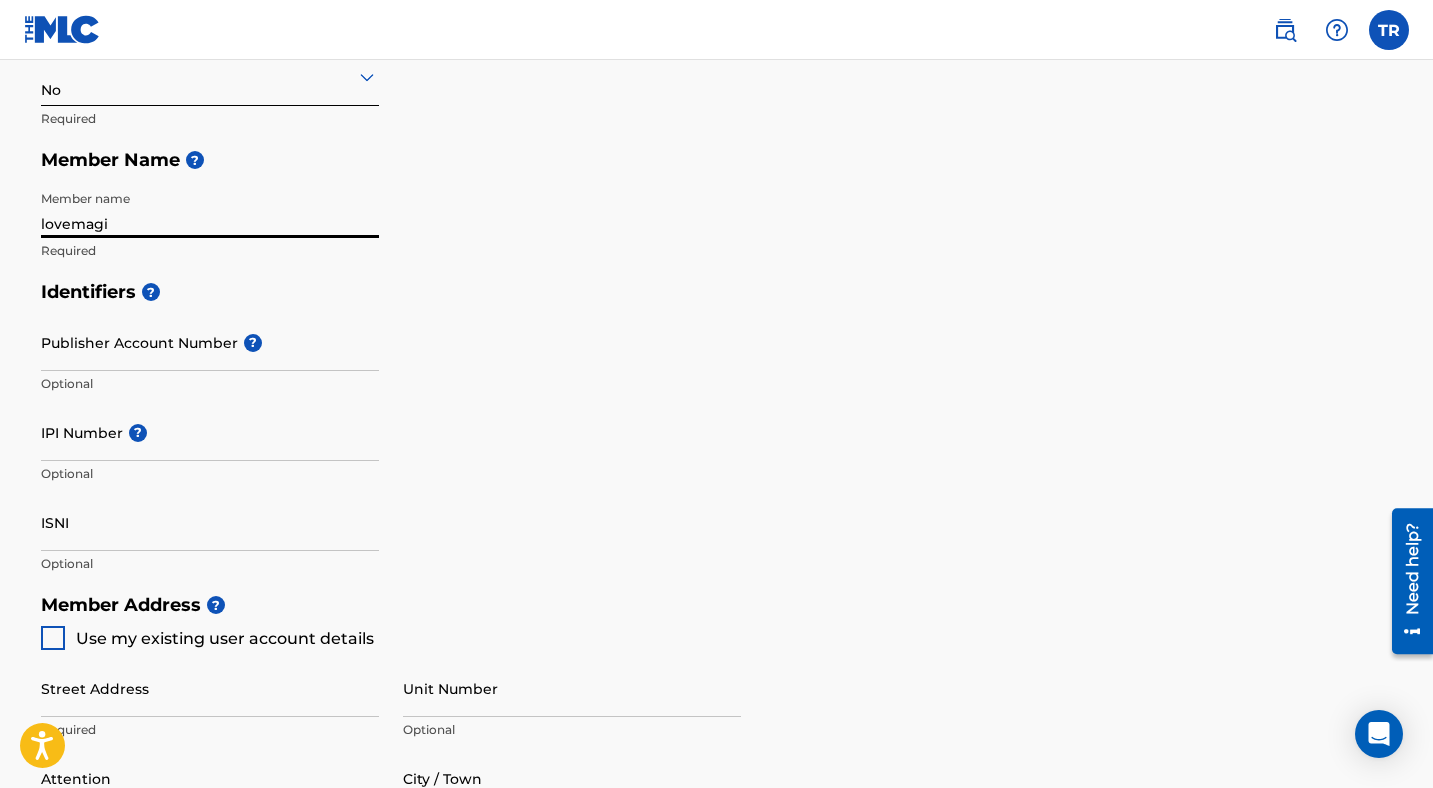 scroll, scrollTop: 397, scrollLeft: 0, axis: vertical 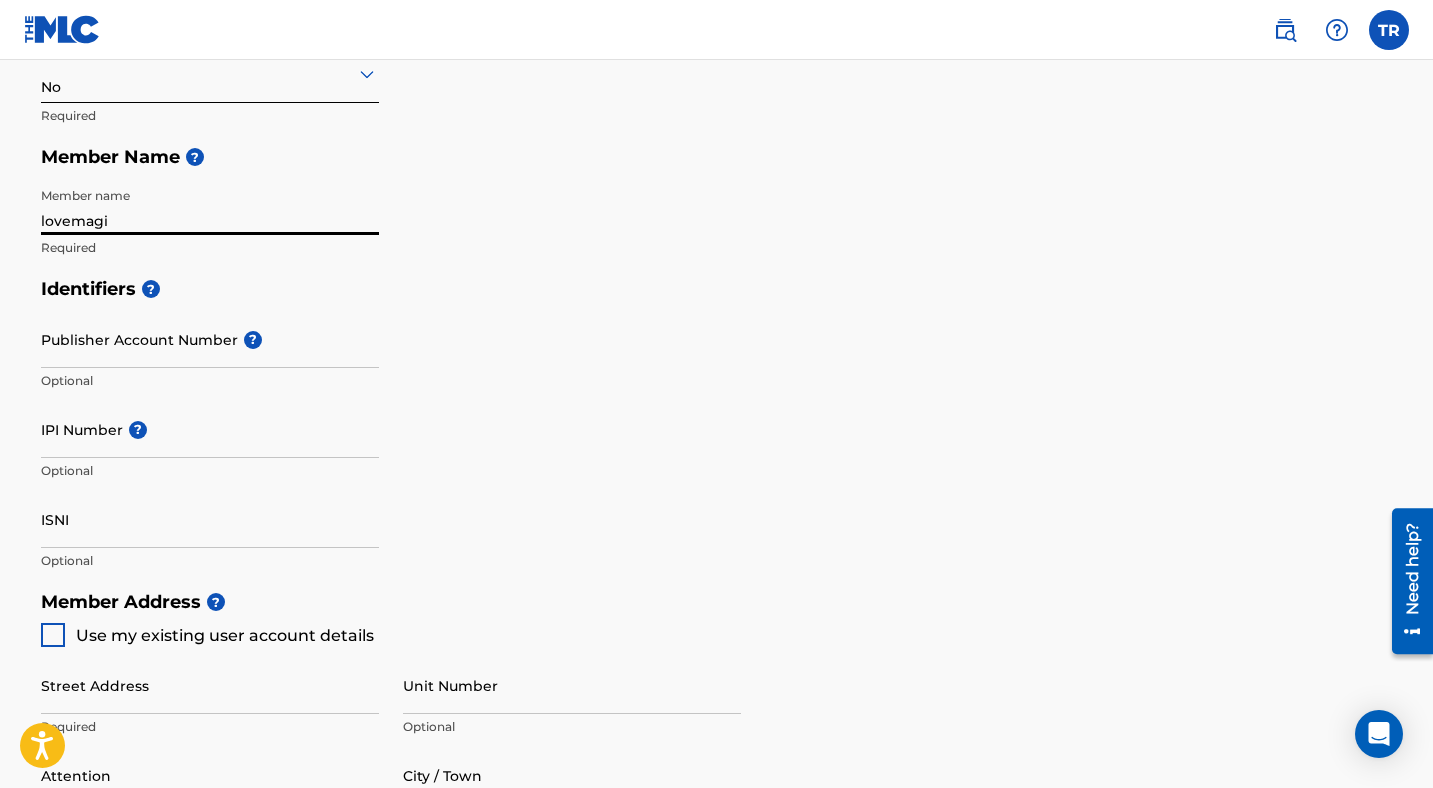 type on "lovemagi" 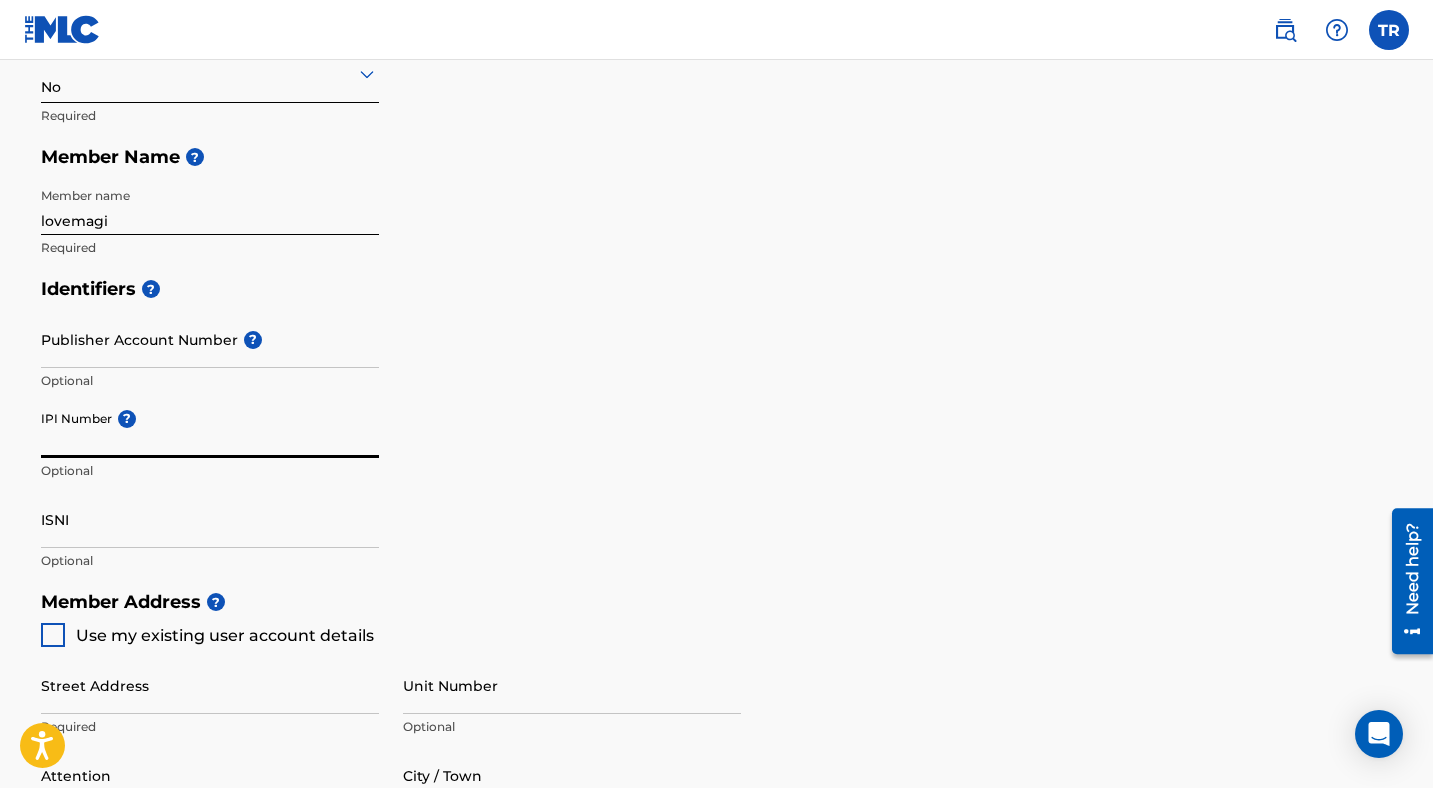 click on "IPI Number ?" at bounding box center [210, 429] 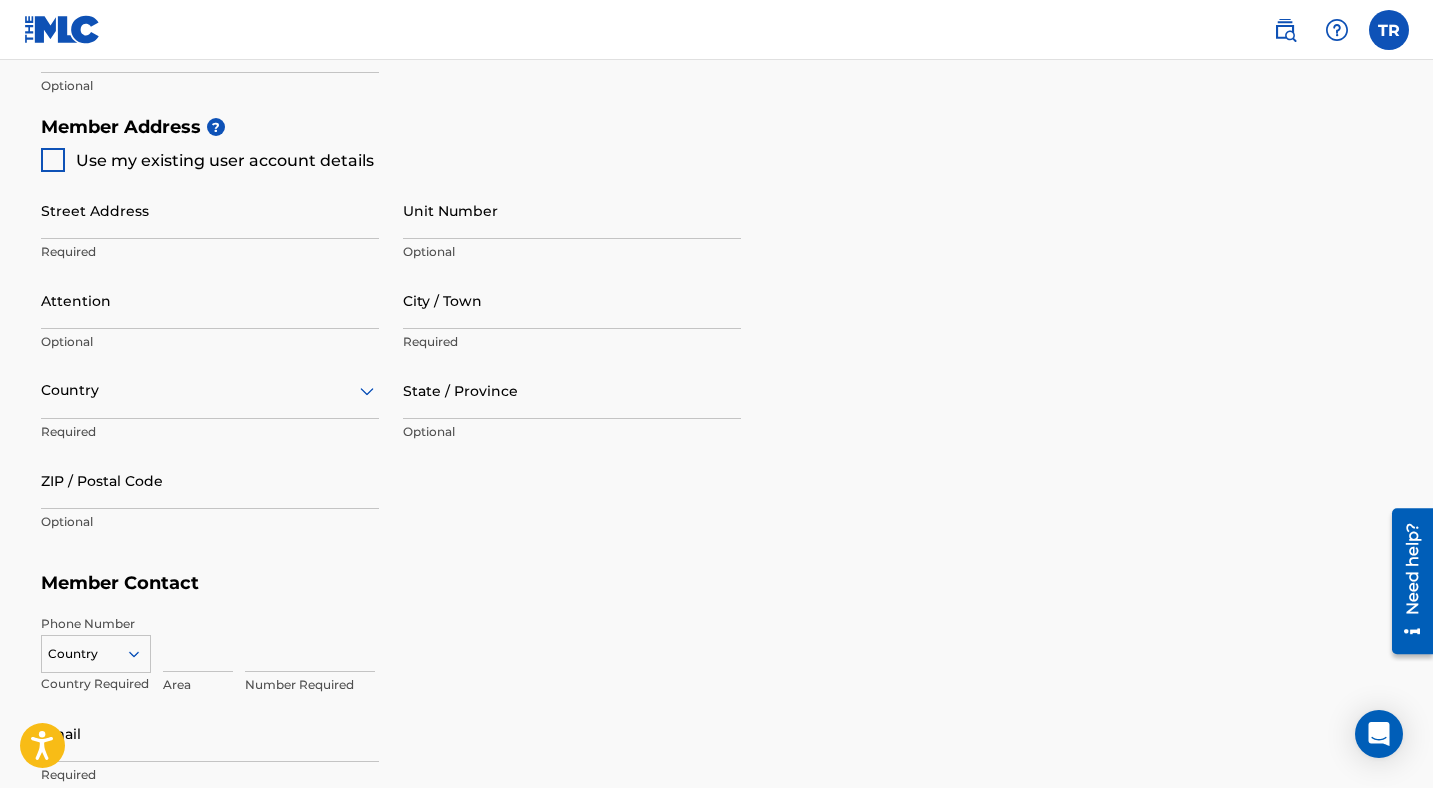 scroll, scrollTop: 868, scrollLeft: 0, axis: vertical 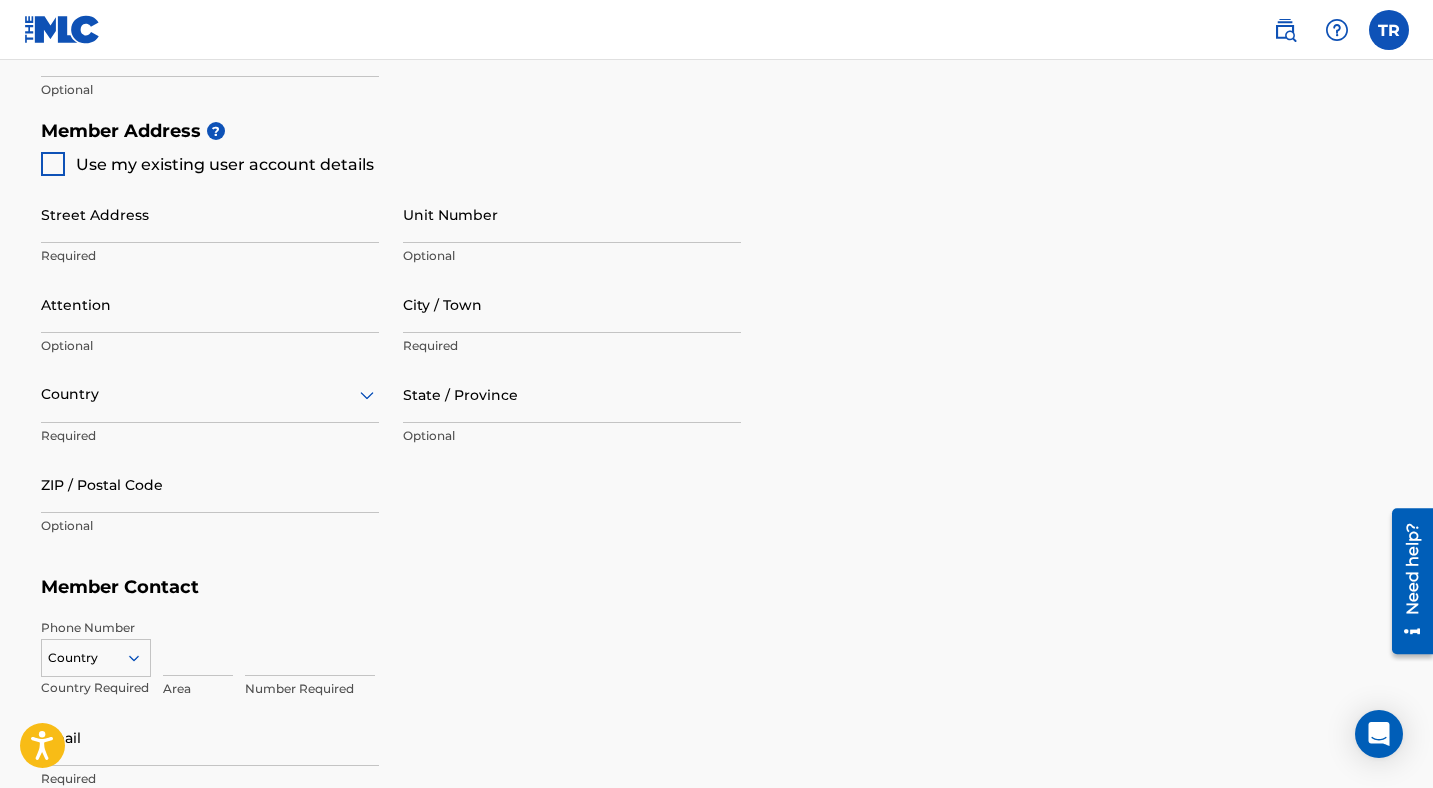type on "01302068697" 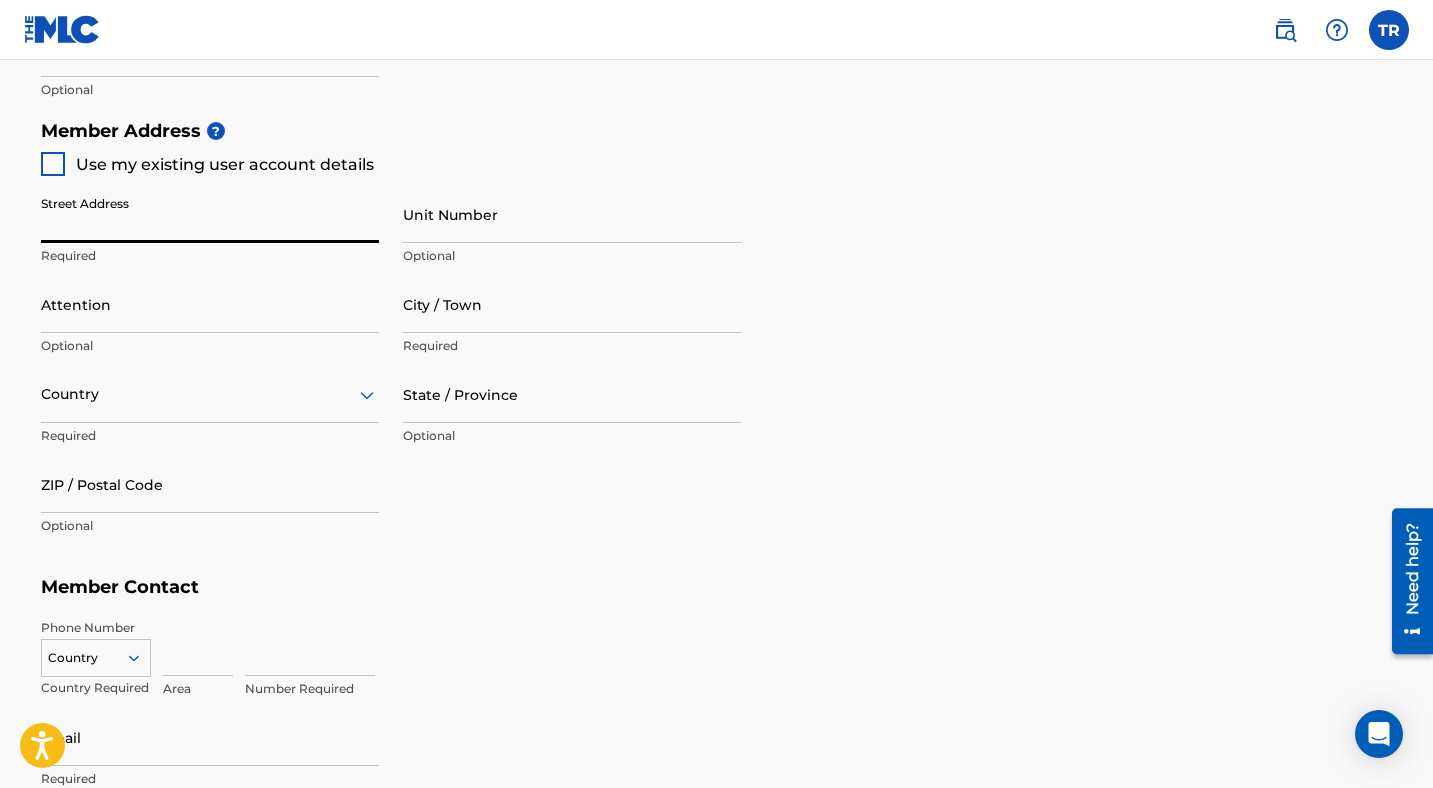 type on "[STREET_ADDRESS]" 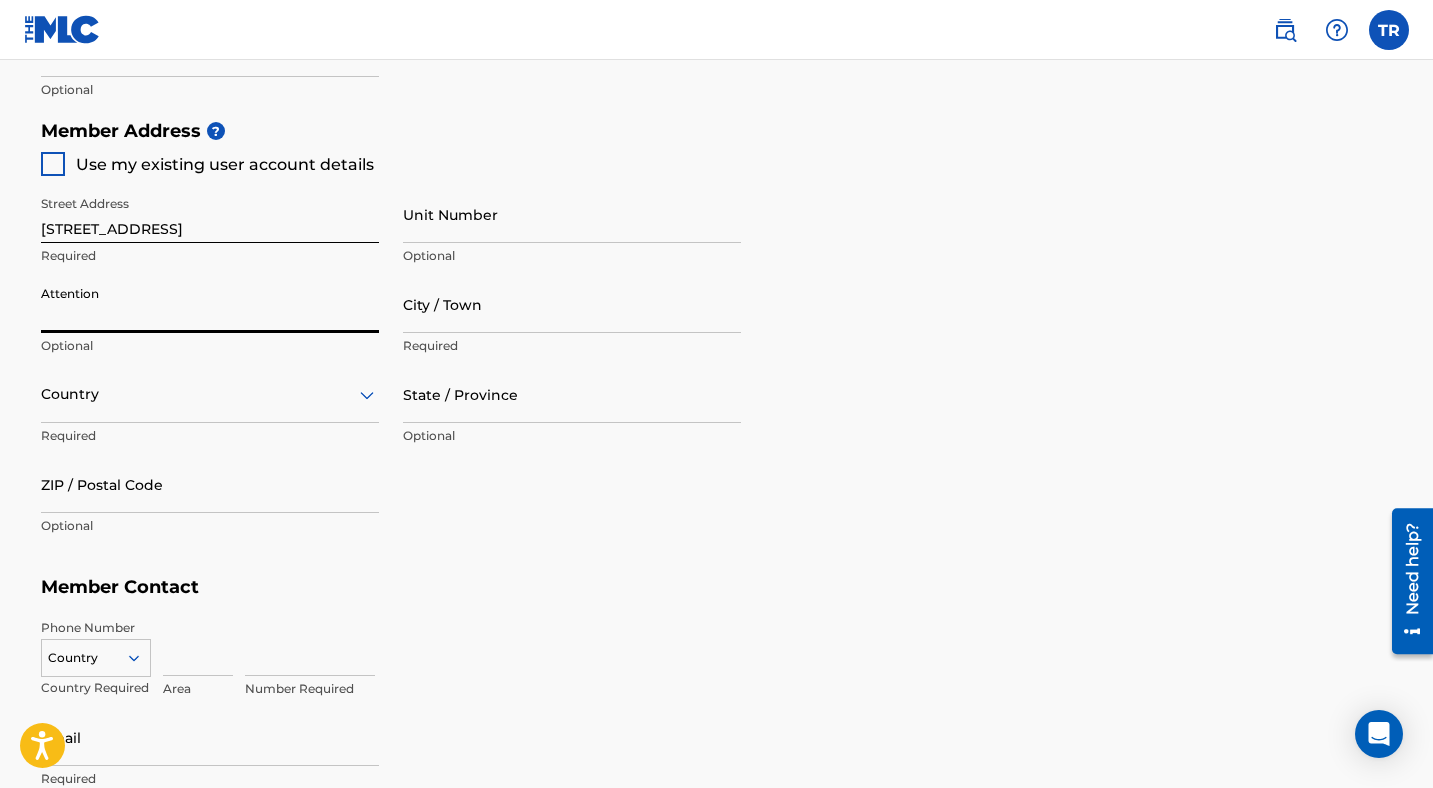 click on "Attention" at bounding box center (210, 304) 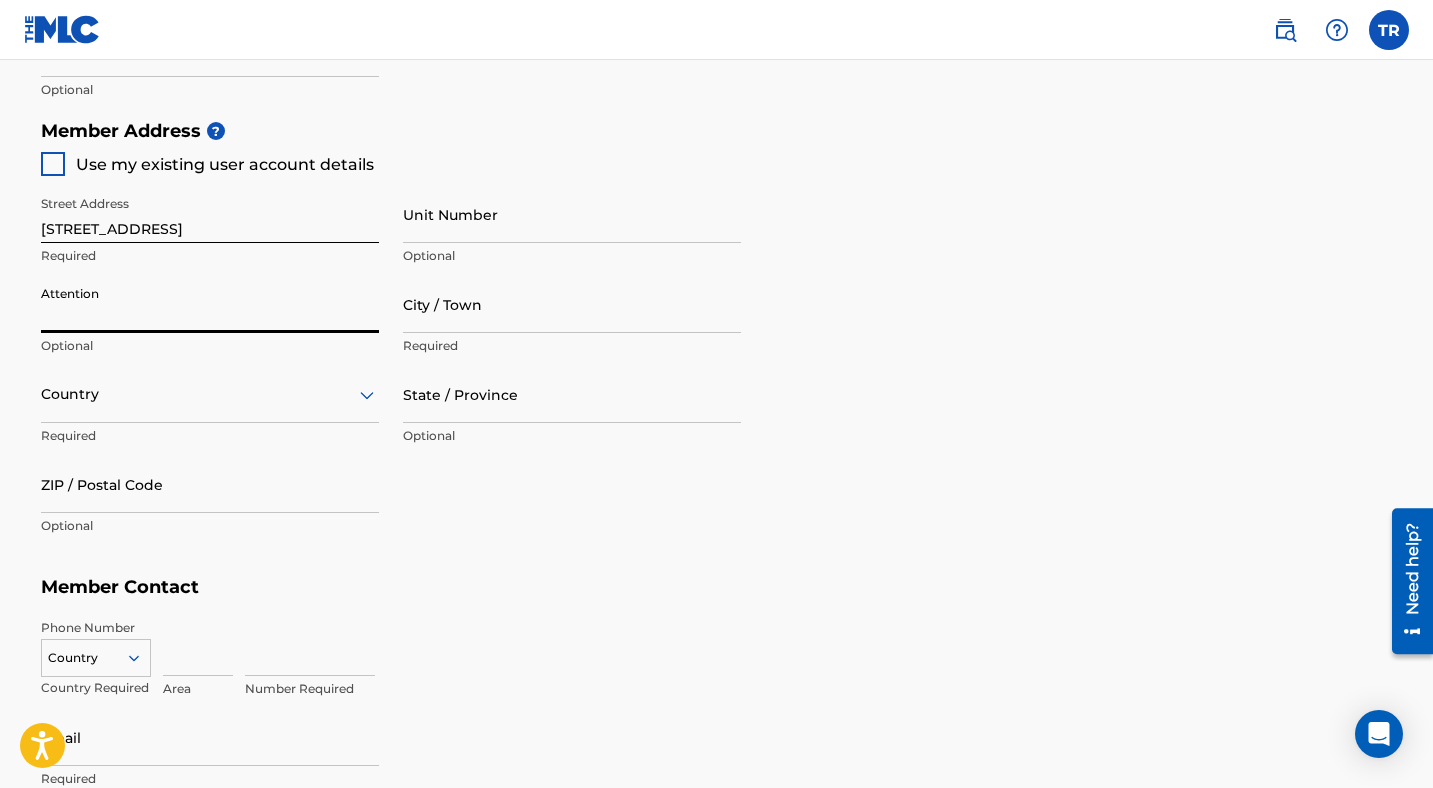 click on "Attention" at bounding box center (210, 304) 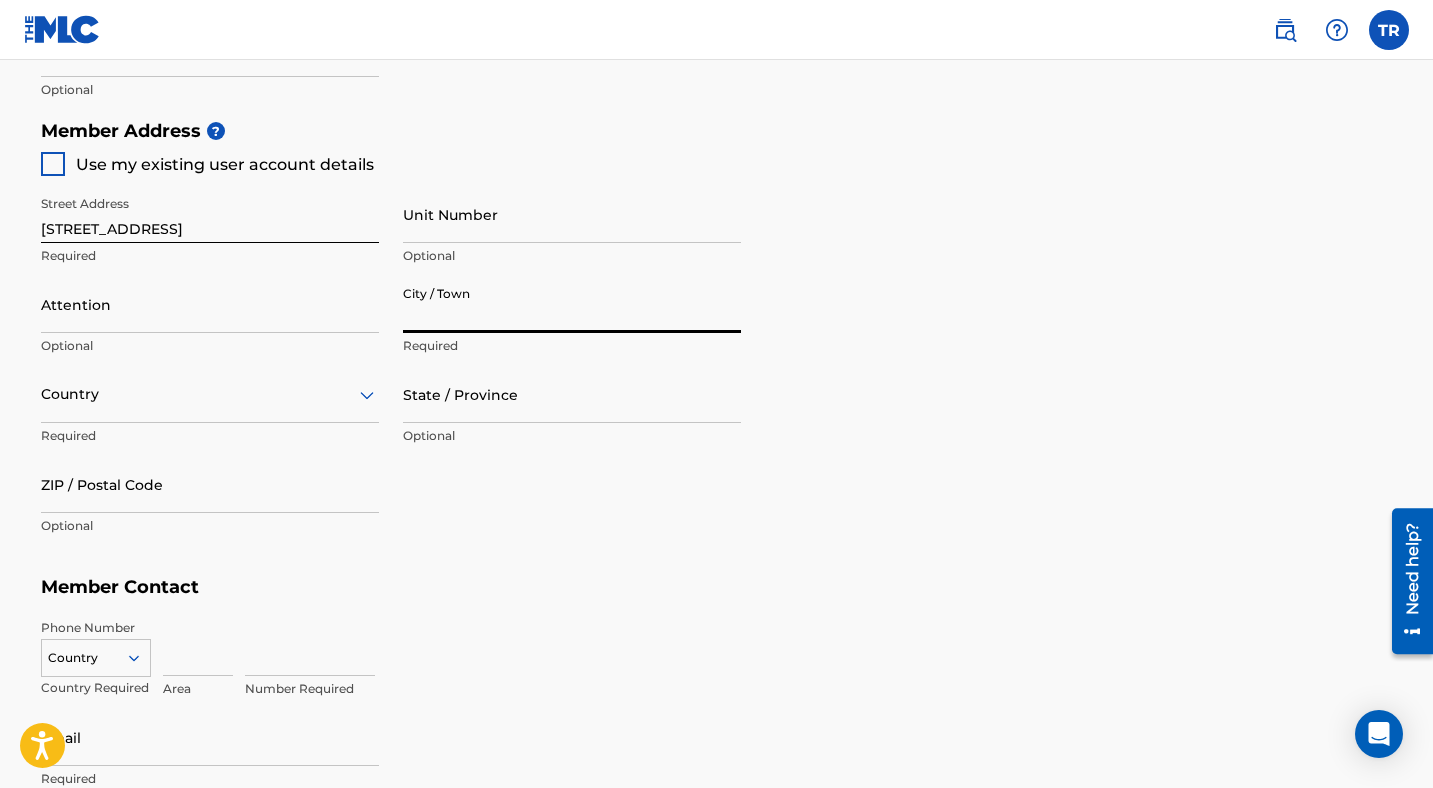 click on "City / Town" at bounding box center [572, 304] 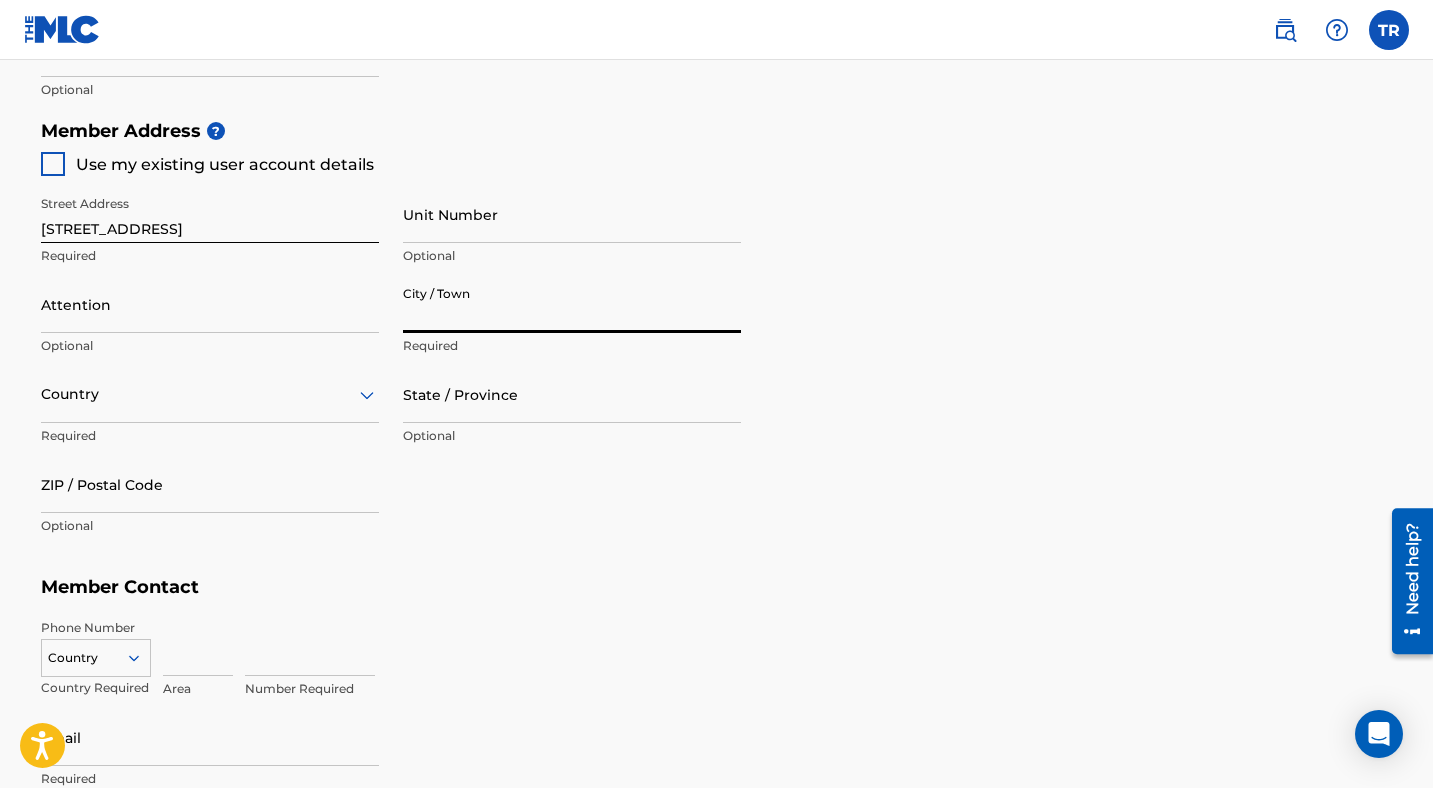 type on "Charlotte" 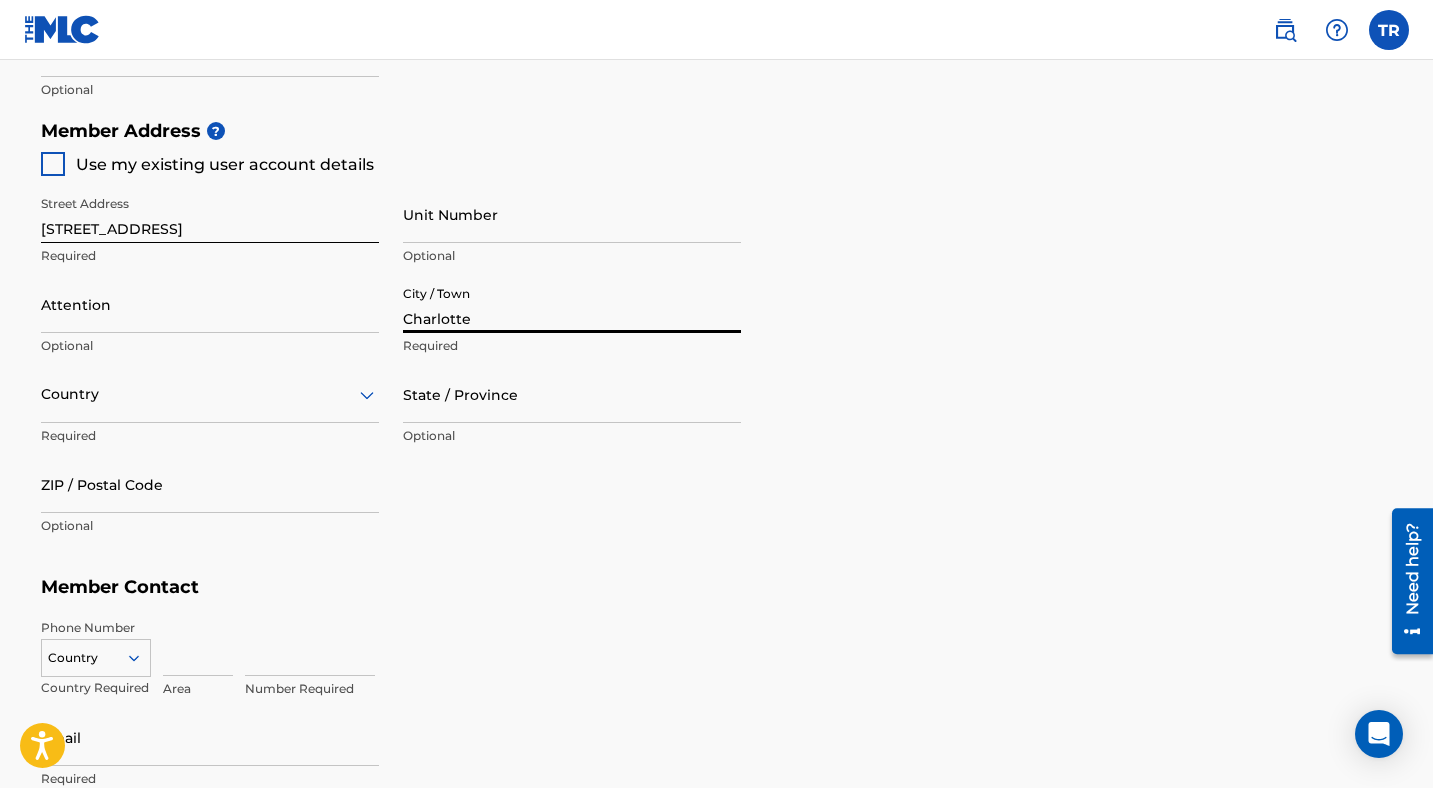 type on "[PERSON_NAME]" 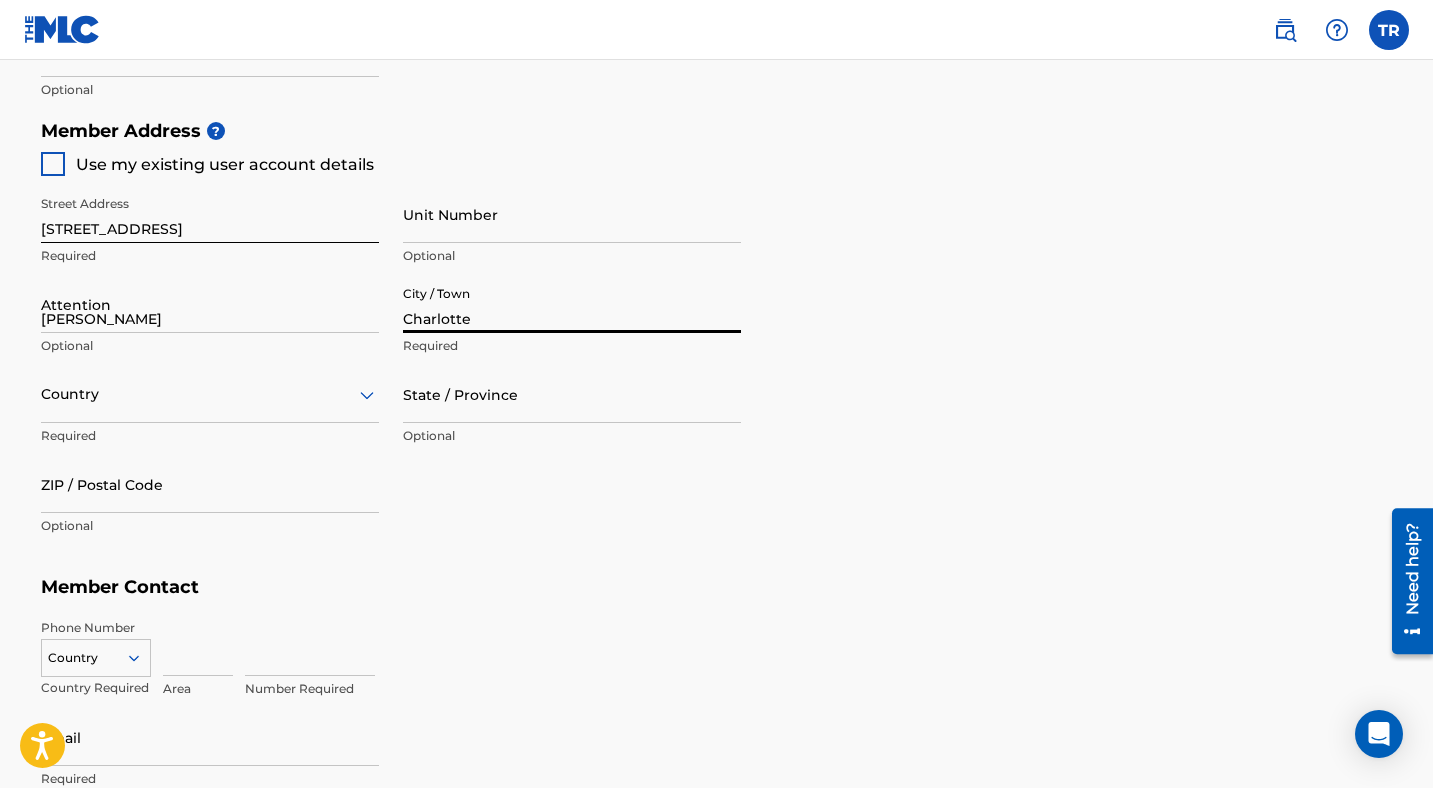 type on "[GEOGRAPHIC_DATA]" 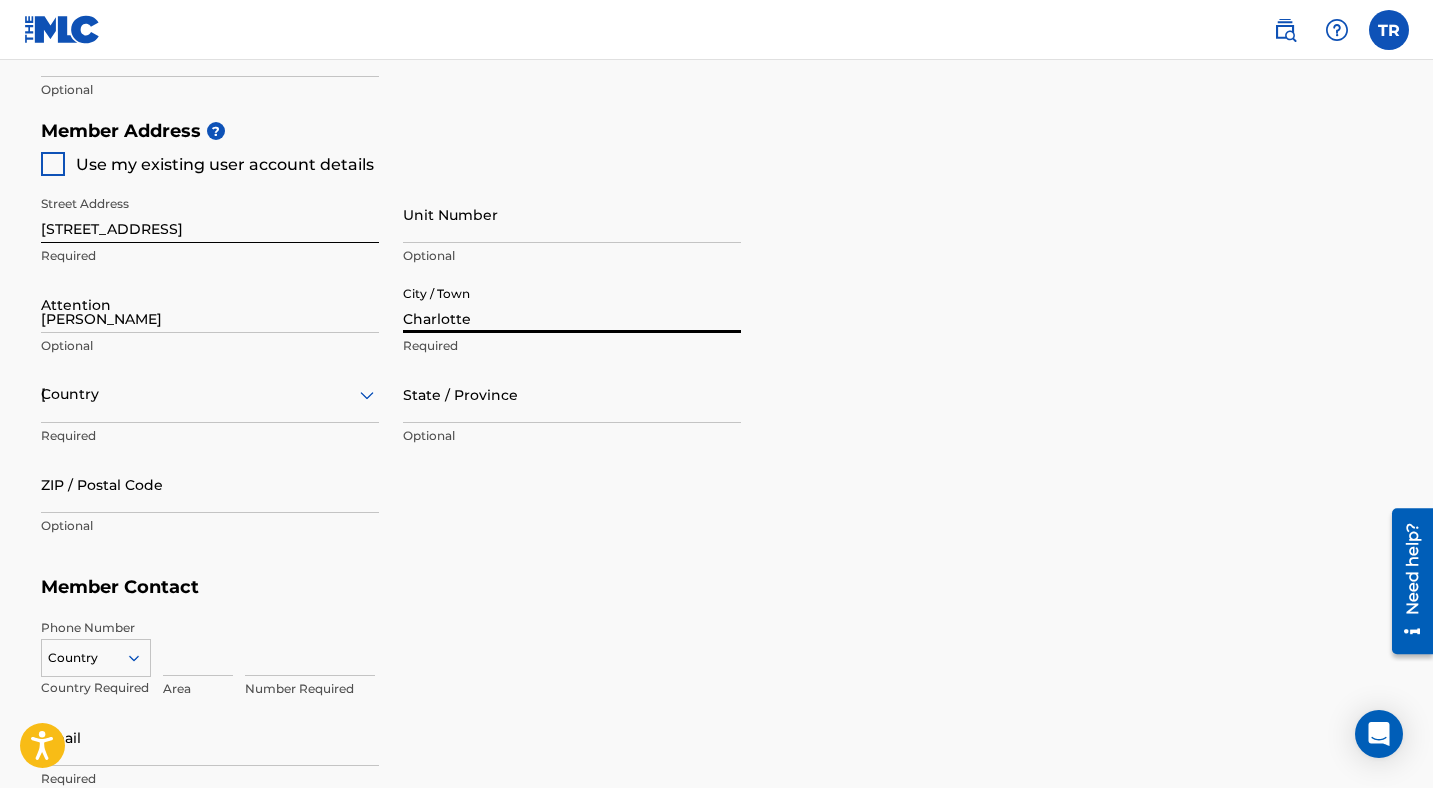 type on "NC" 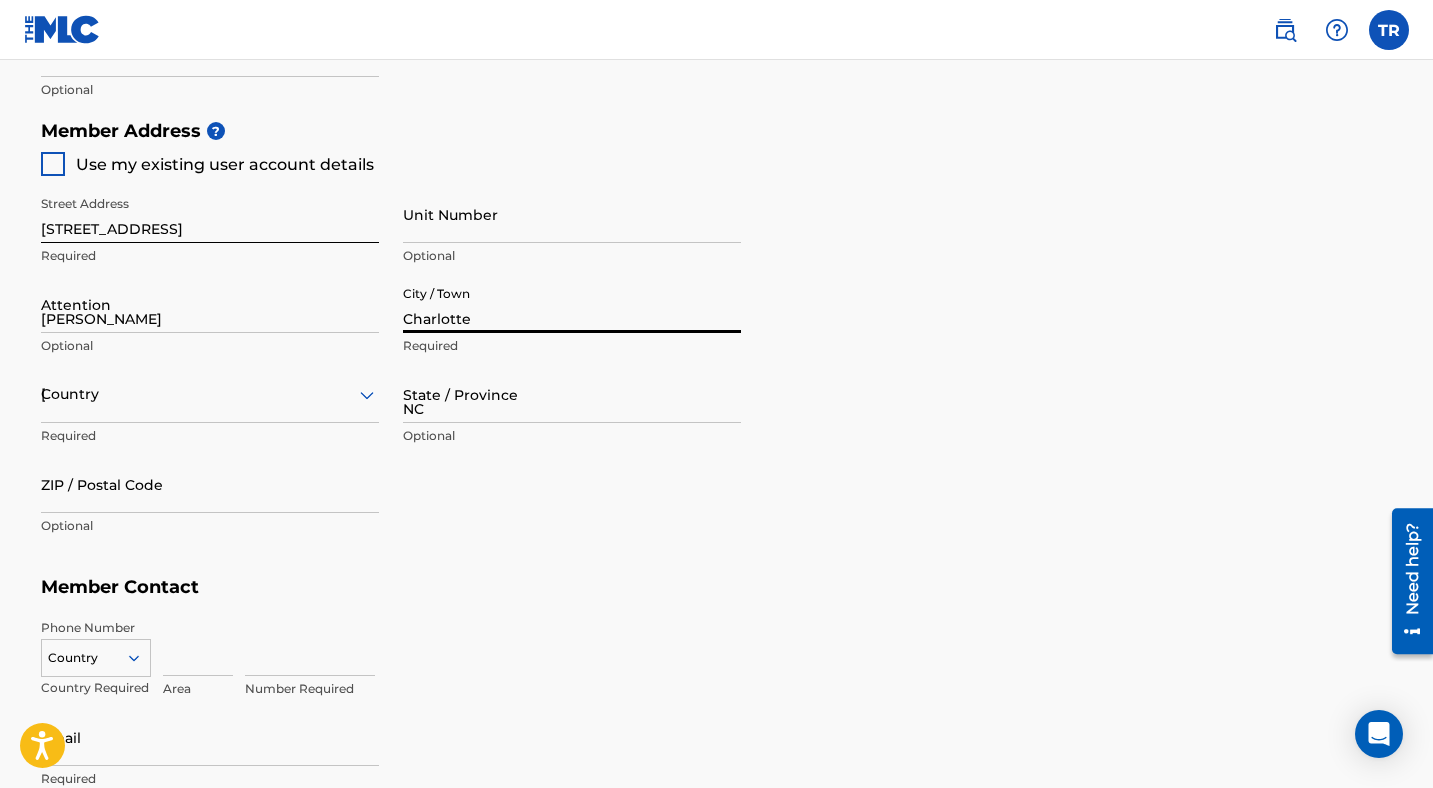 type on "28216" 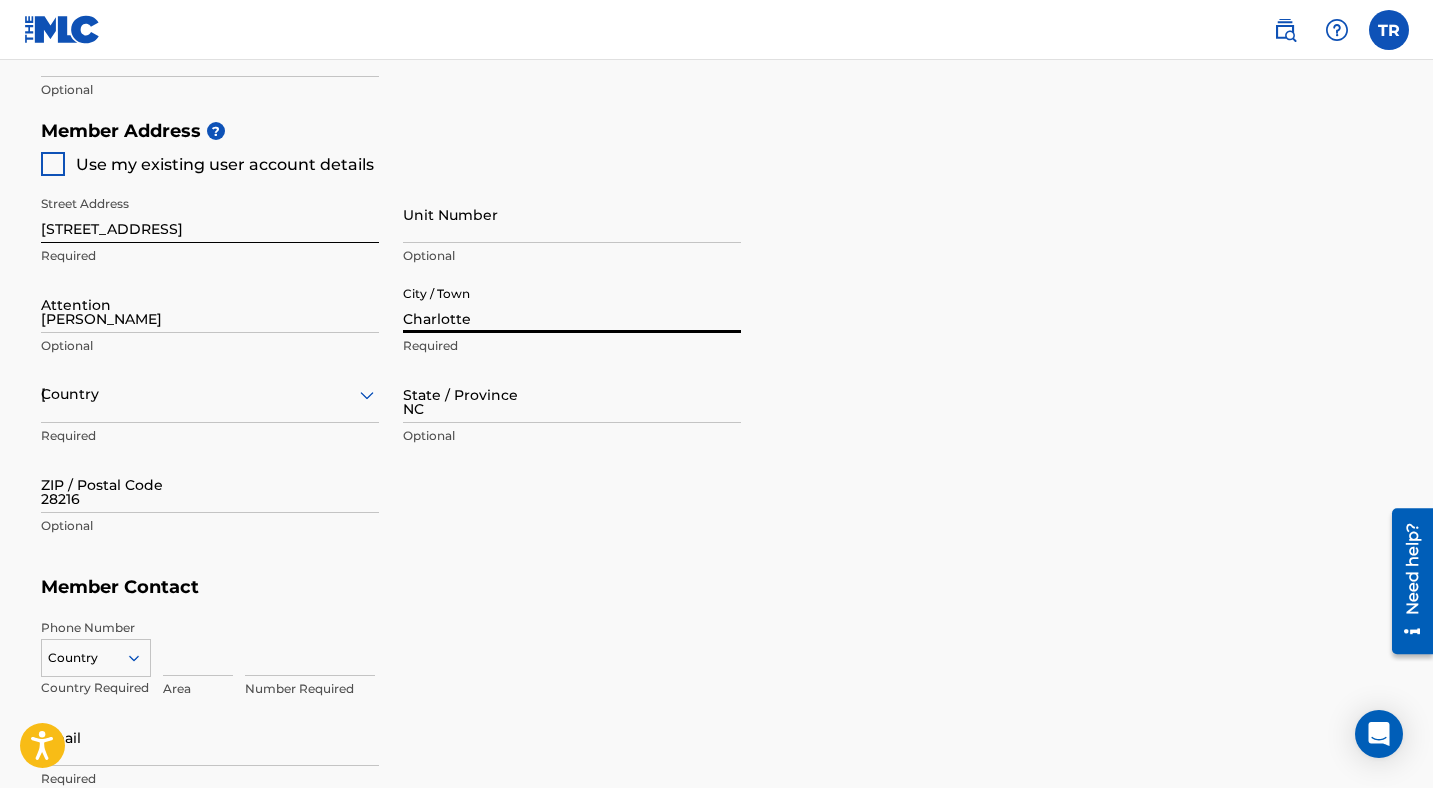 type on "1" 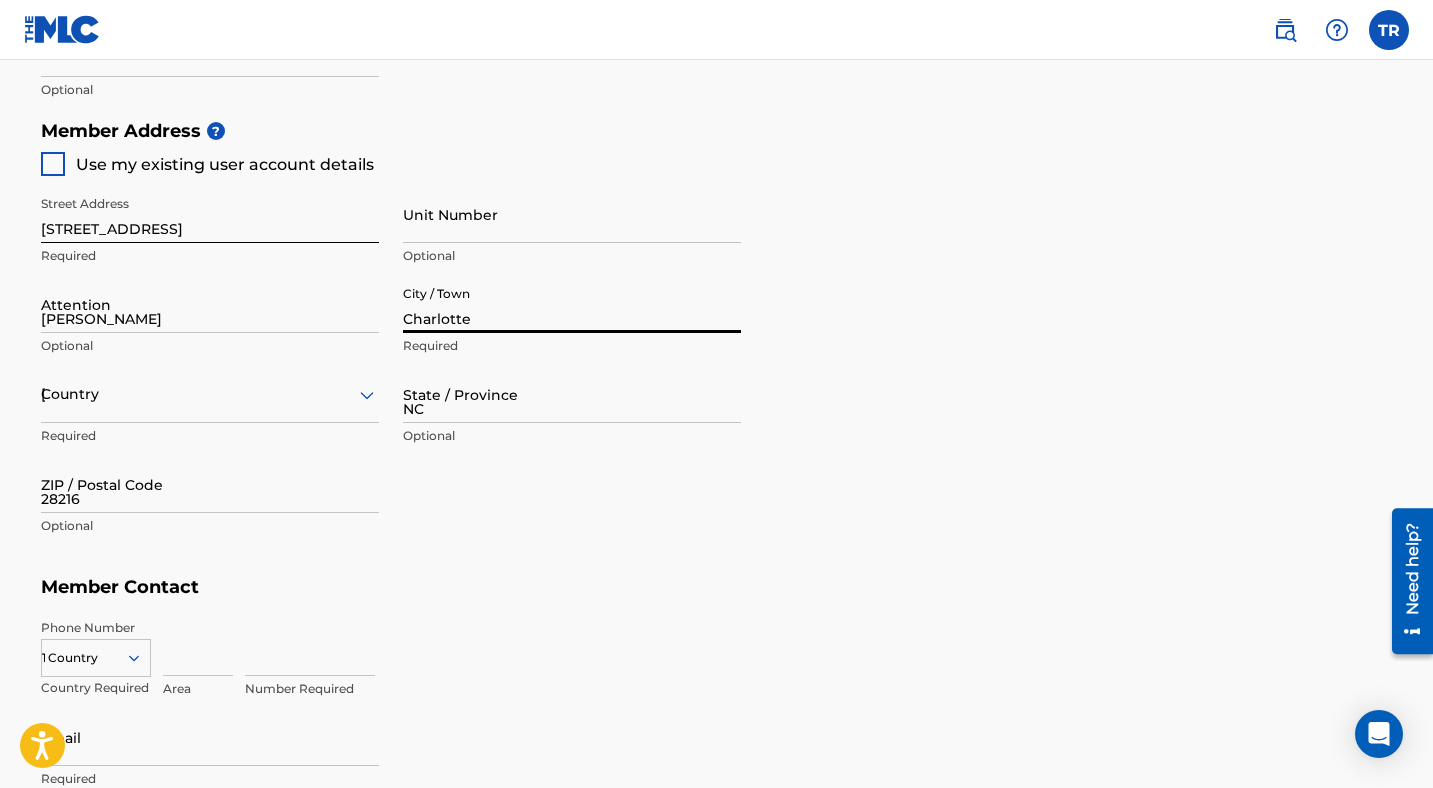 type on "313" 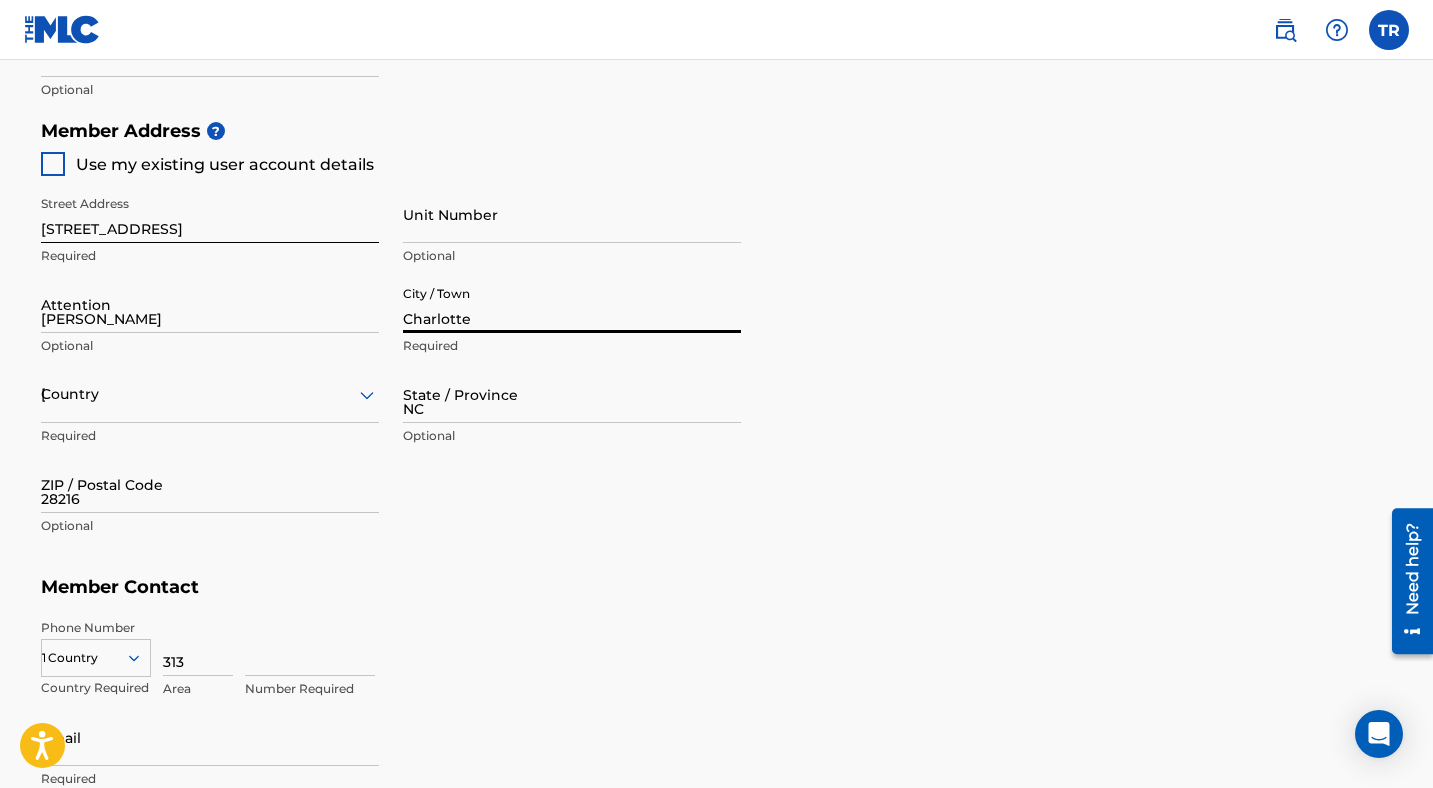 type on "2092141" 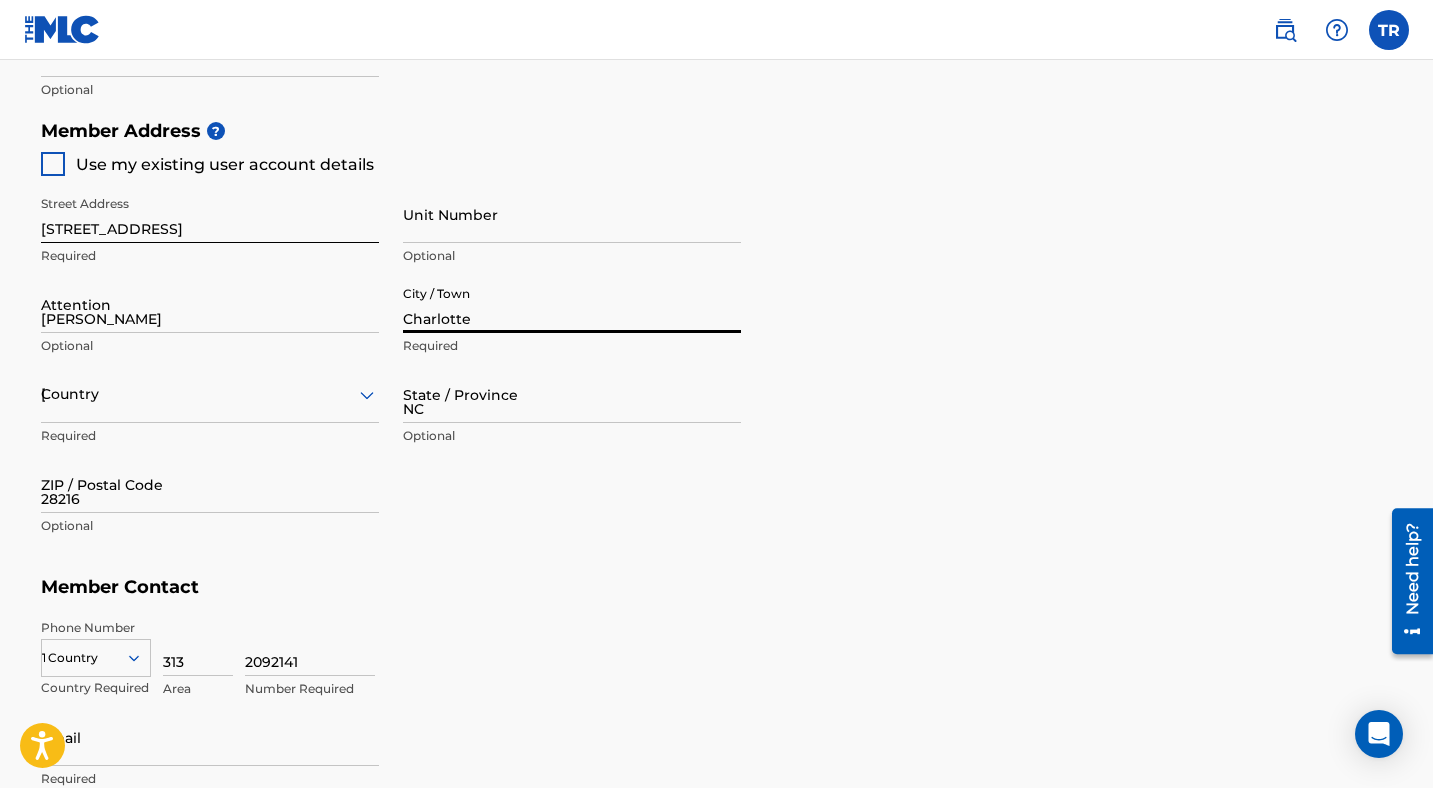 type on "[EMAIL_ADDRESS][DOMAIN_NAME]" 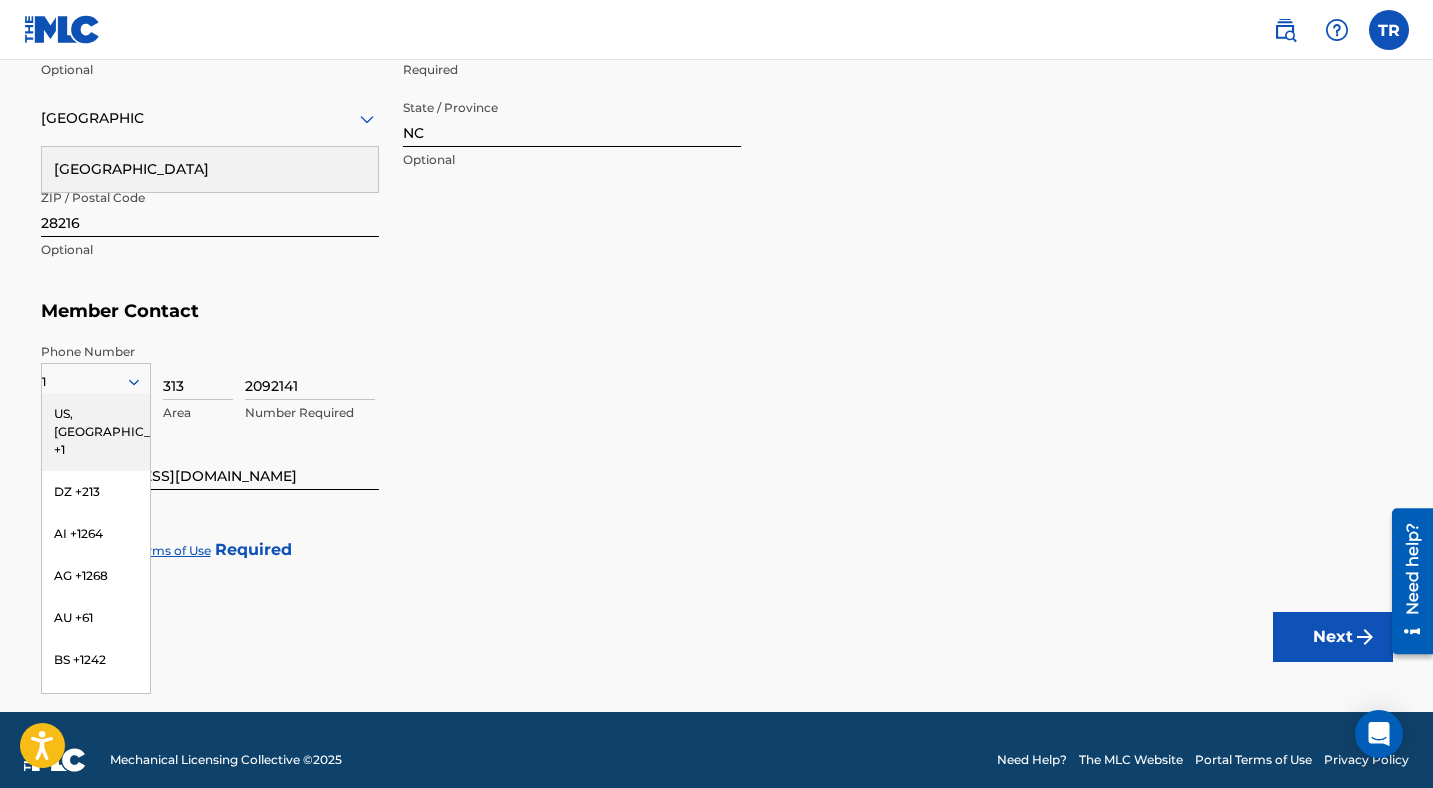 scroll, scrollTop: 1151, scrollLeft: 0, axis: vertical 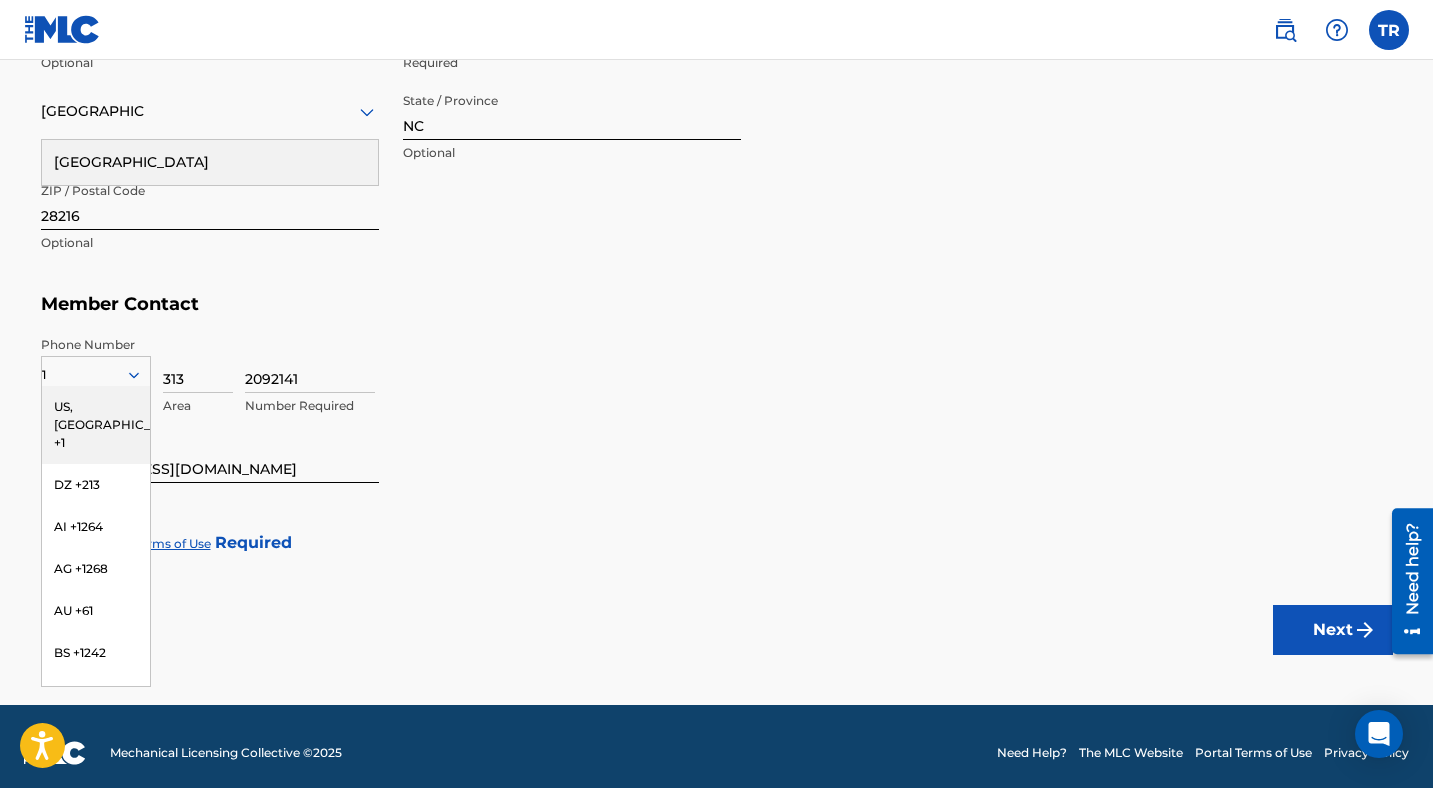 click on "US, [GEOGRAPHIC_DATA] +1" at bounding box center [96, 425] 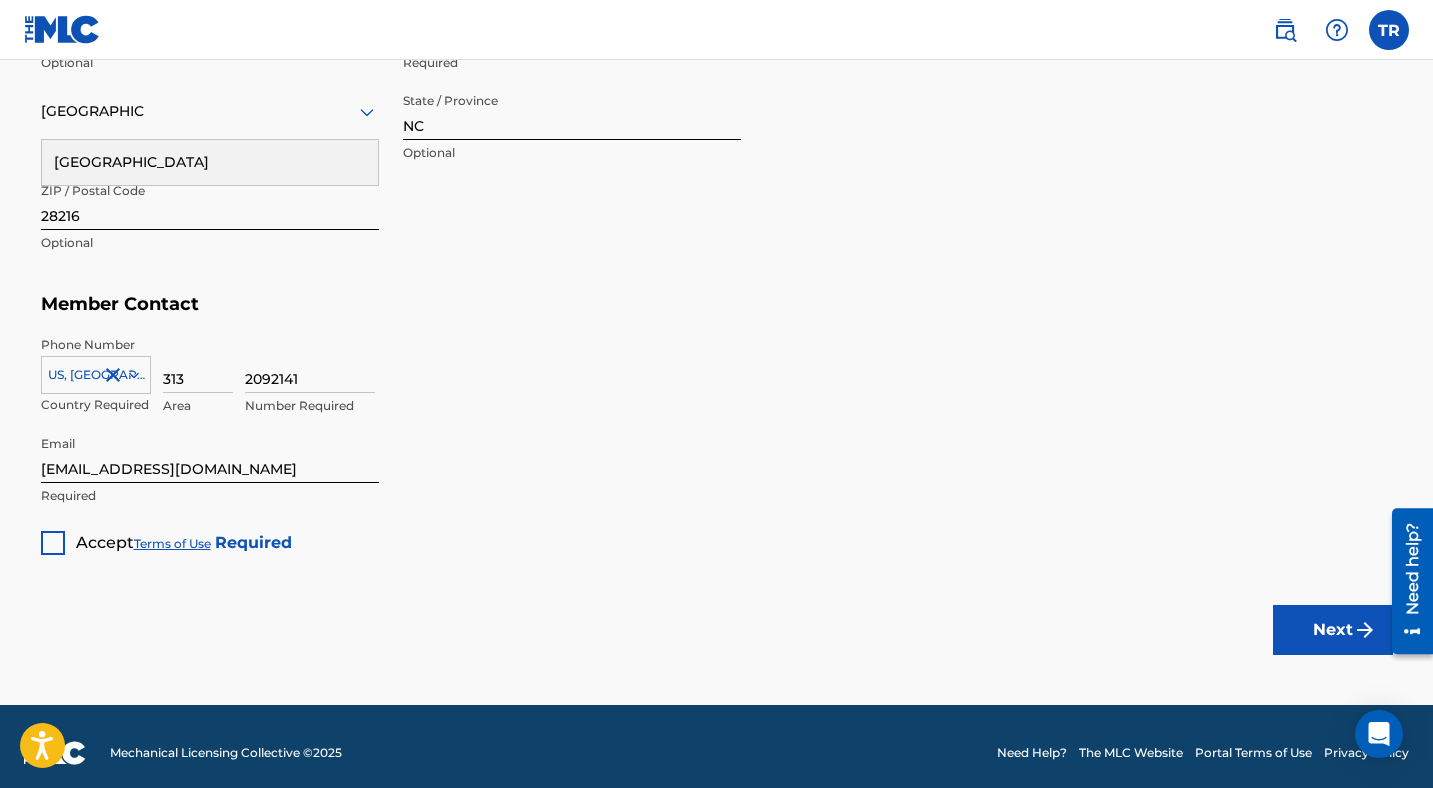 click at bounding box center [53, 543] 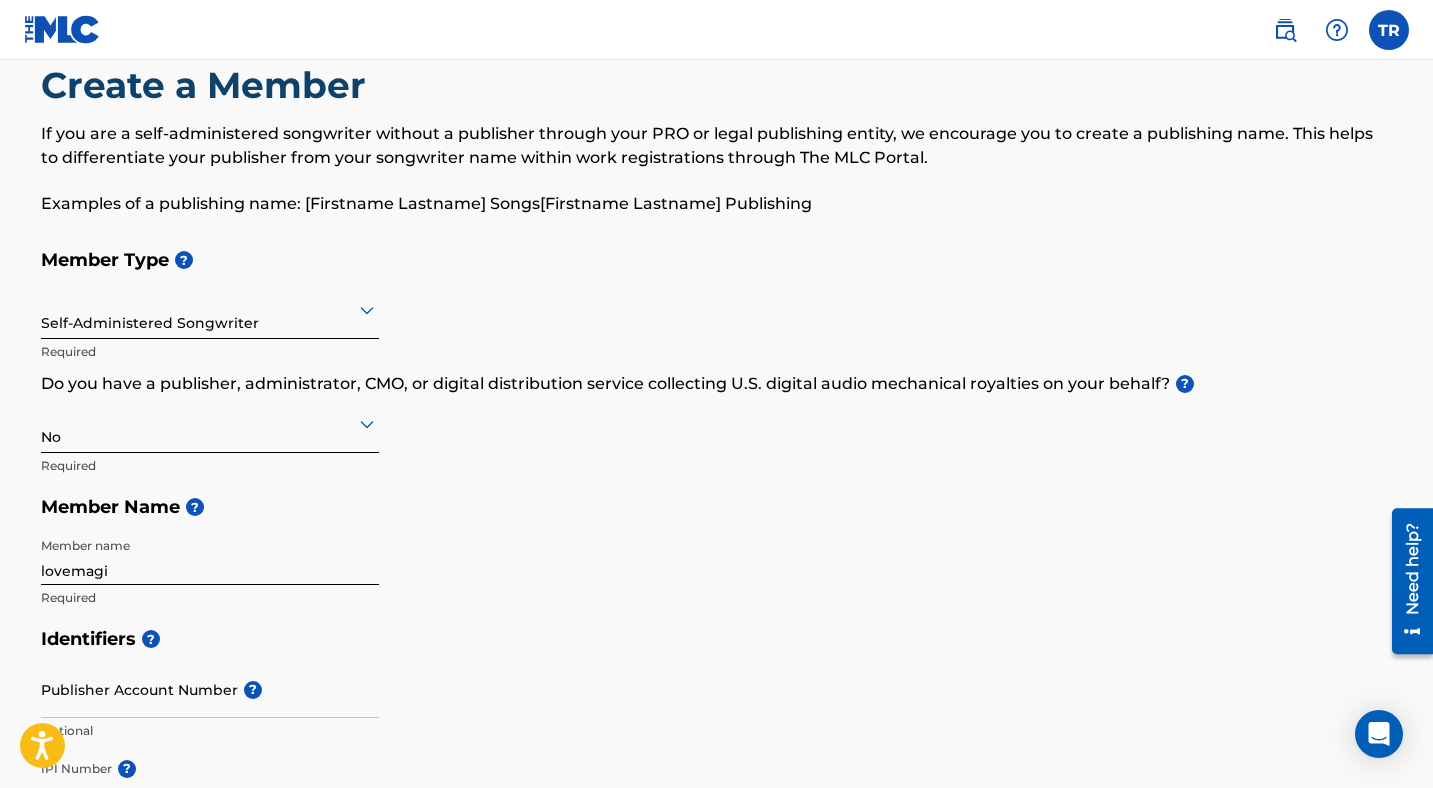 scroll, scrollTop: 46, scrollLeft: 0, axis: vertical 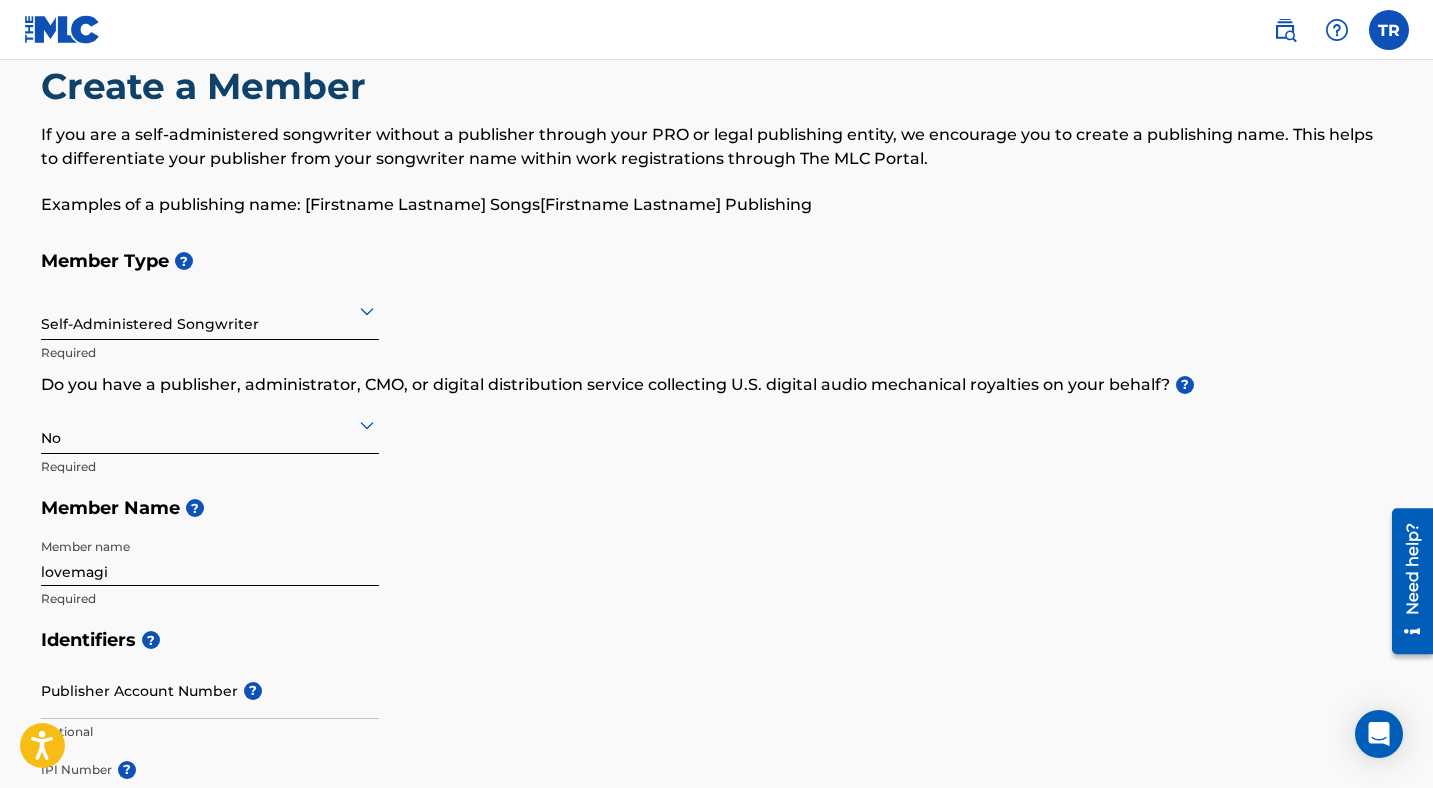 click on "lovemagi" at bounding box center [210, 557] 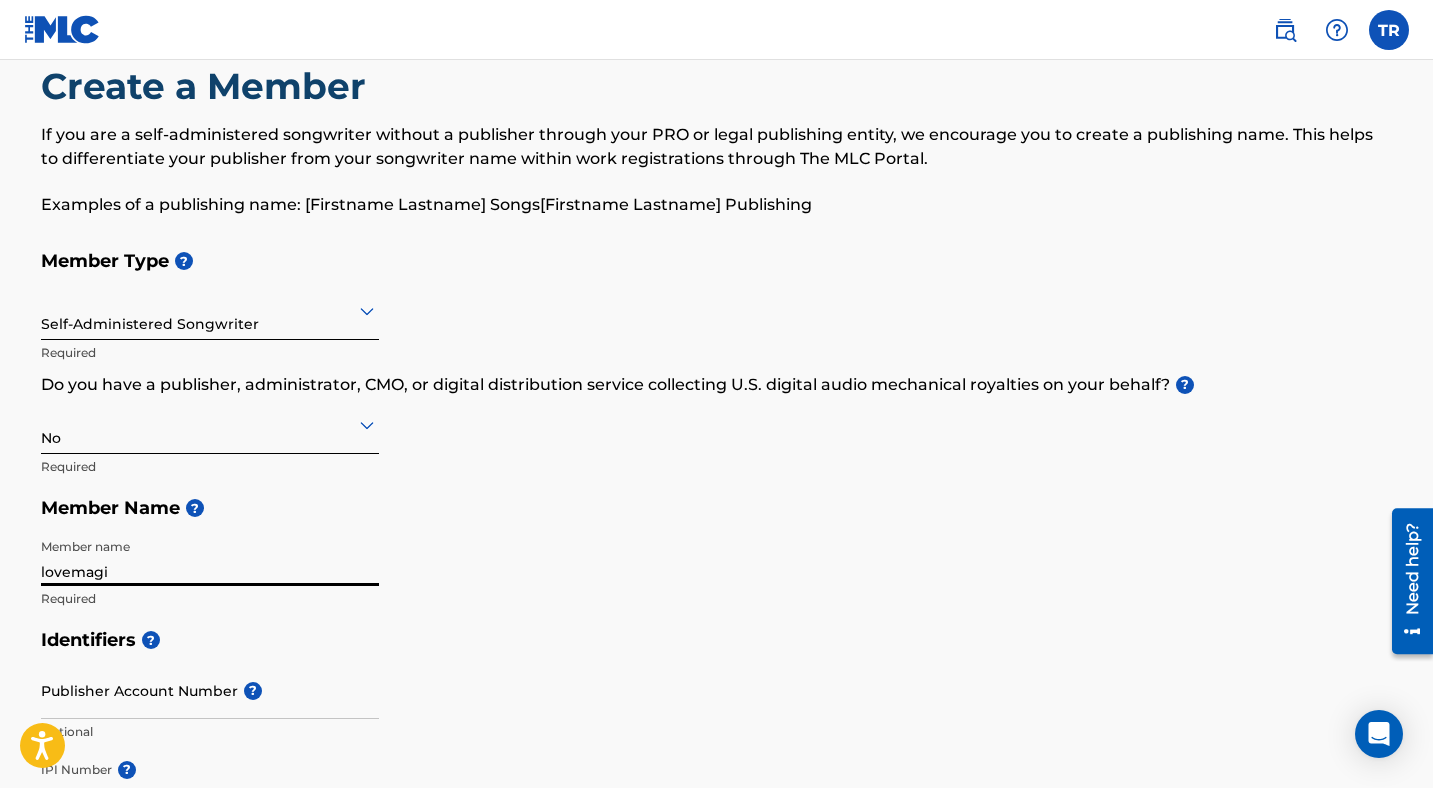 click on "lovemagi" at bounding box center [210, 557] 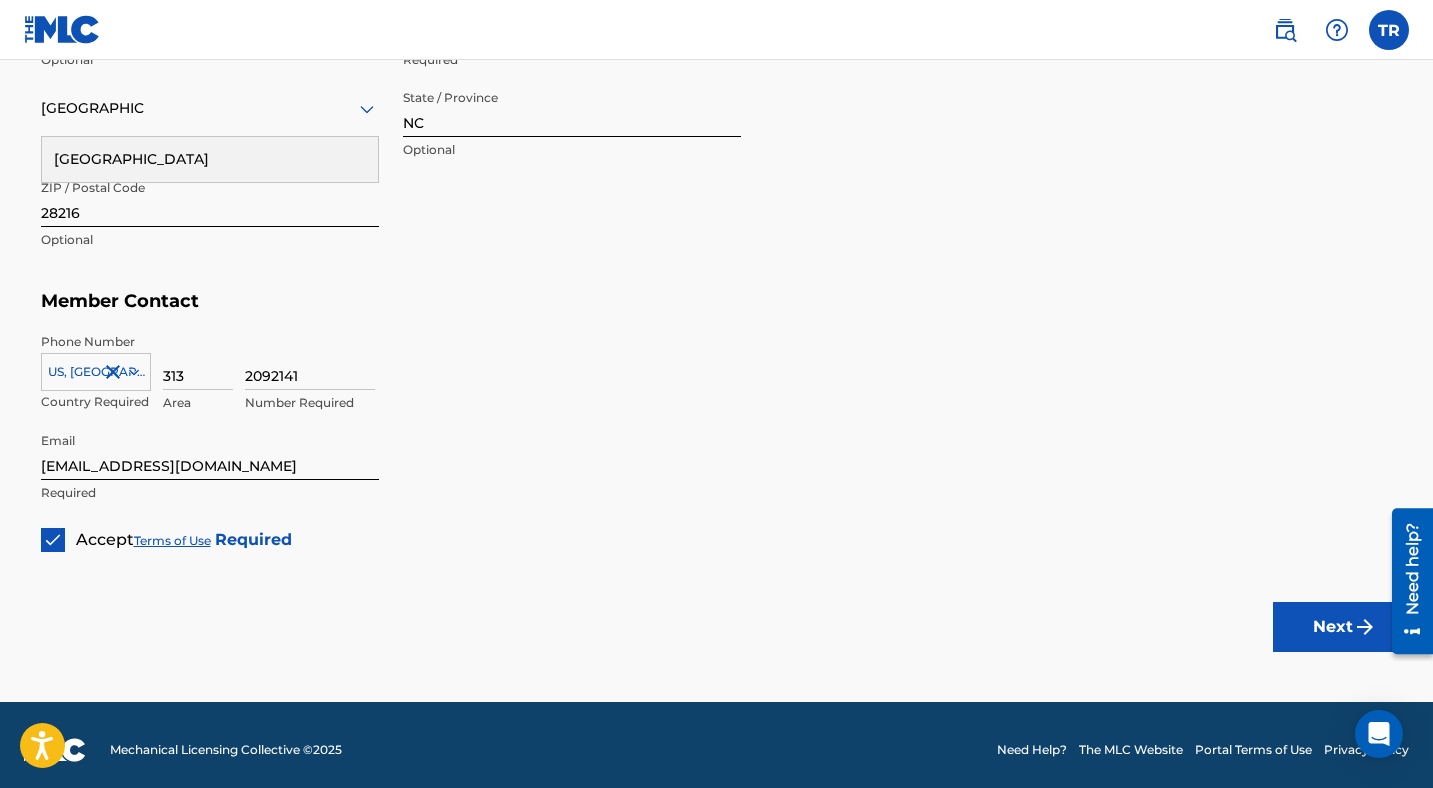 scroll, scrollTop: 1163, scrollLeft: 0, axis: vertical 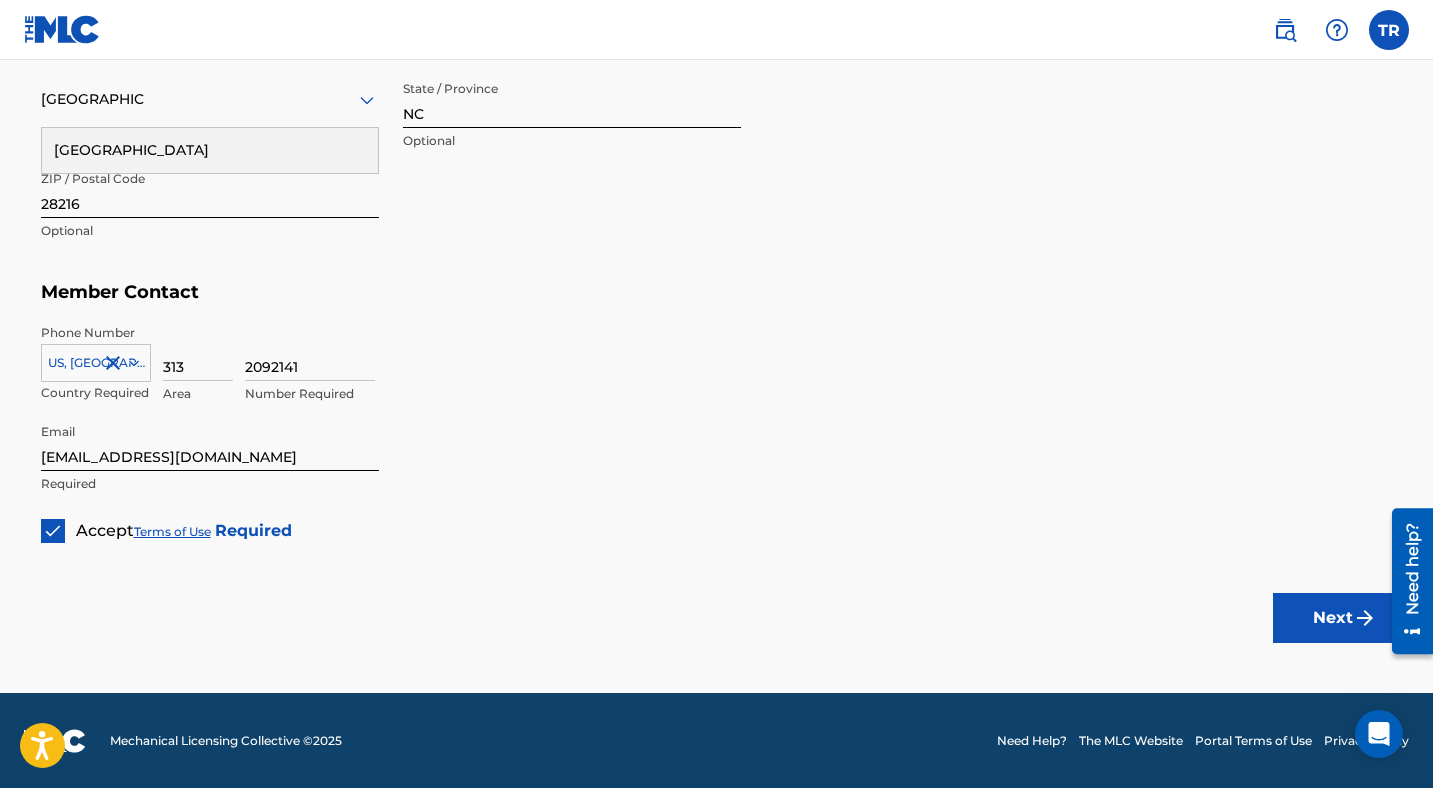 type on "gioseas" 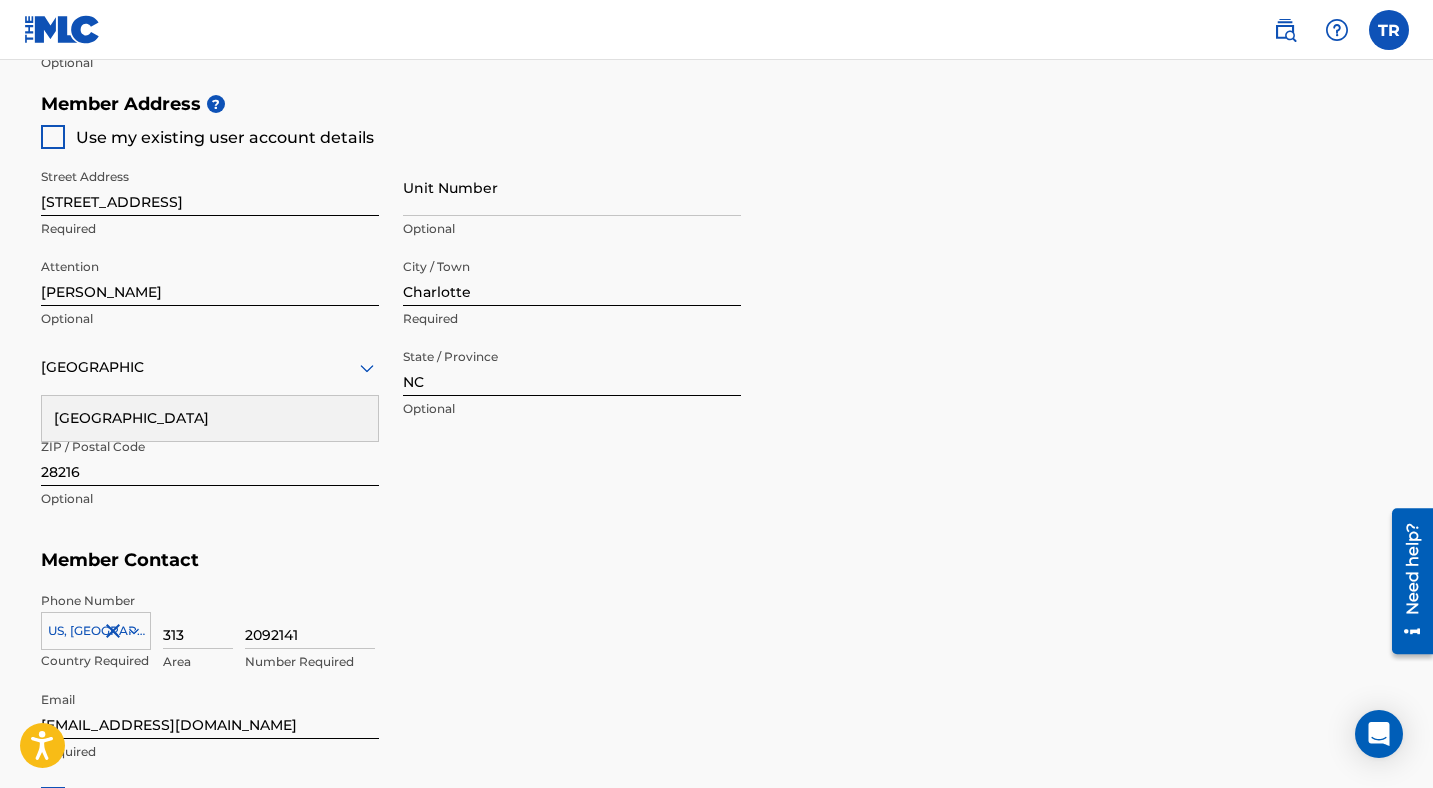 scroll, scrollTop: 1163, scrollLeft: 0, axis: vertical 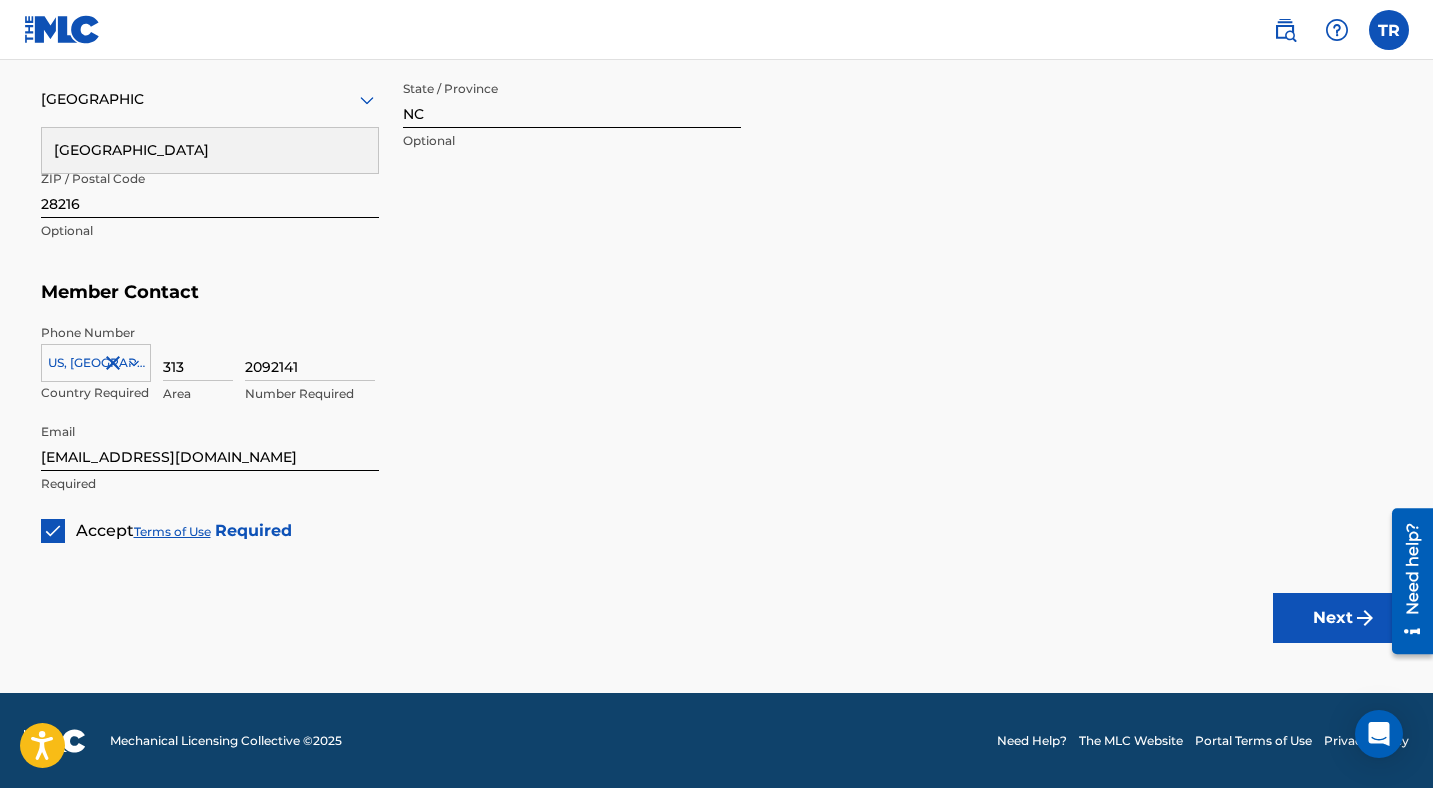 type 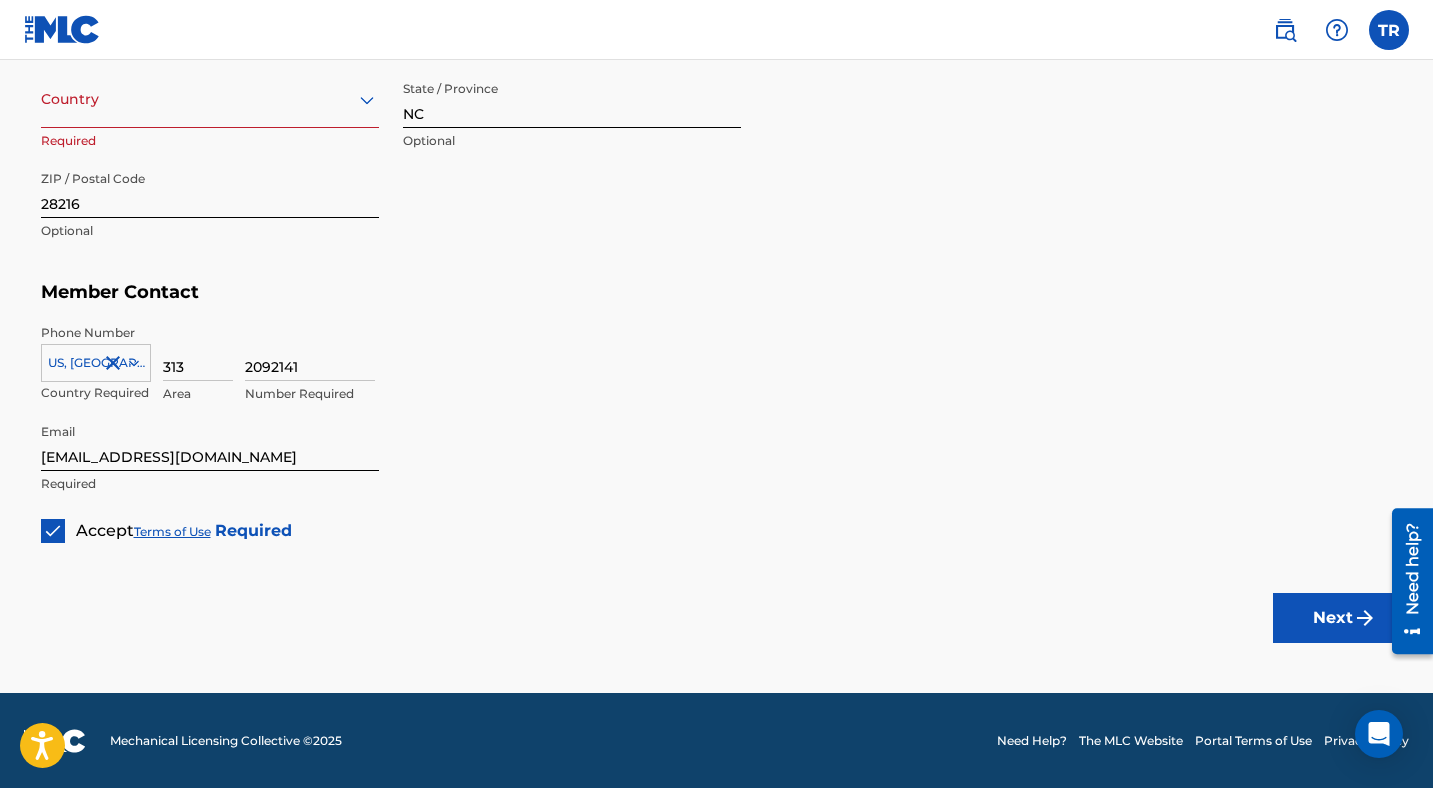 click on "Next" at bounding box center (1333, 618) 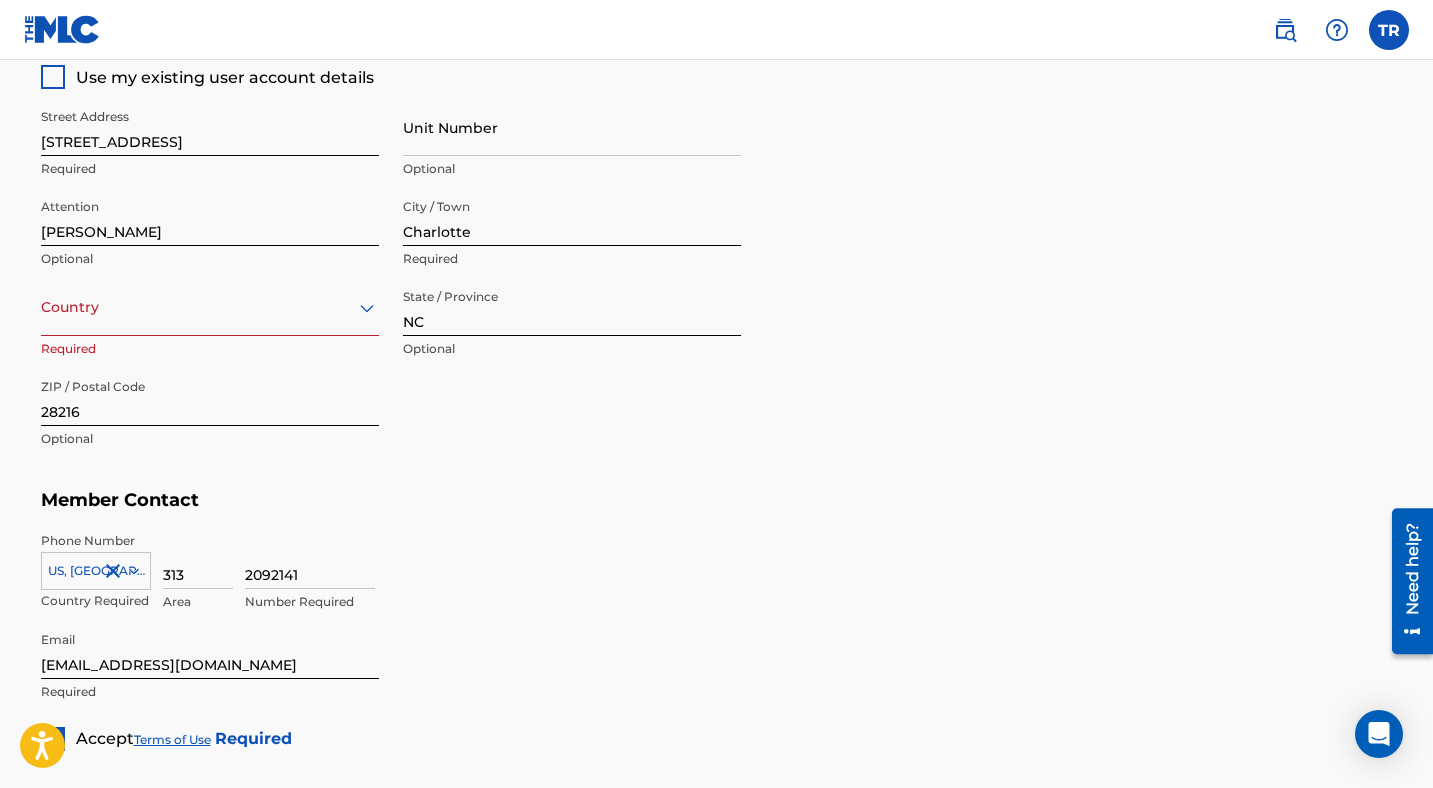 scroll, scrollTop: 951, scrollLeft: 0, axis: vertical 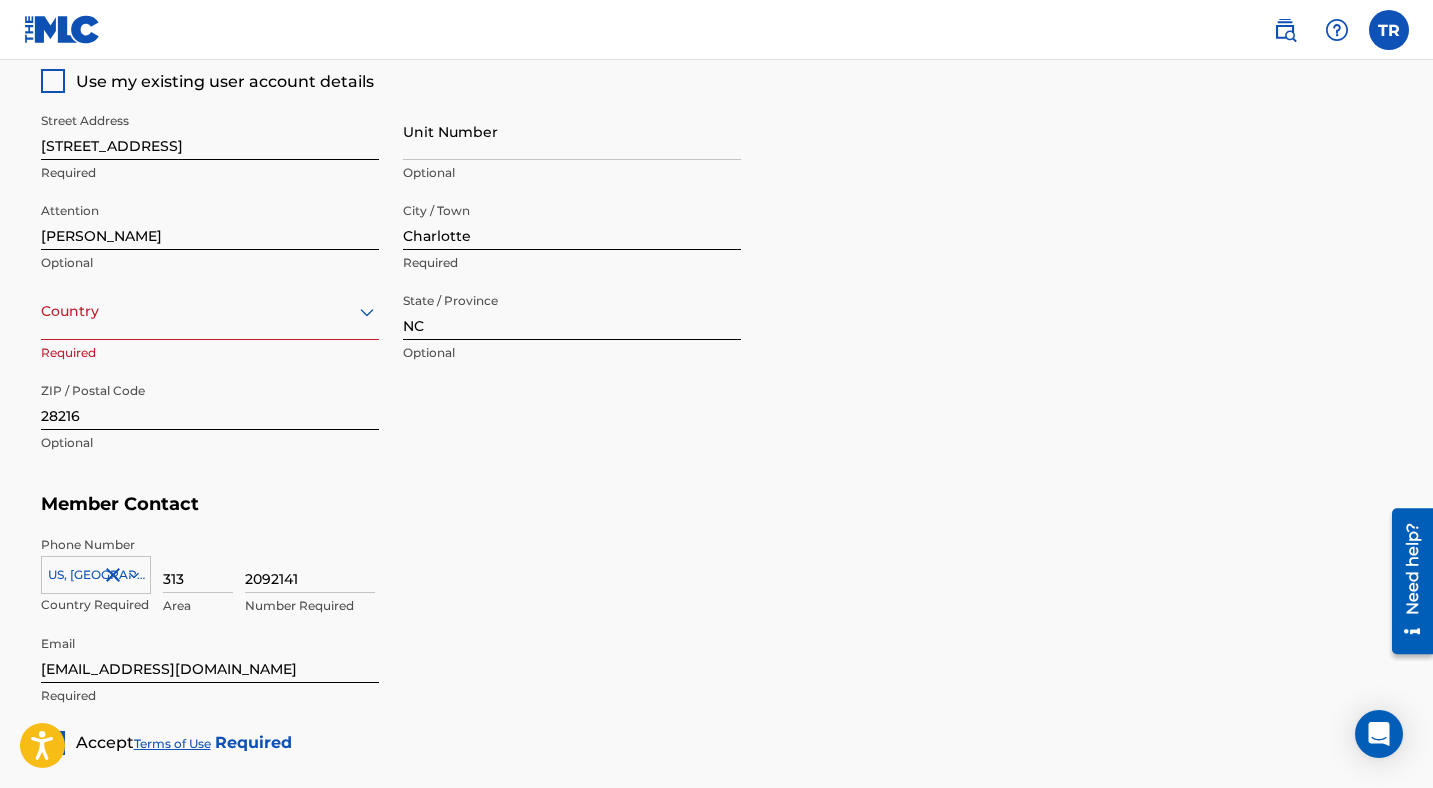 click on "Country" at bounding box center [210, 311] 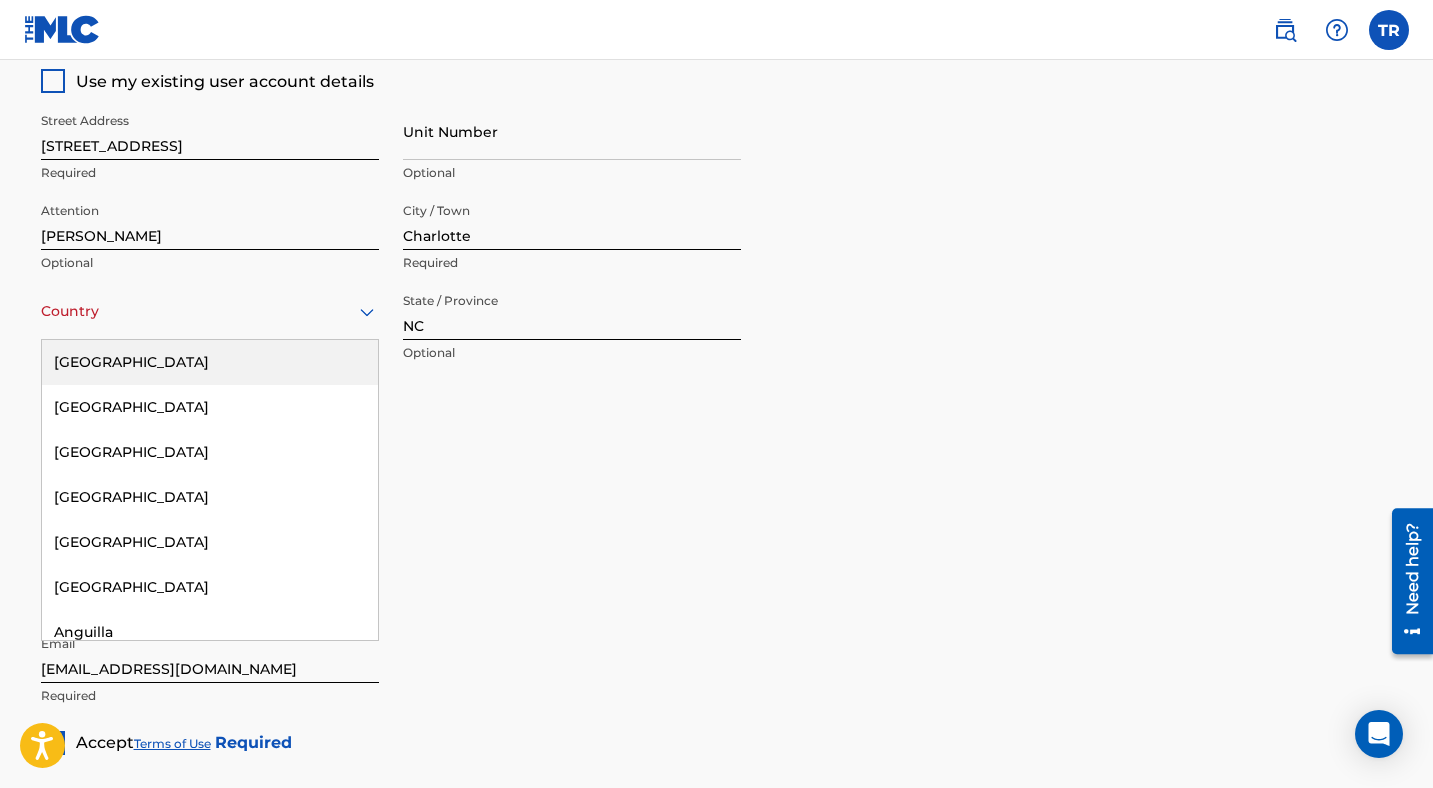click on "[GEOGRAPHIC_DATA]" at bounding box center [210, 362] 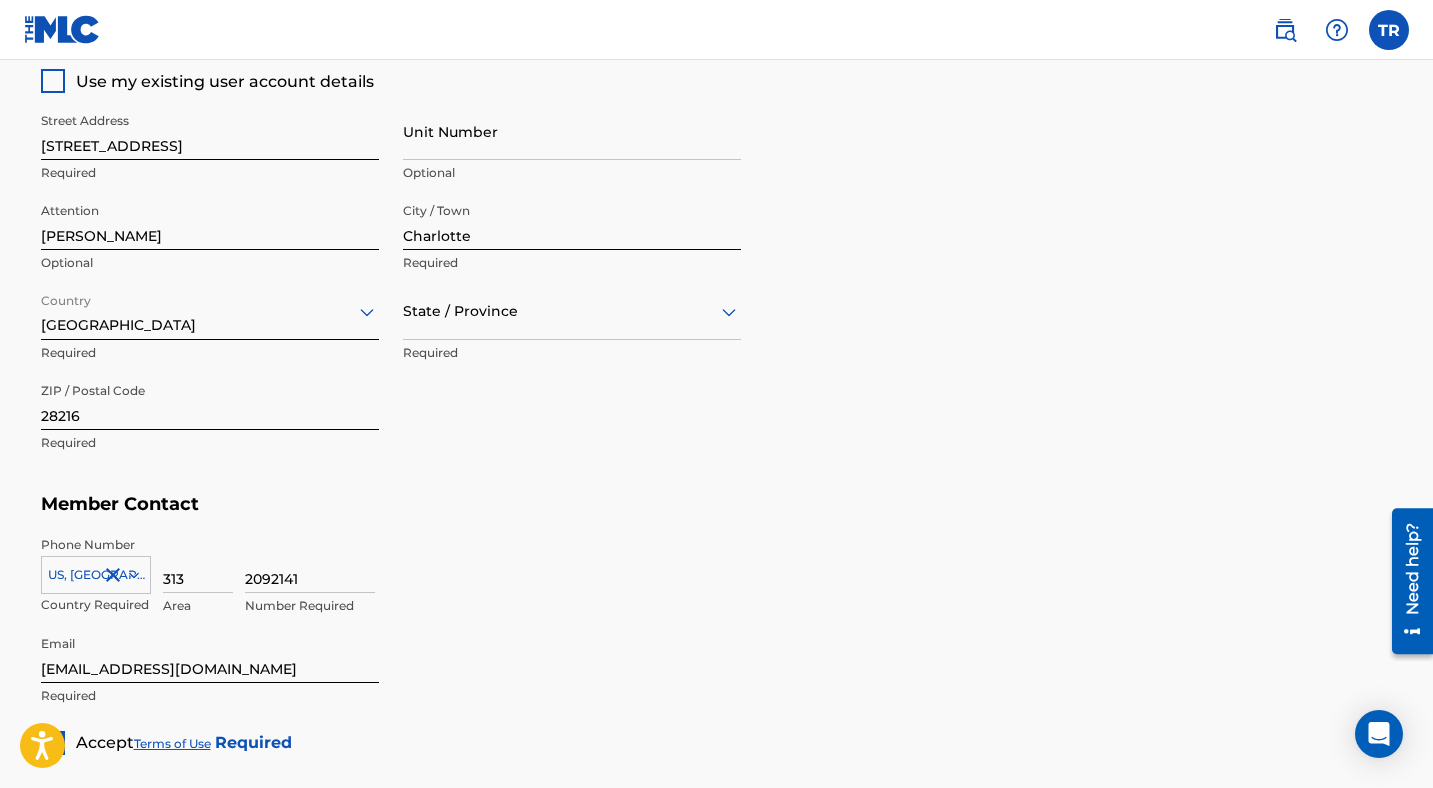 click at bounding box center [572, 311] 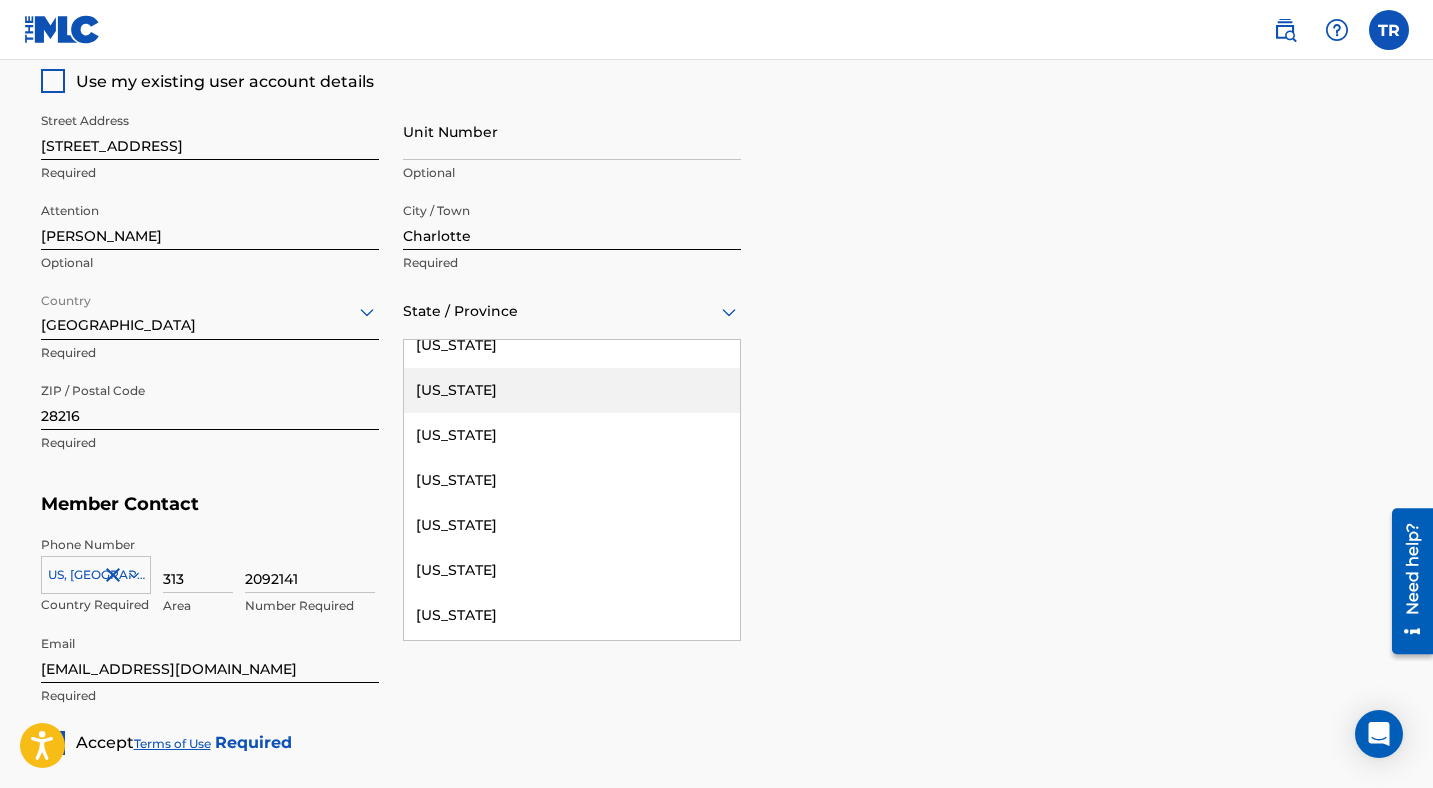 scroll, scrollTop: 1368, scrollLeft: 0, axis: vertical 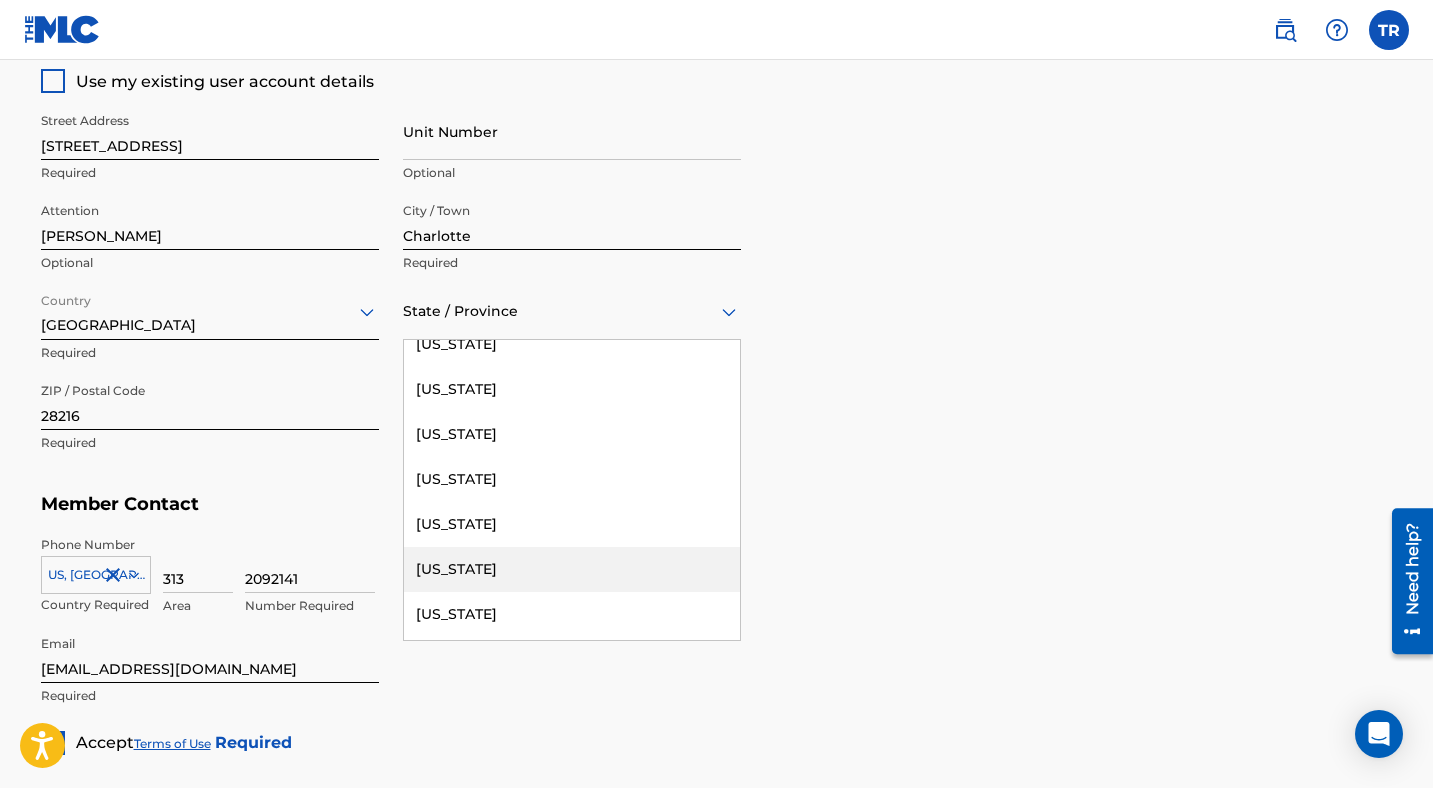 click on "[US_STATE]" at bounding box center [572, 569] 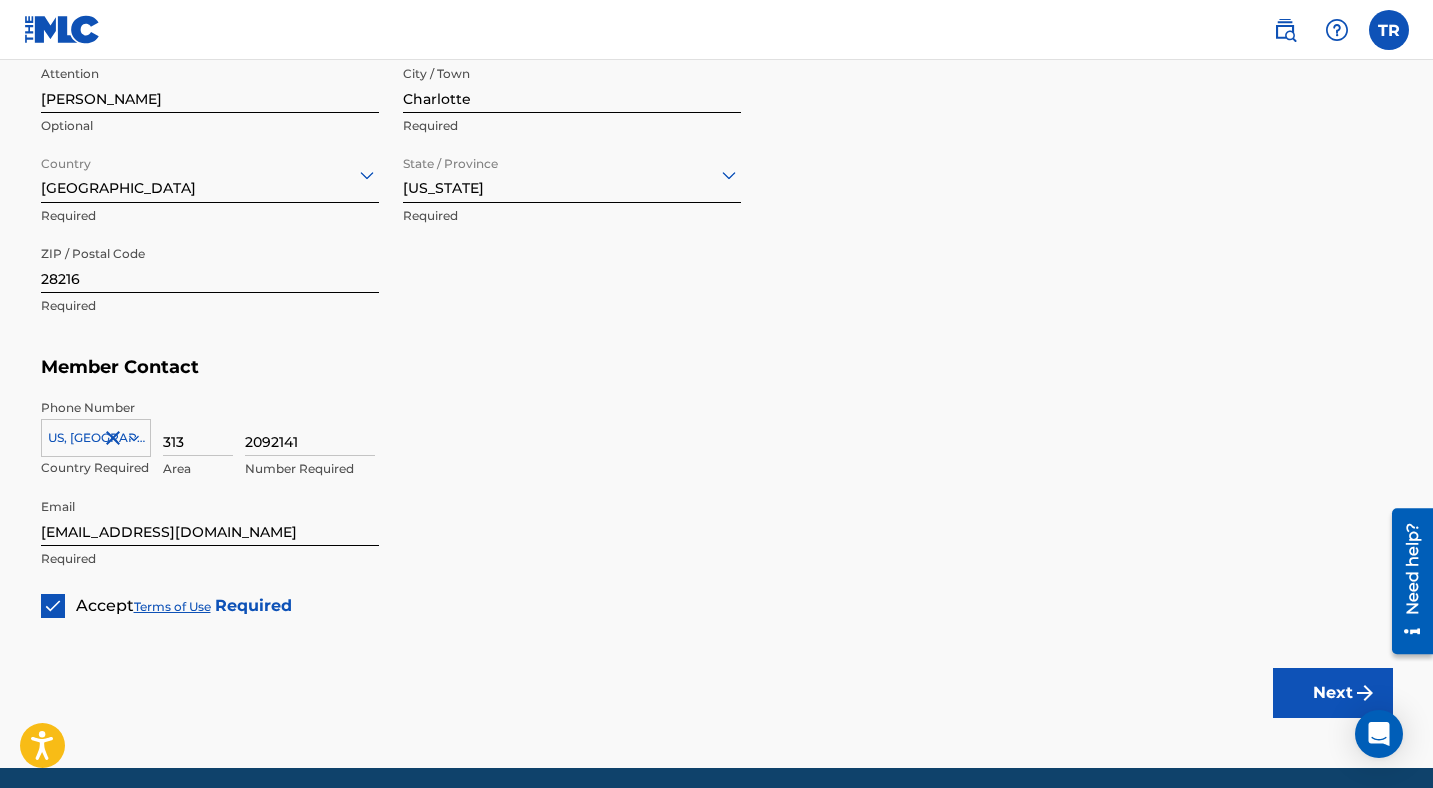scroll, scrollTop: 1163, scrollLeft: 0, axis: vertical 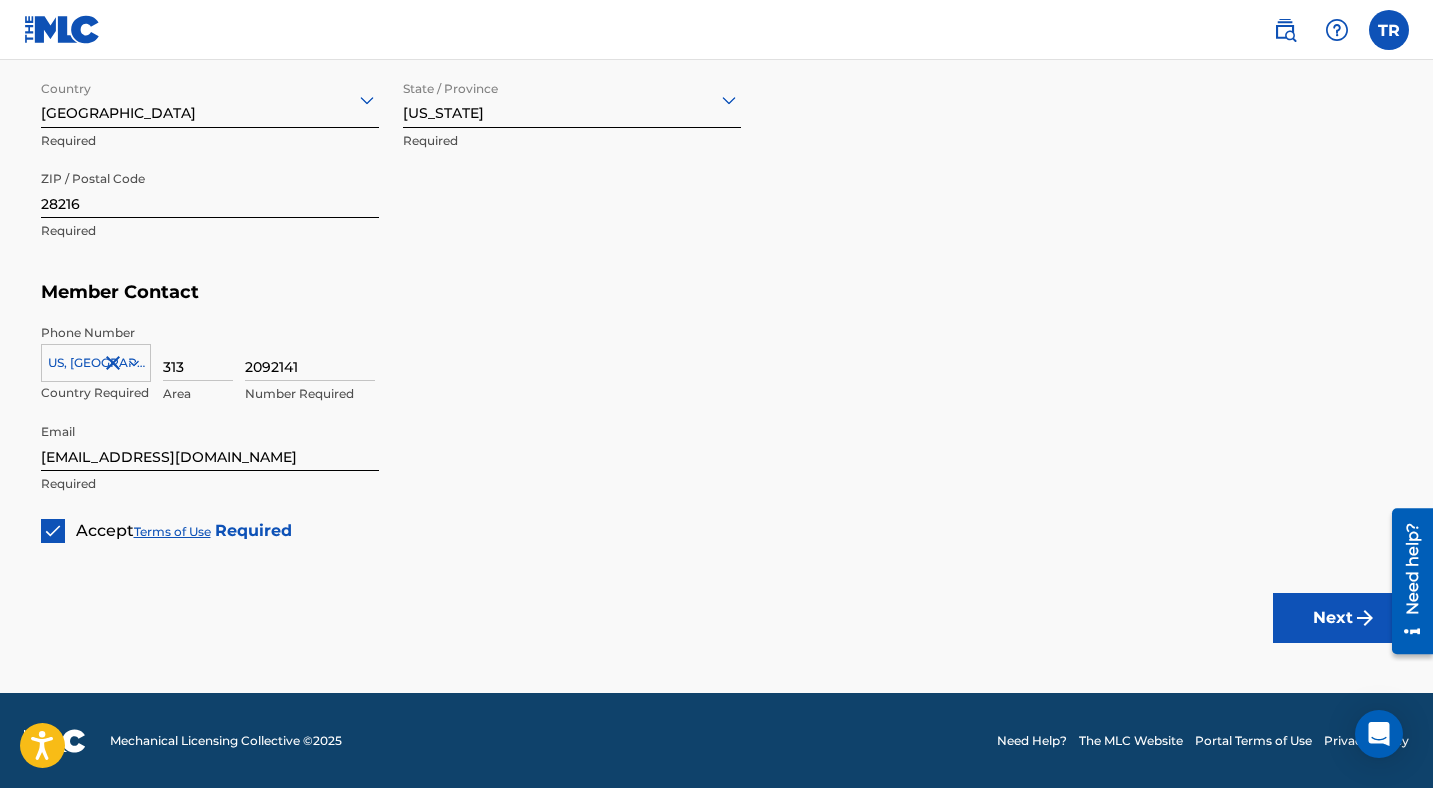 click on "Next" at bounding box center [1333, 618] 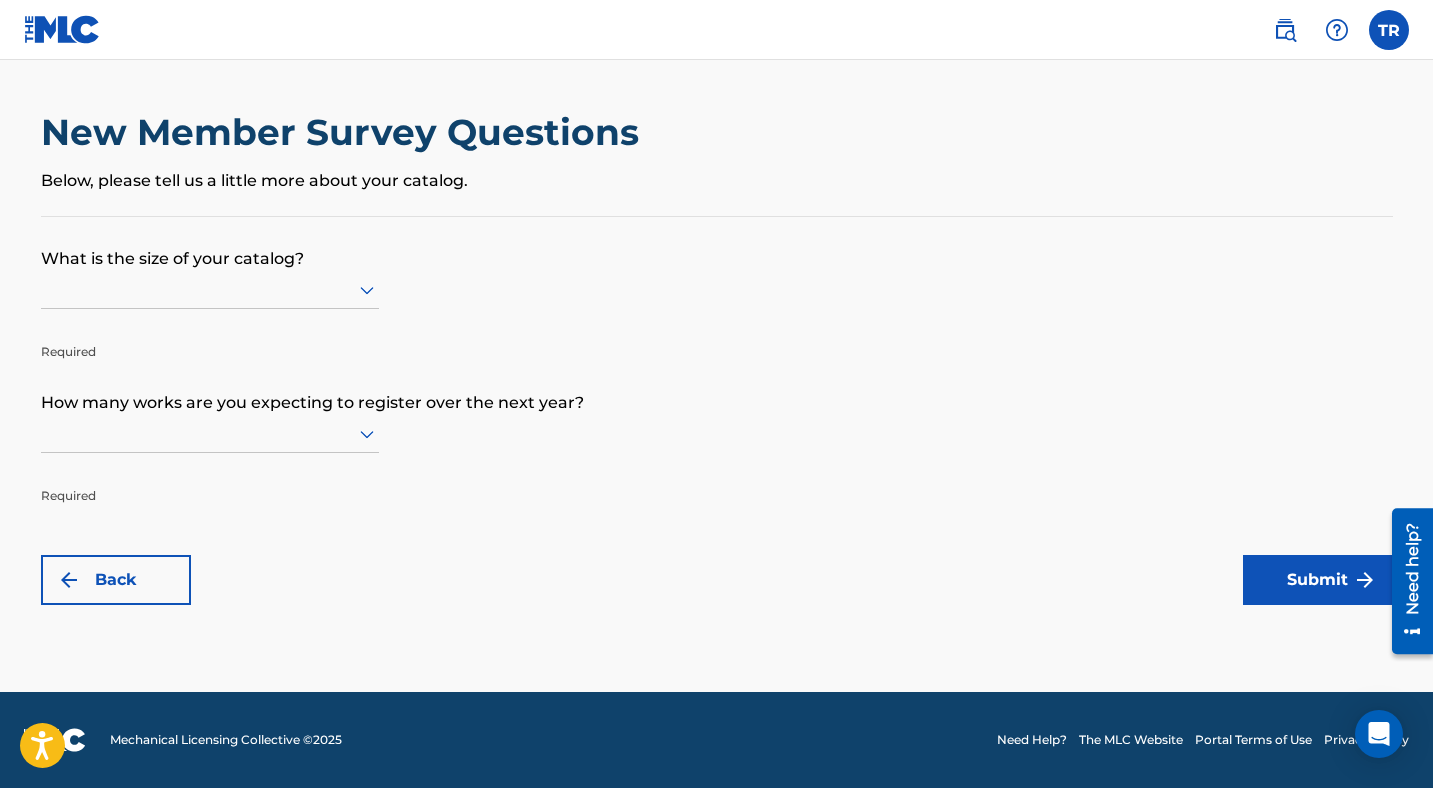 scroll, scrollTop: 0, scrollLeft: 0, axis: both 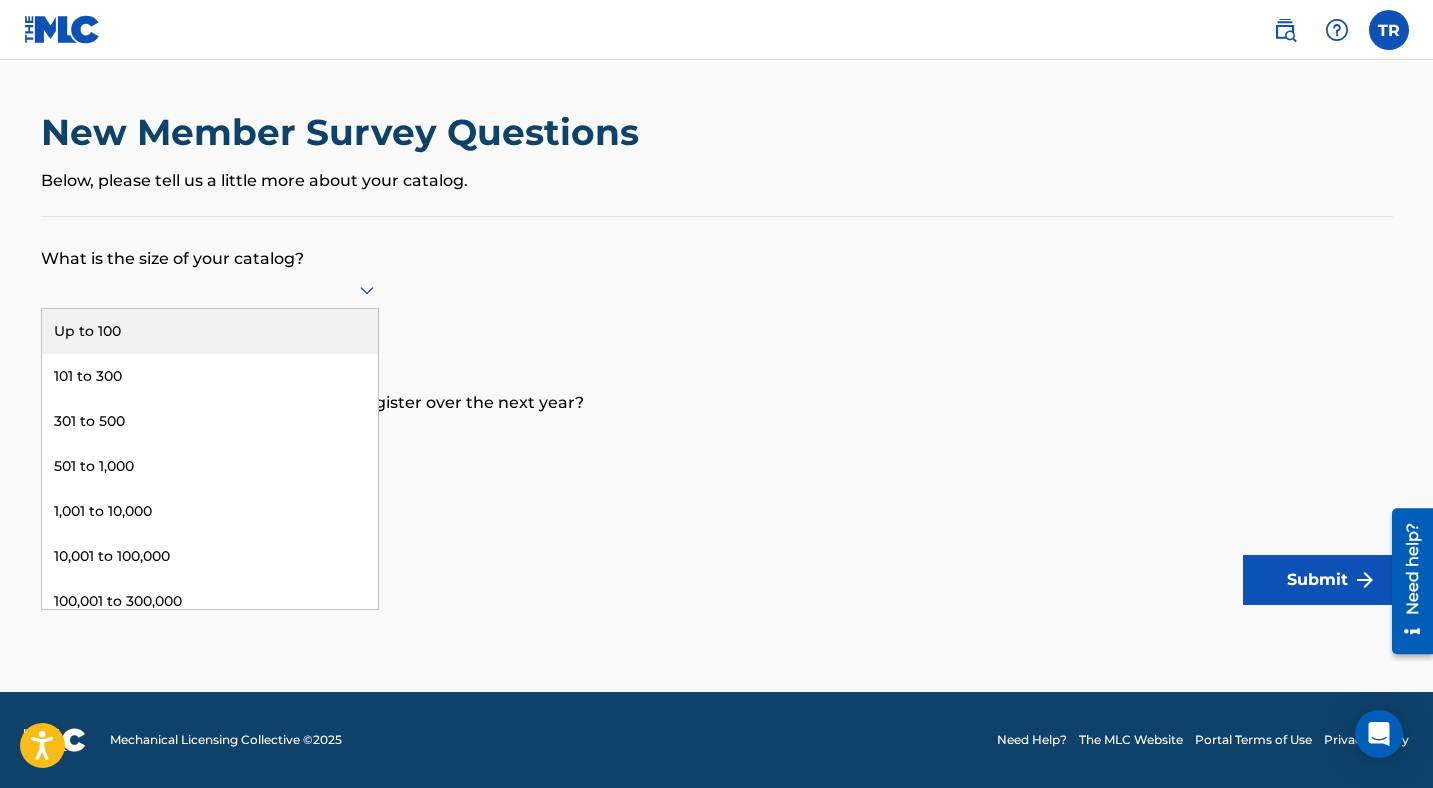 click at bounding box center [210, 289] 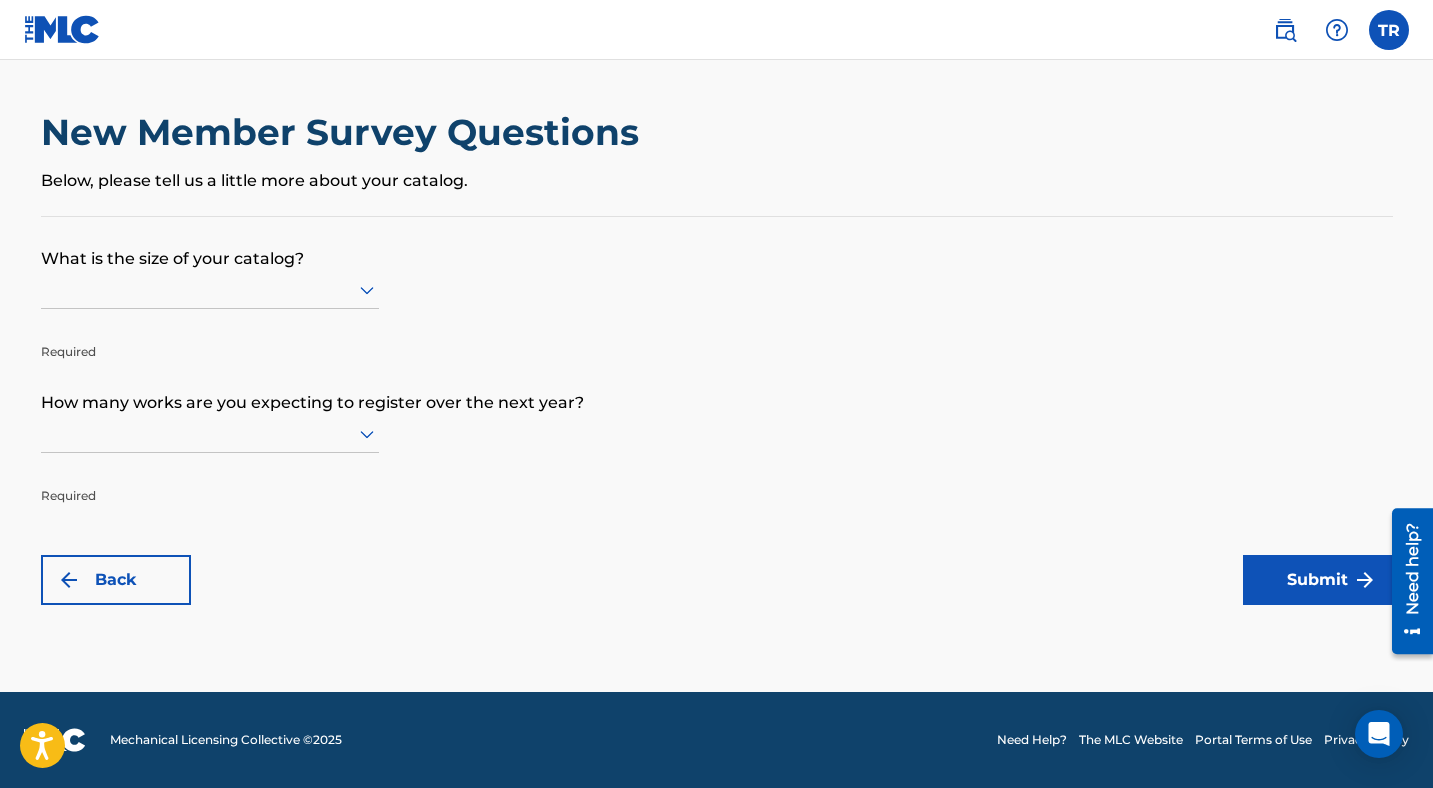click on "What is the size of your catalog?" at bounding box center (717, 244) 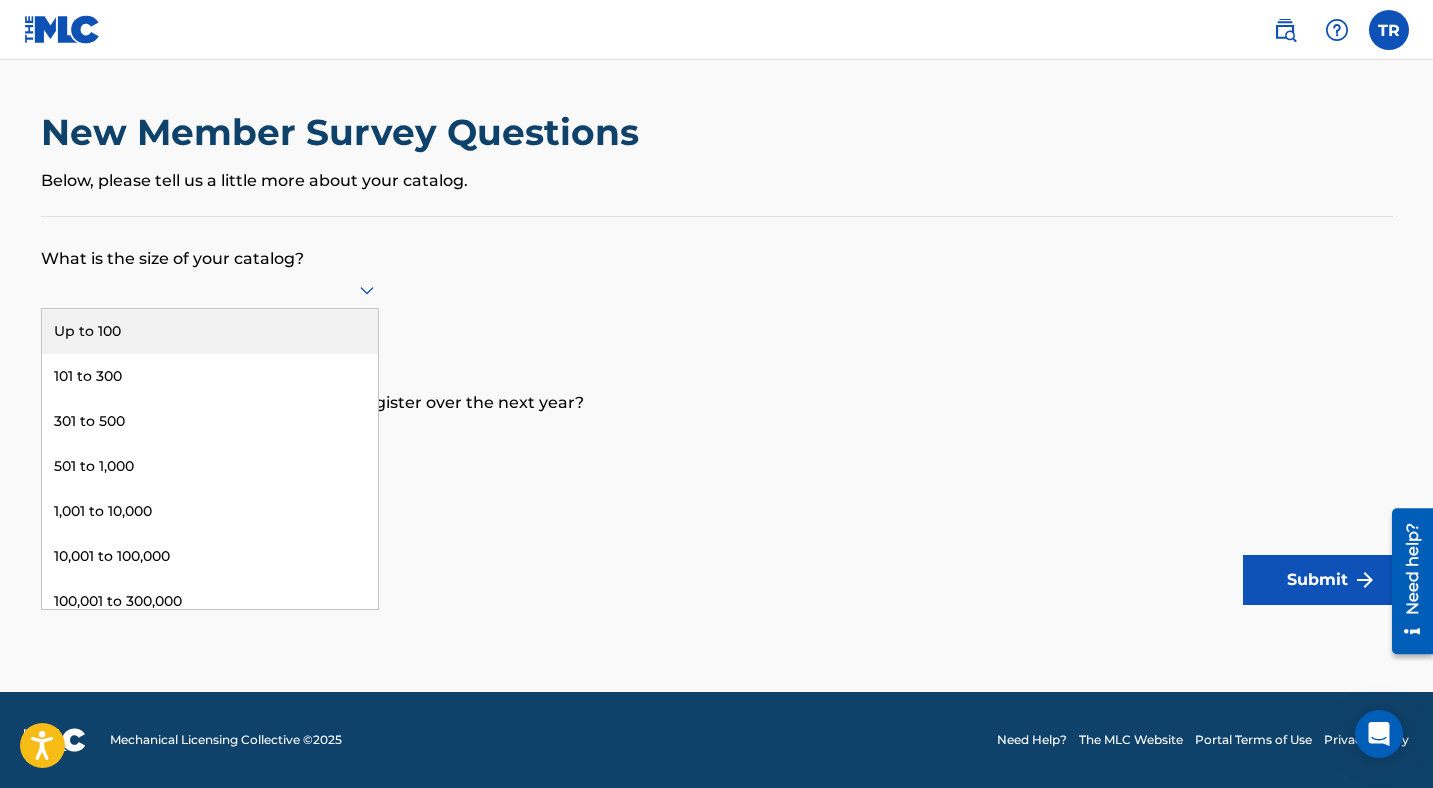 click 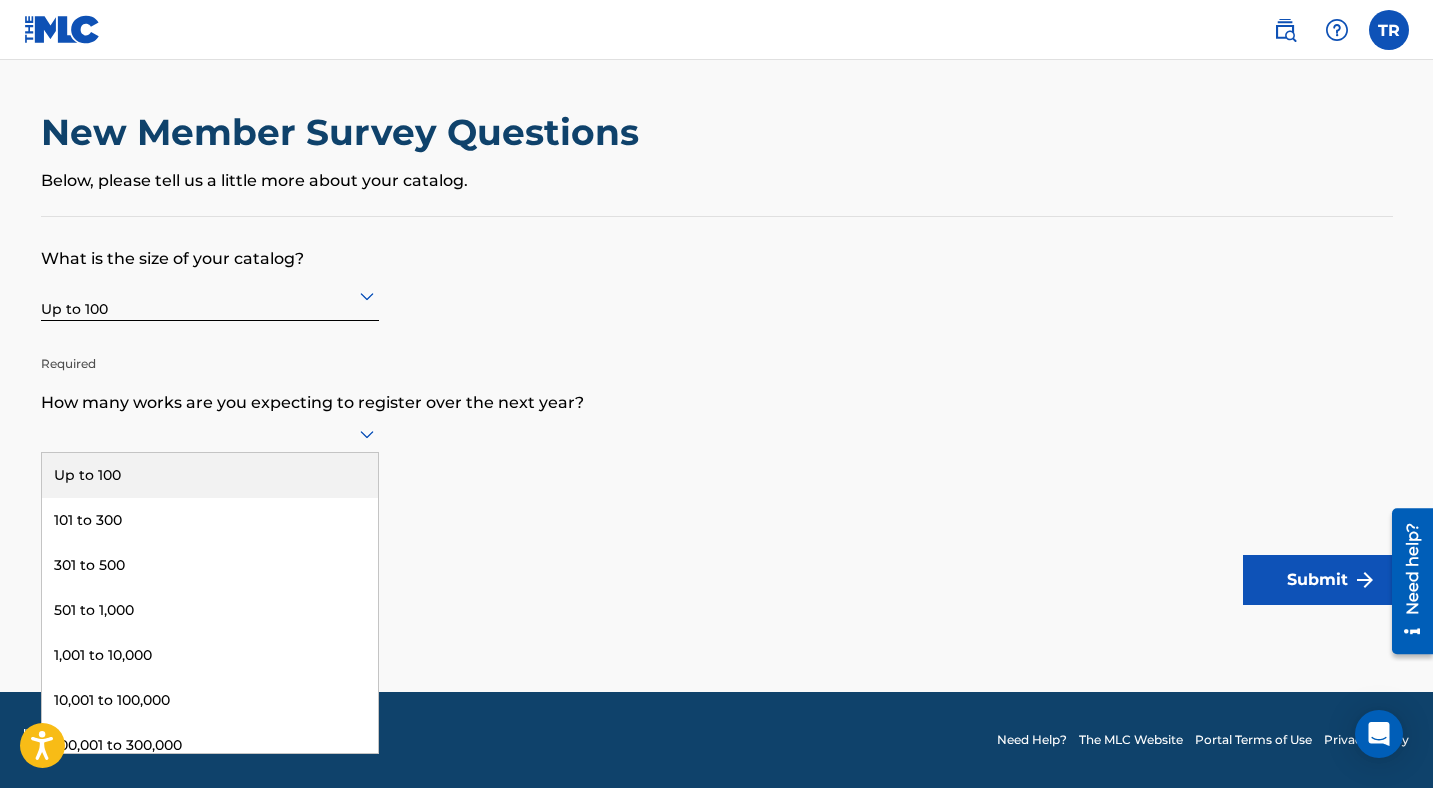 click 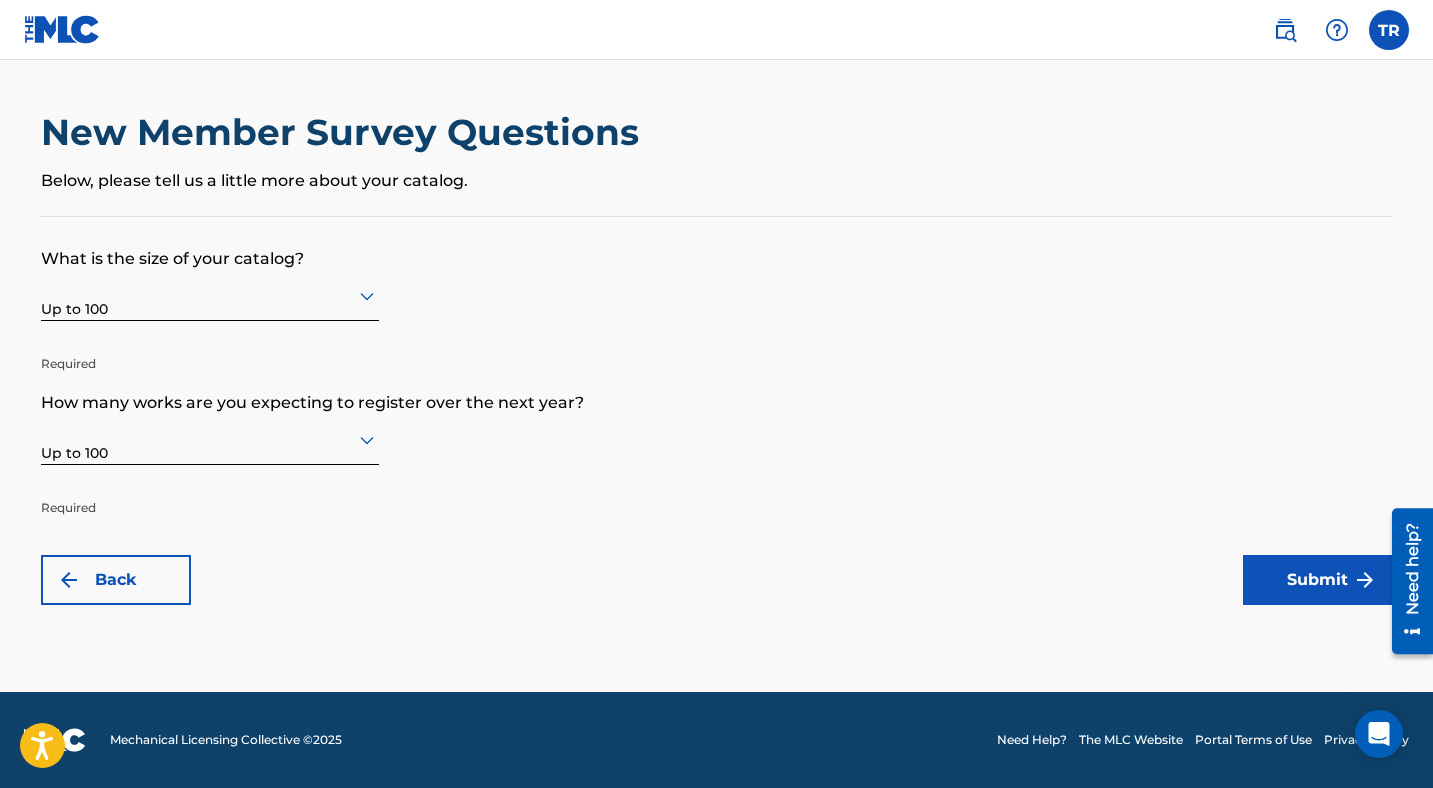 click at bounding box center (1365, 580) 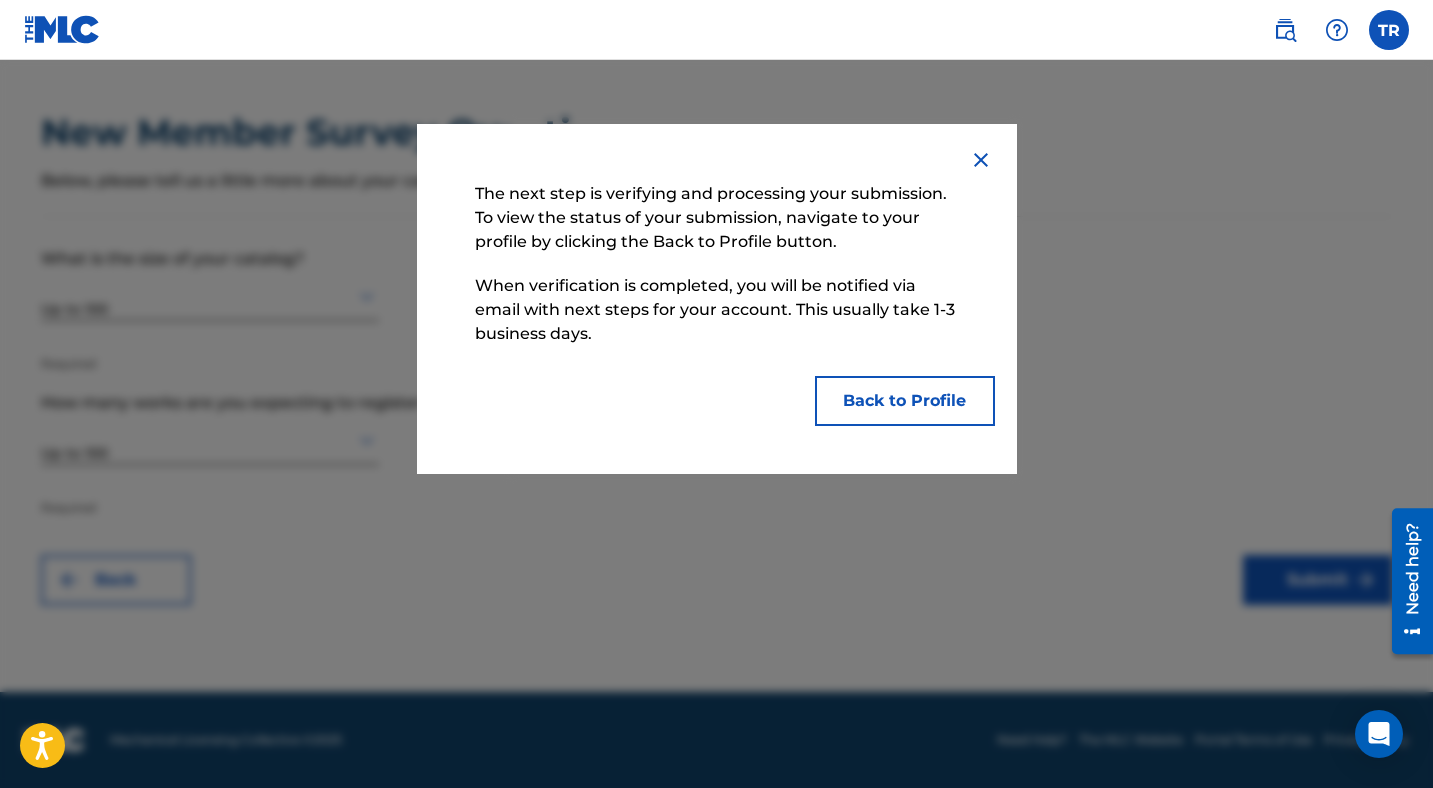 click on "Back to Profile" at bounding box center [905, 401] 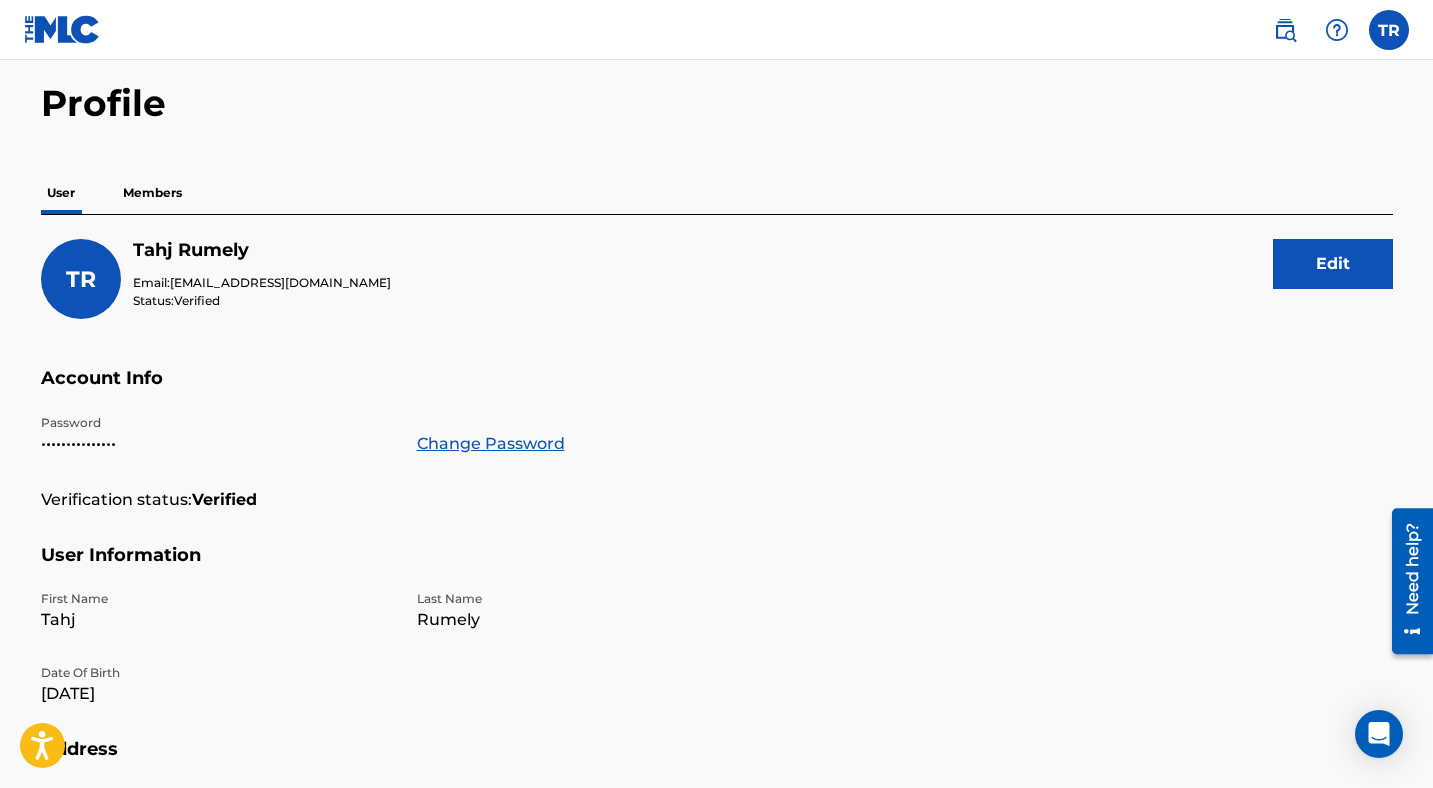scroll, scrollTop: 0, scrollLeft: 0, axis: both 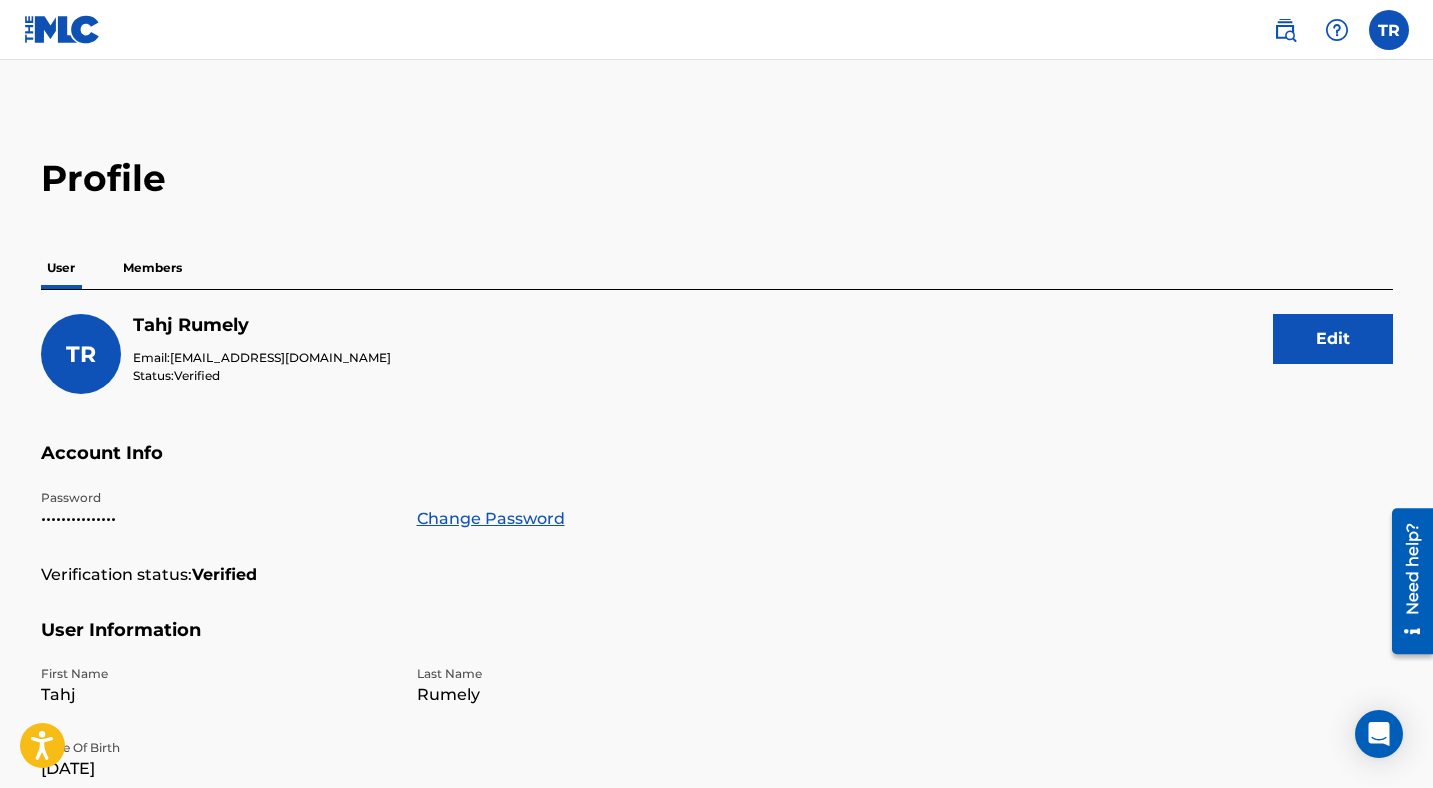 click at bounding box center [62, 29] 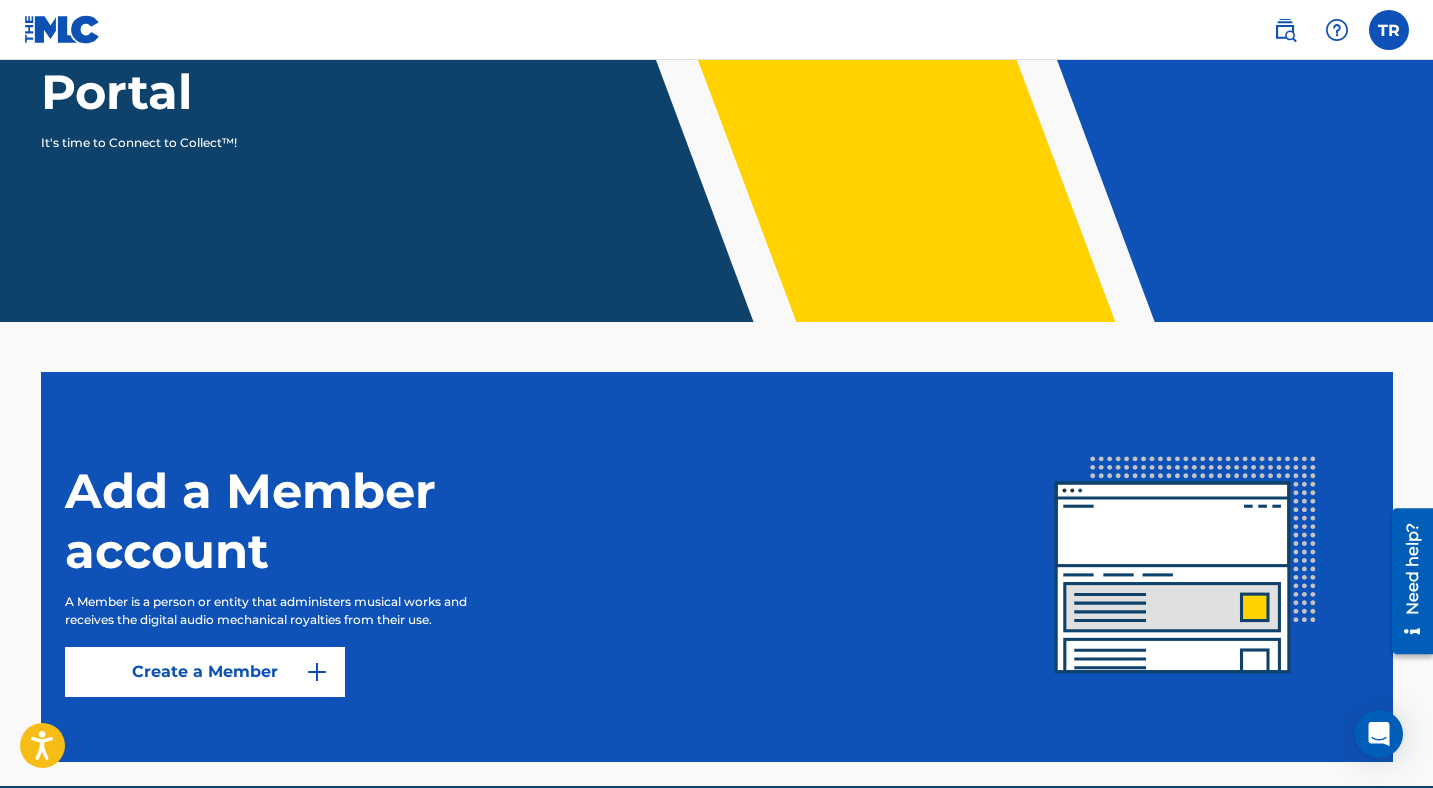 scroll, scrollTop: 358, scrollLeft: 0, axis: vertical 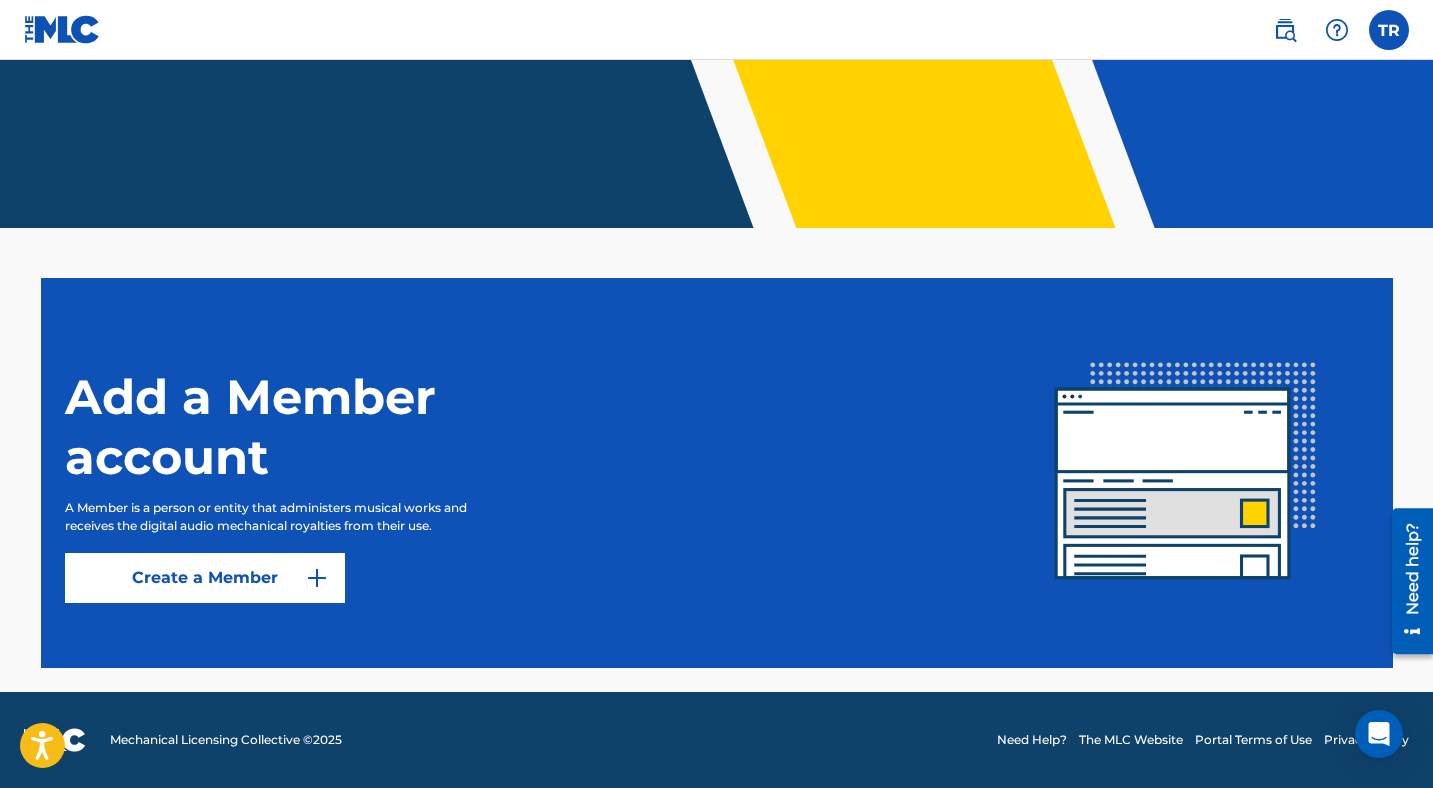 click on "Create a Member" at bounding box center (205, 578) 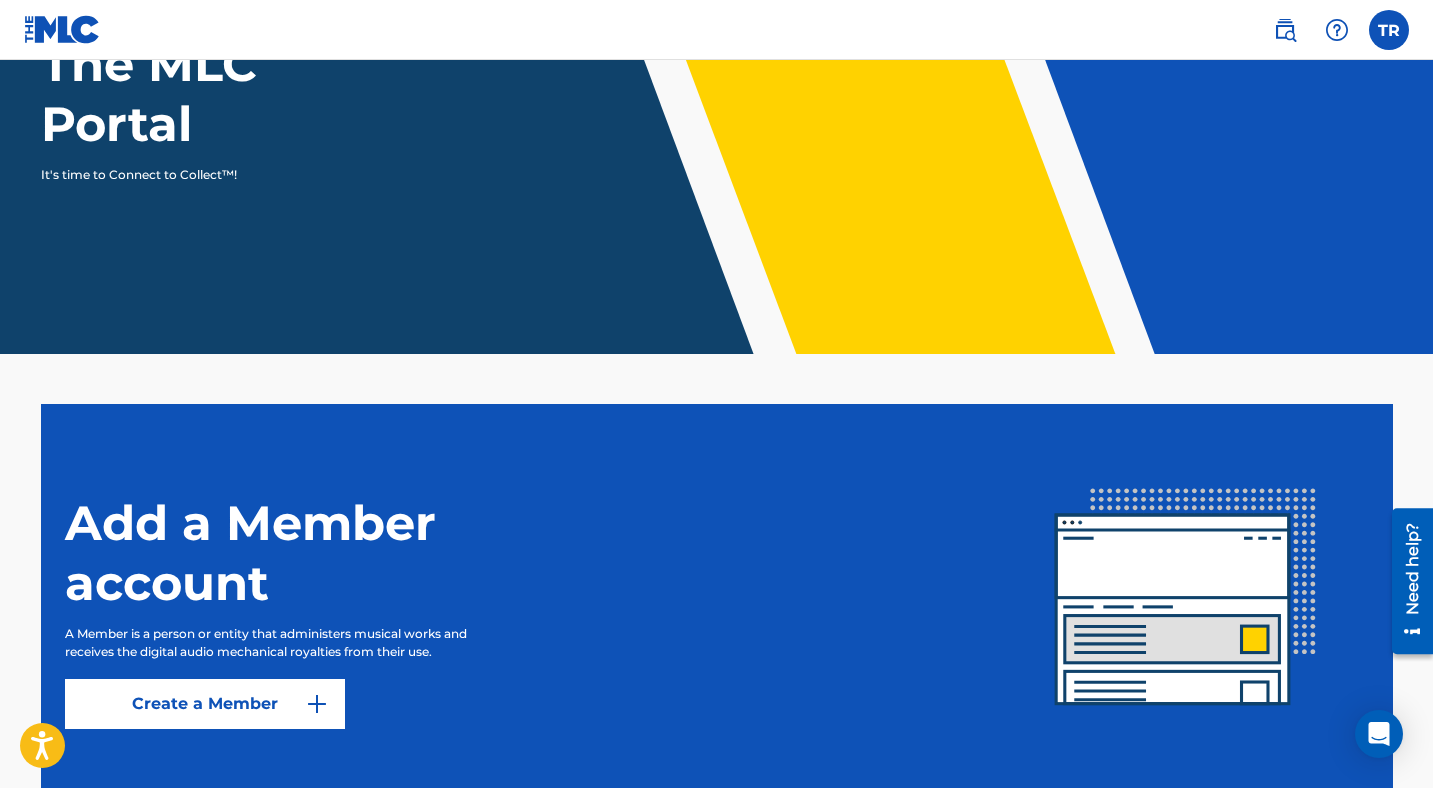 scroll, scrollTop: 0, scrollLeft: 0, axis: both 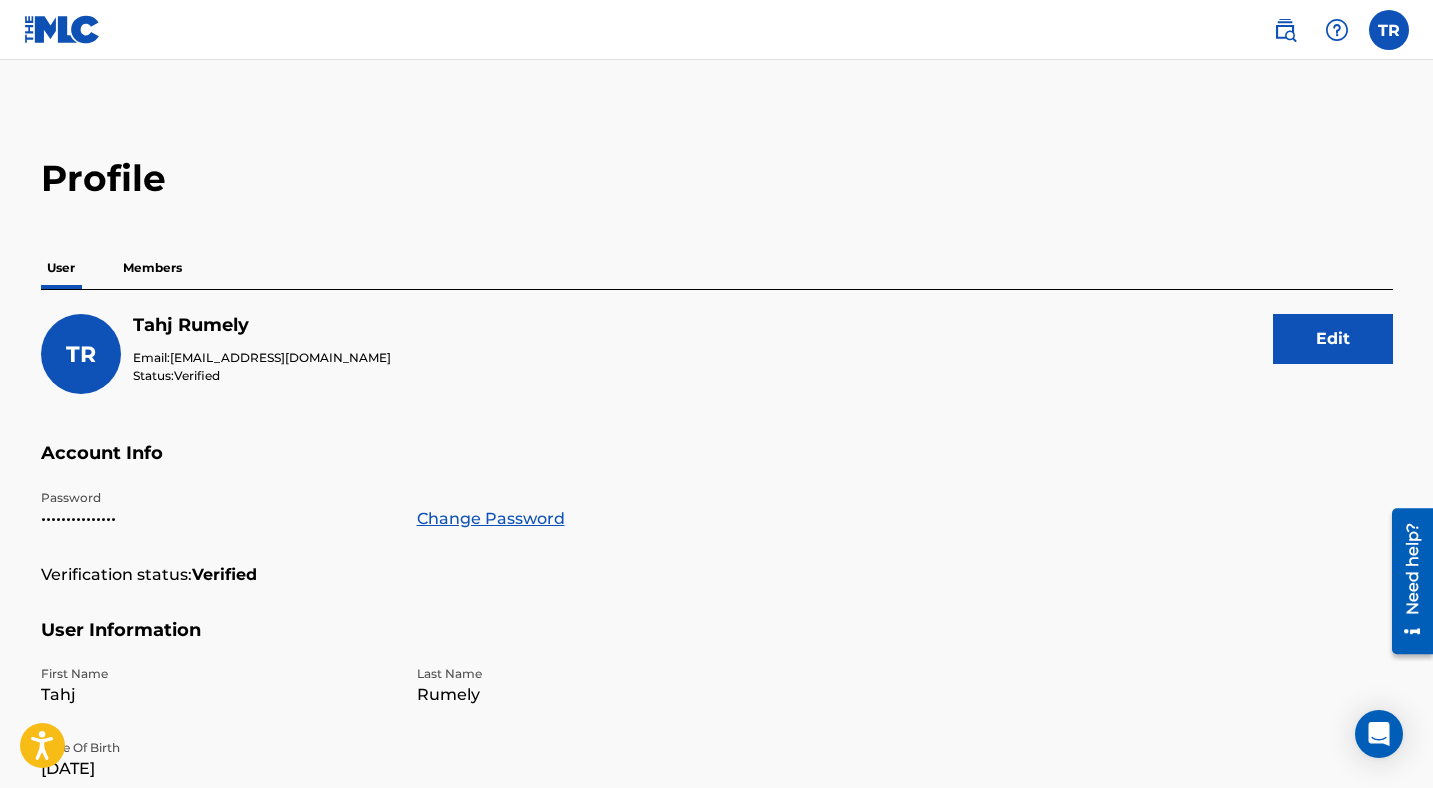 click on "Members" at bounding box center (152, 268) 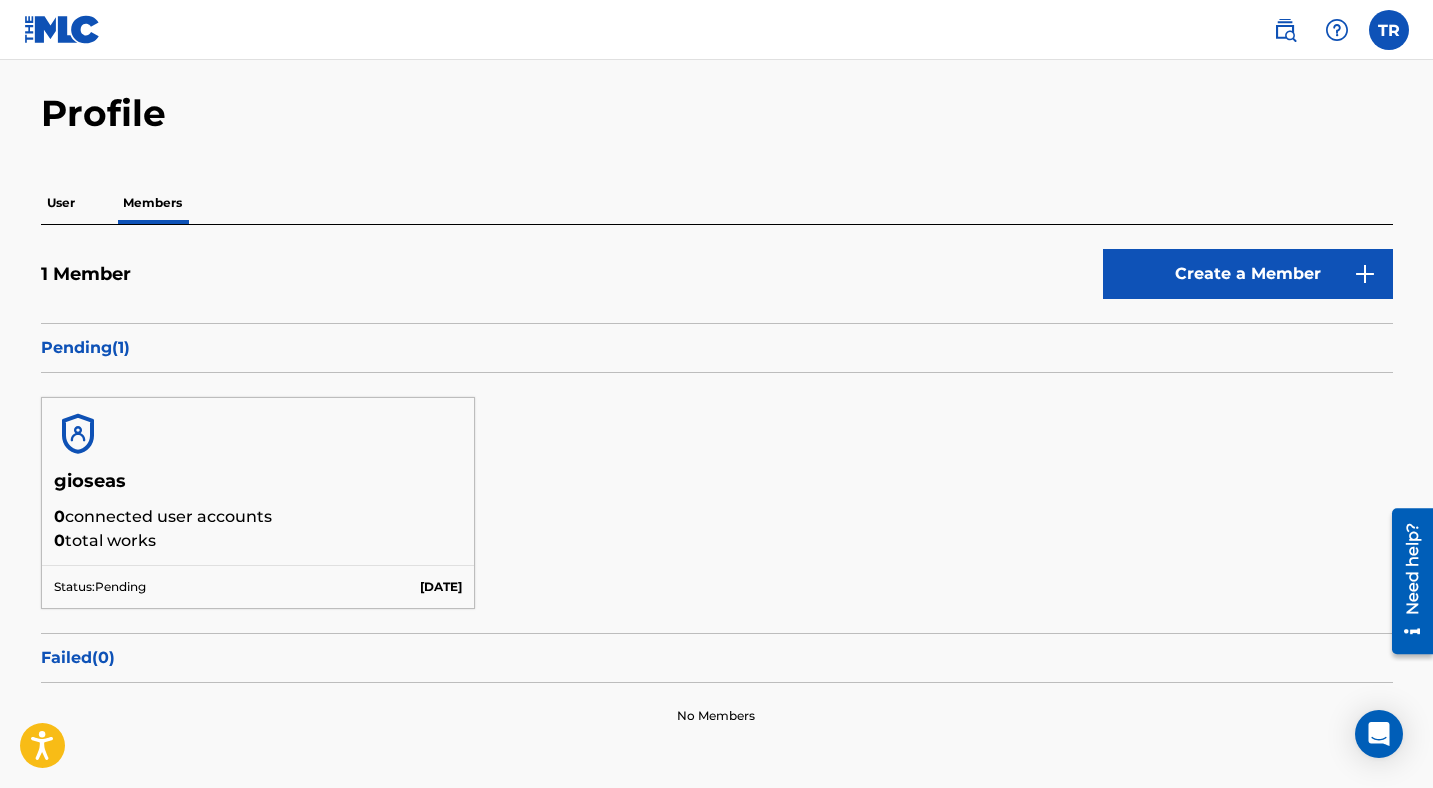 scroll, scrollTop: 0, scrollLeft: 0, axis: both 